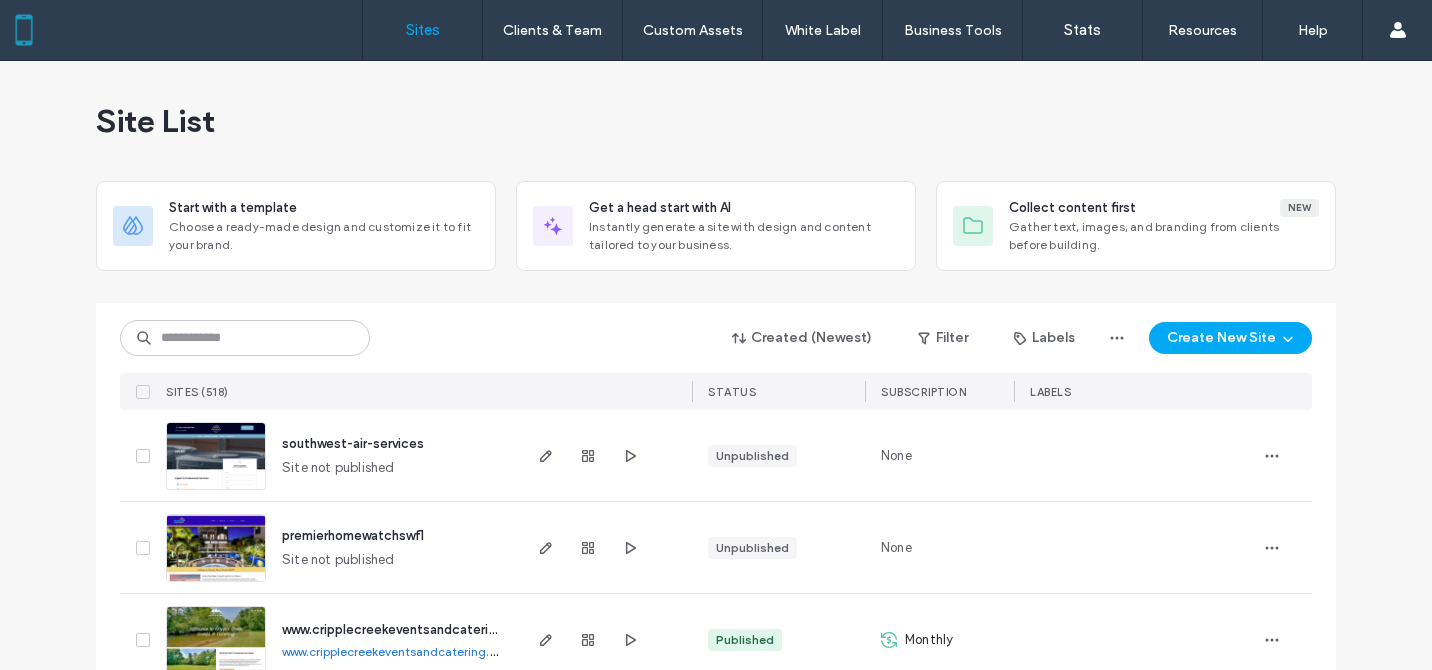 scroll, scrollTop: 0, scrollLeft: 0, axis: both 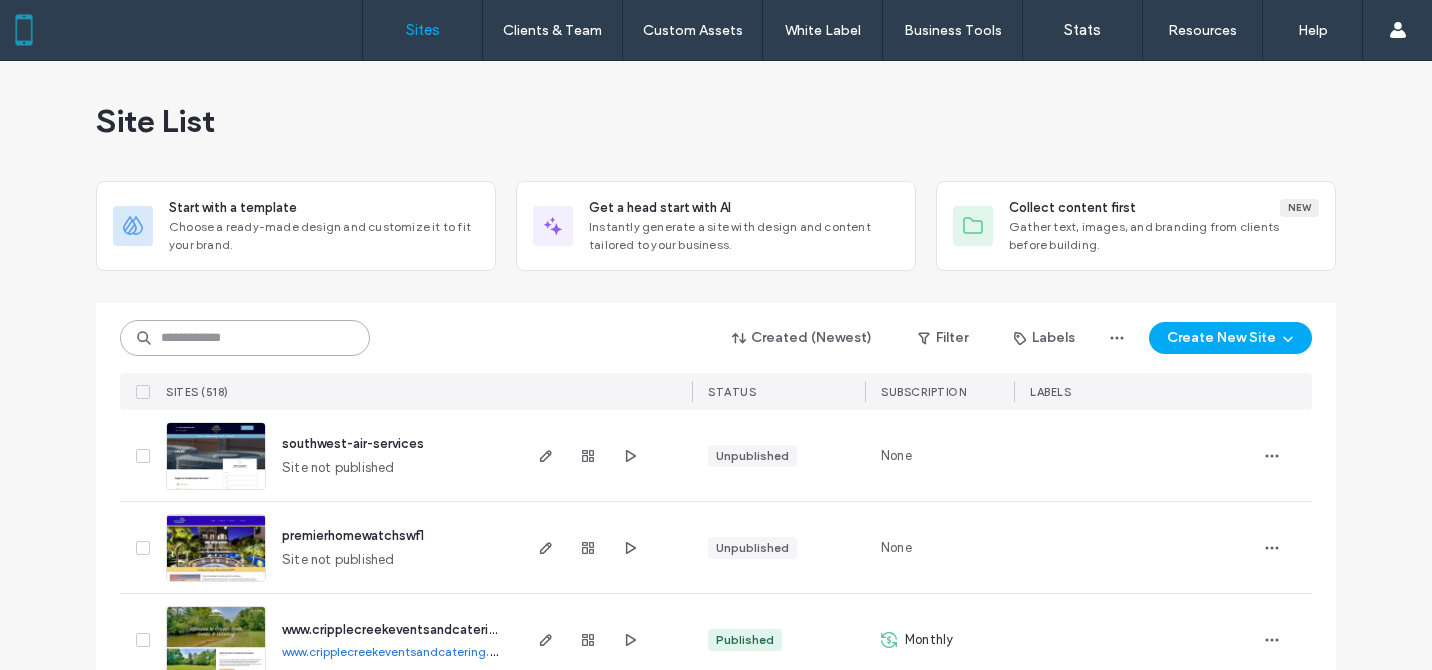 click at bounding box center (245, 338) 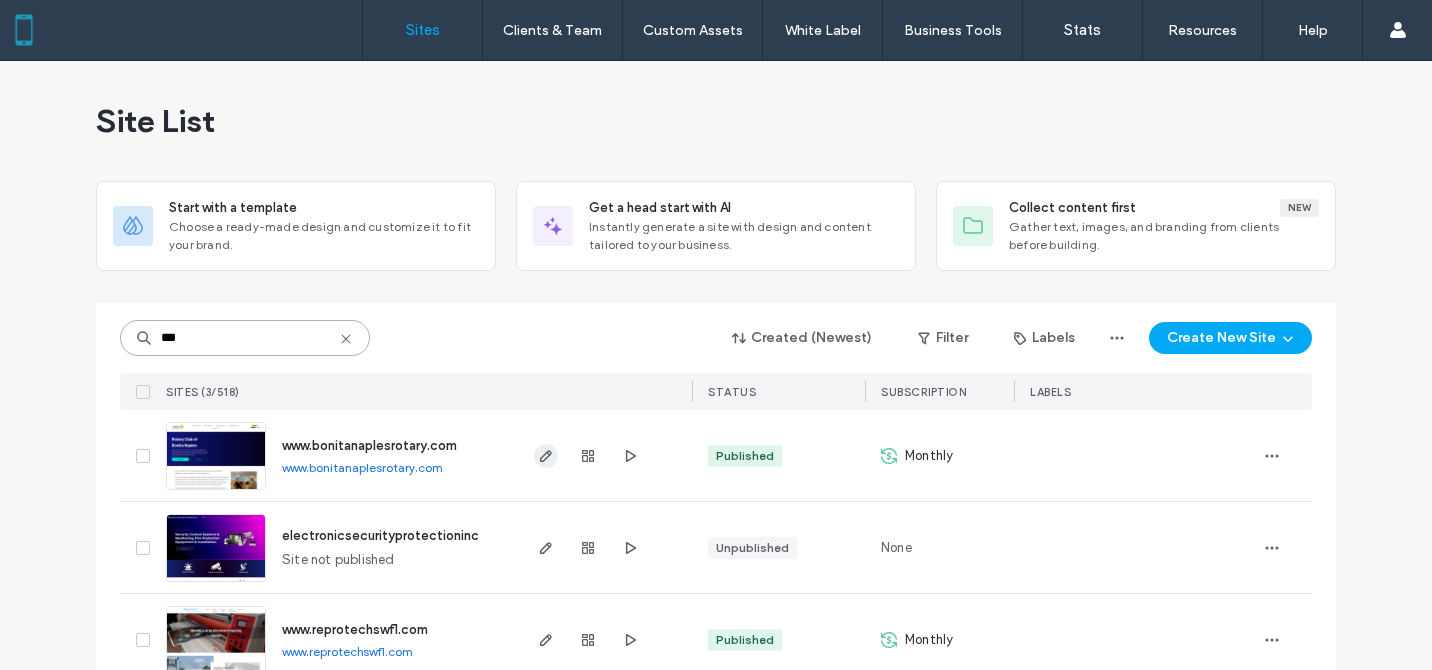 type on "***" 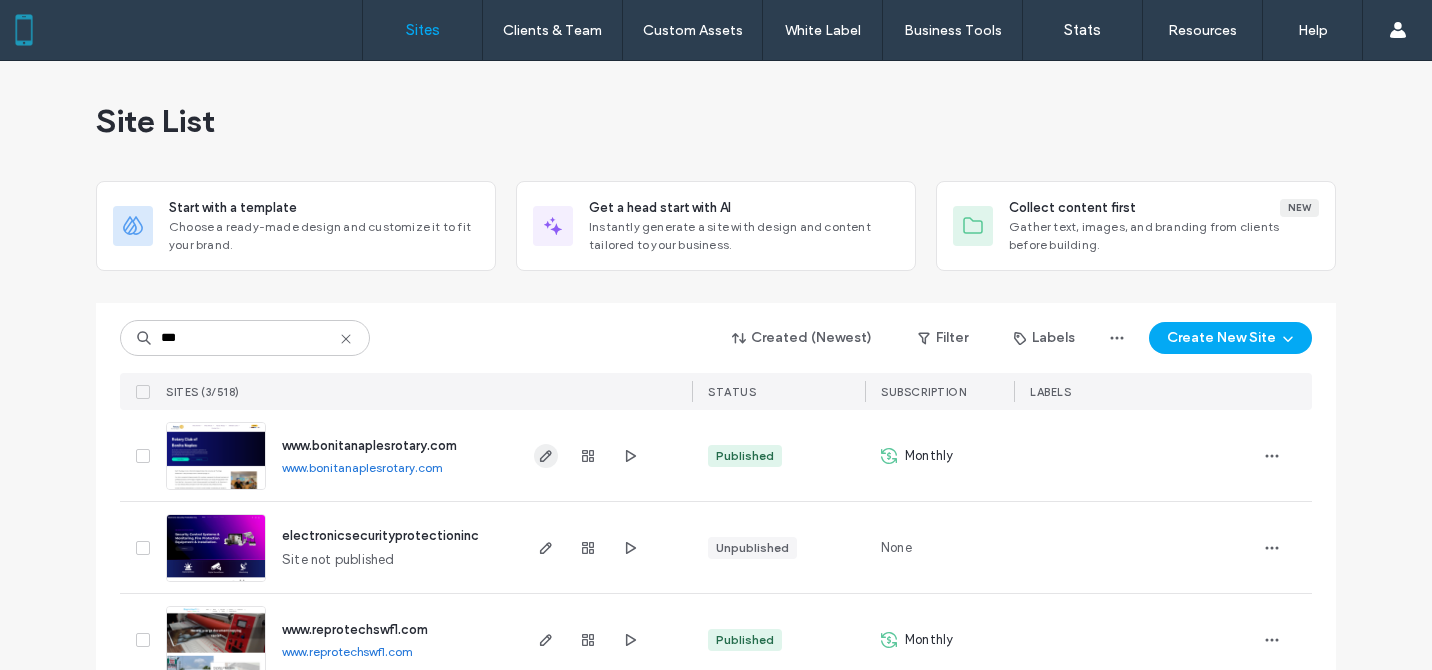 click 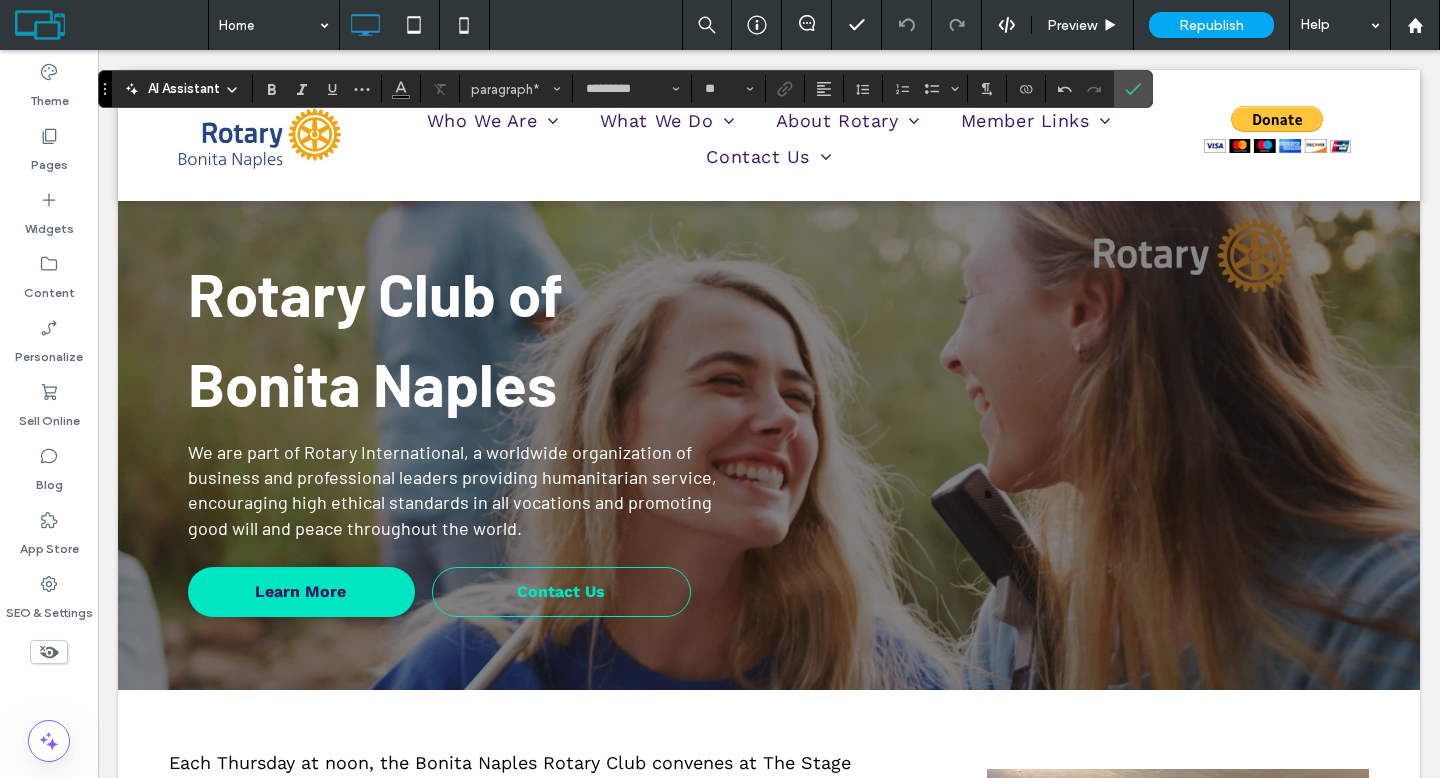 scroll, scrollTop: 3058, scrollLeft: 0, axis: vertical 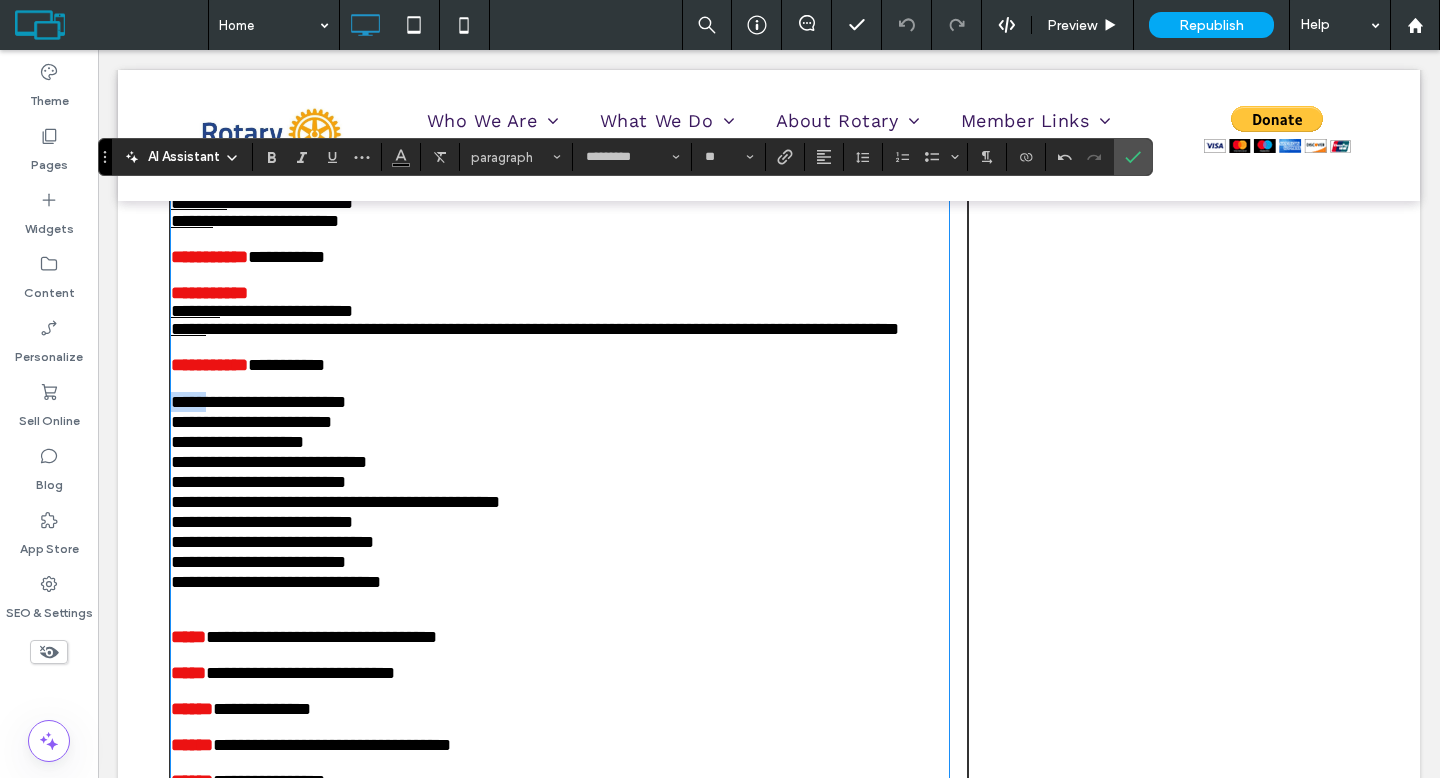drag, startPoint x: 208, startPoint y: 443, endPoint x: 150, endPoint y: 442, distance: 58.00862 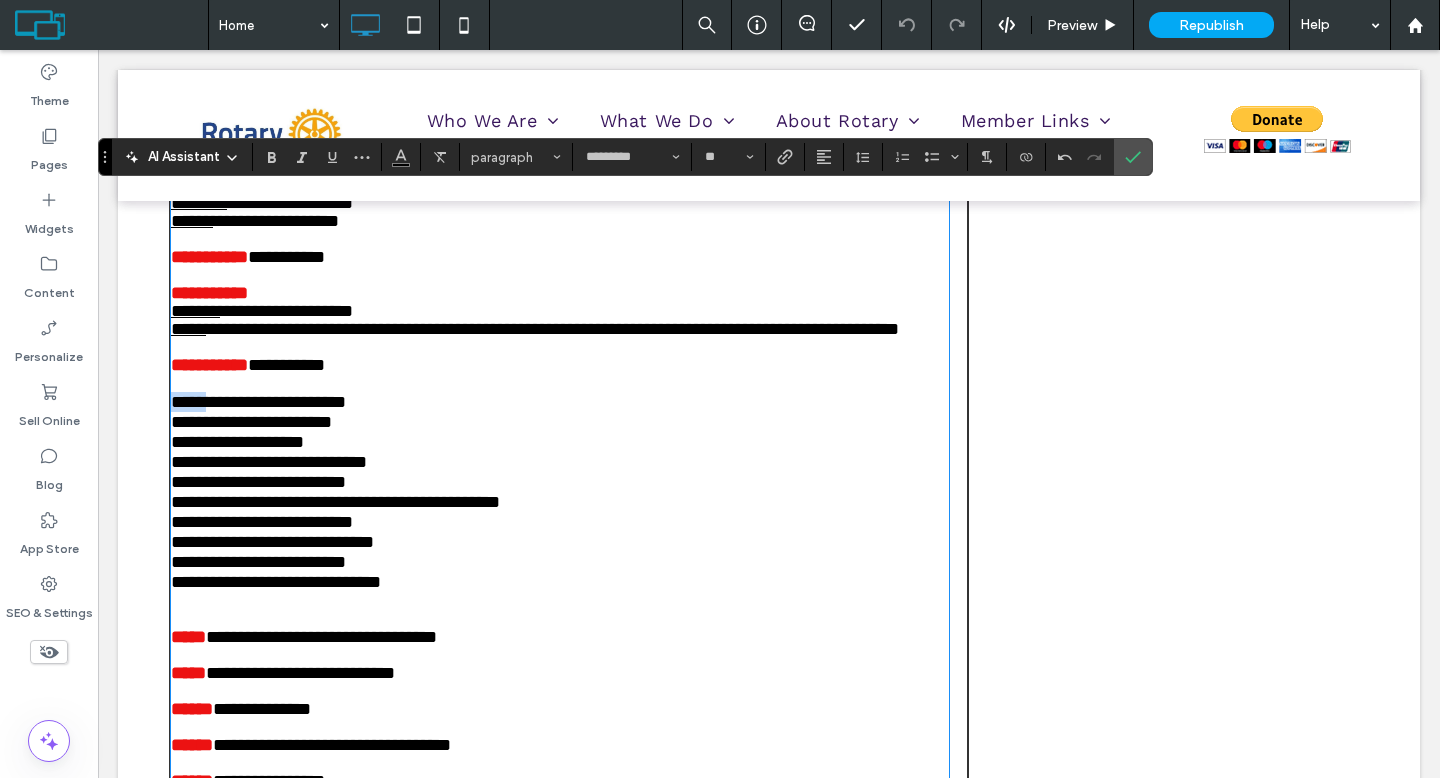 click on "**********" at bounding box center [769, 458] 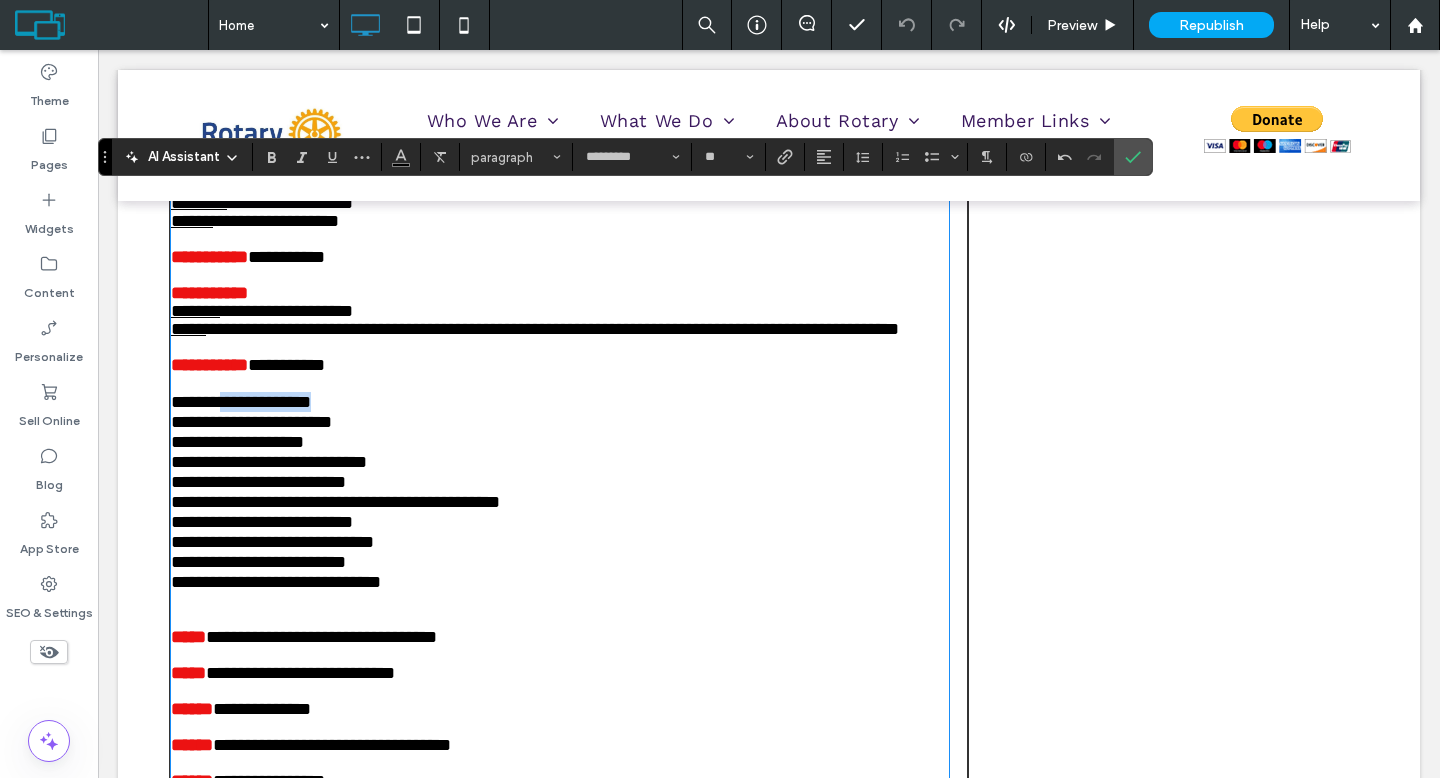 drag, startPoint x: 363, startPoint y: 448, endPoint x: 234, endPoint y: 441, distance: 129.18979 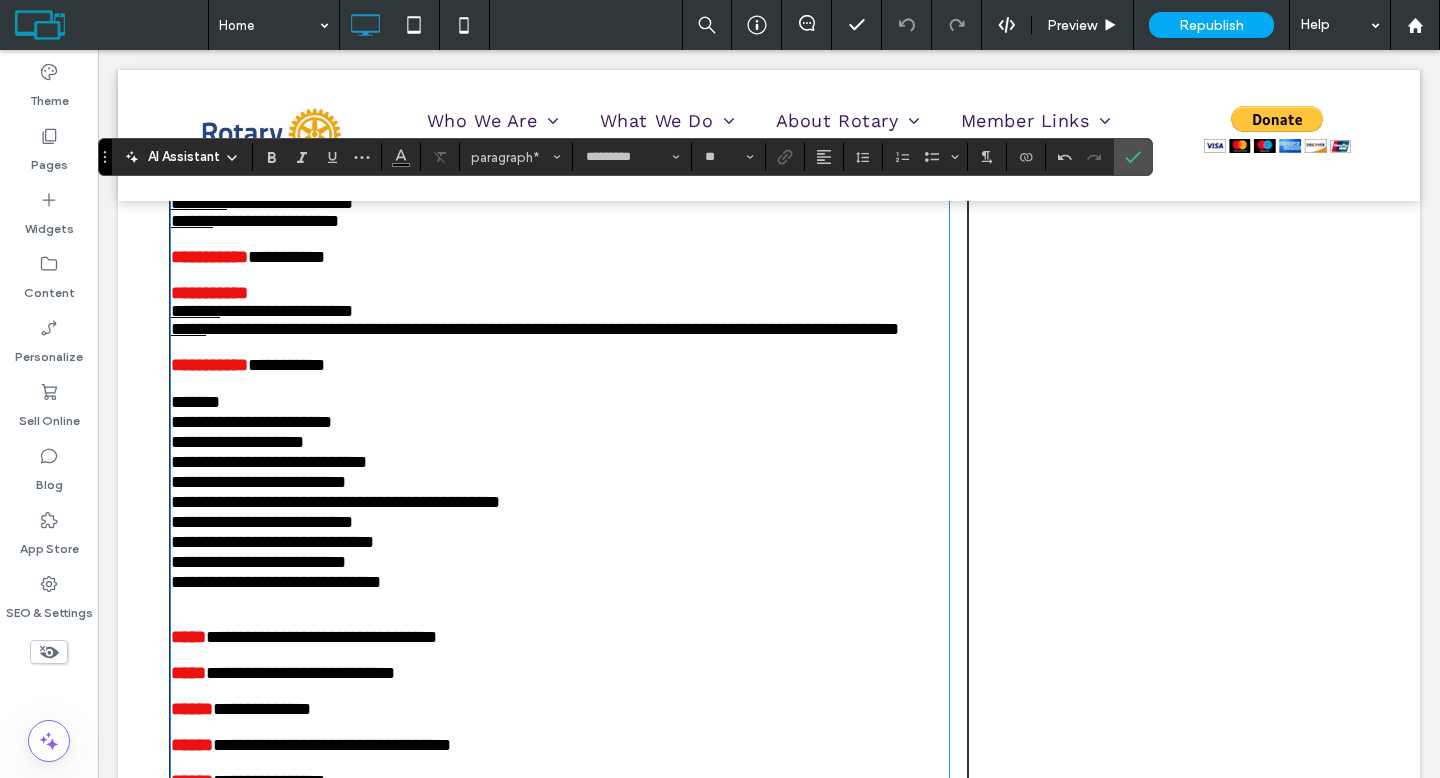 type 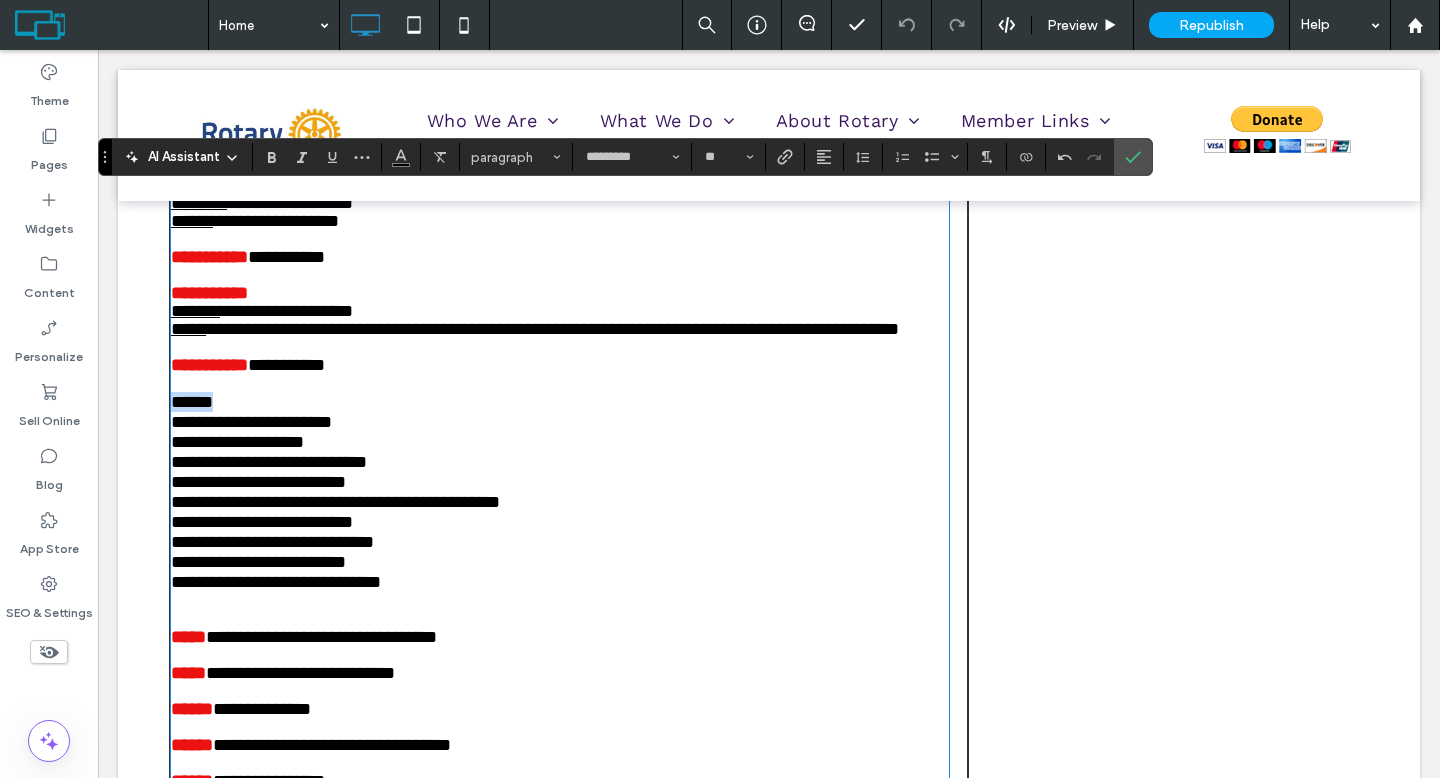drag, startPoint x: 229, startPoint y: 443, endPoint x: 157, endPoint y: 441, distance: 72.02777 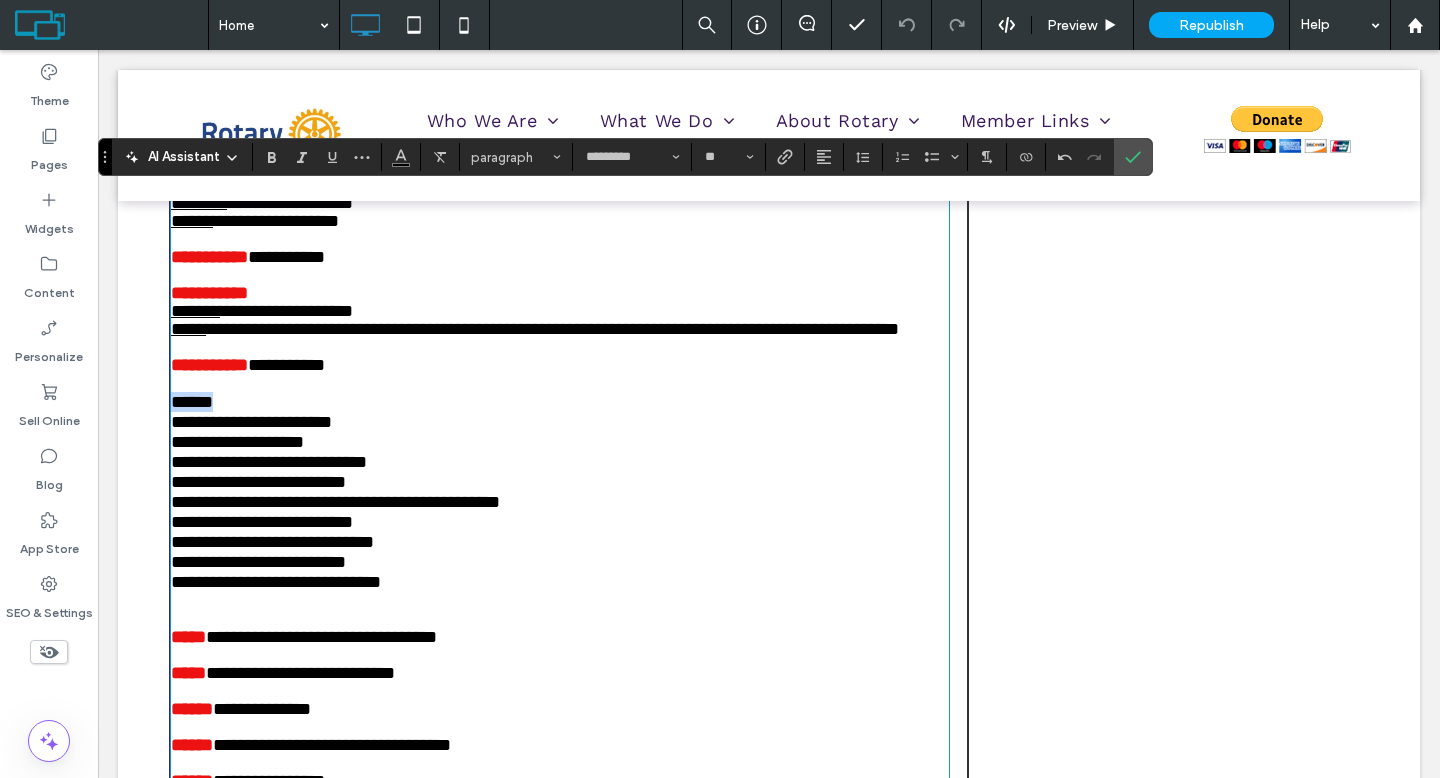 click on "**********" at bounding box center (769, 458) 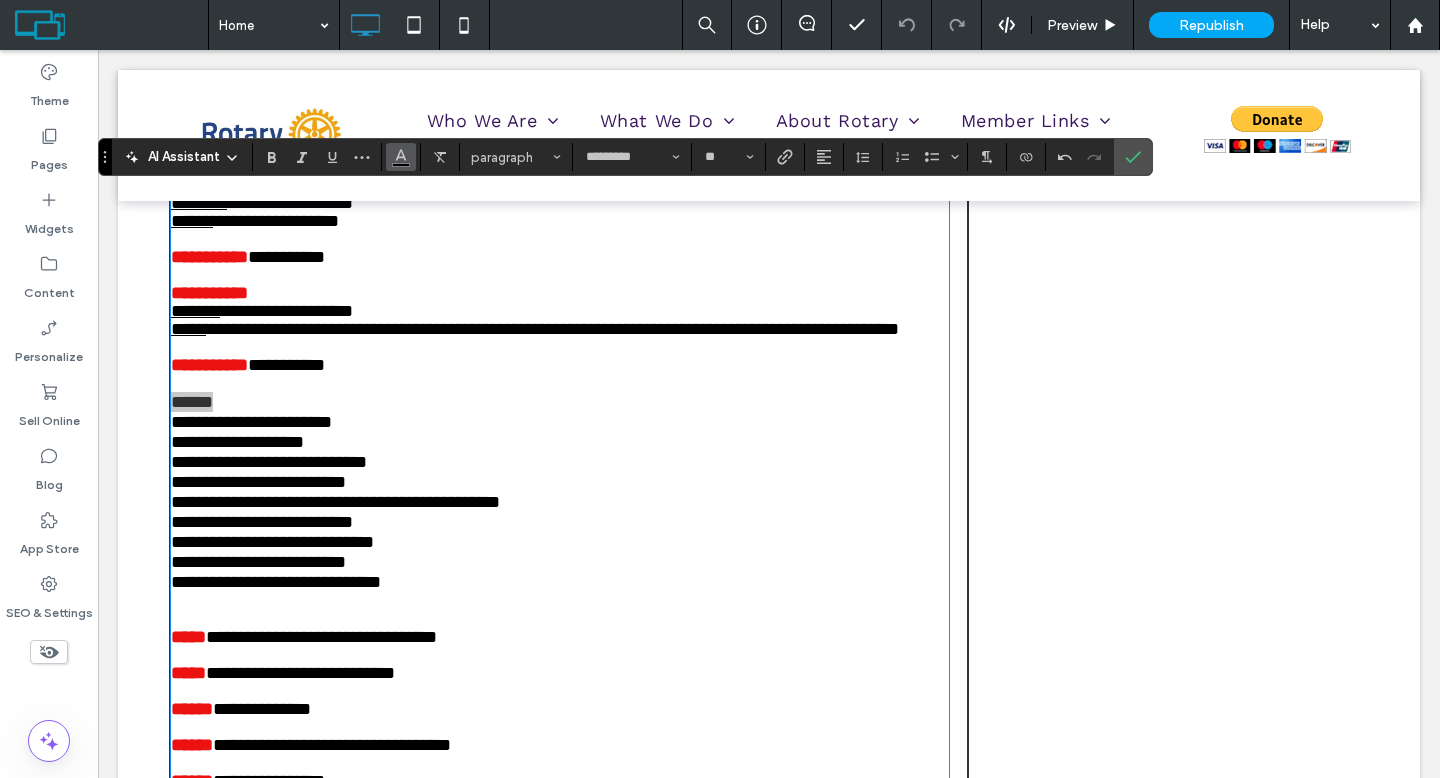 click at bounding box center [401, 157] 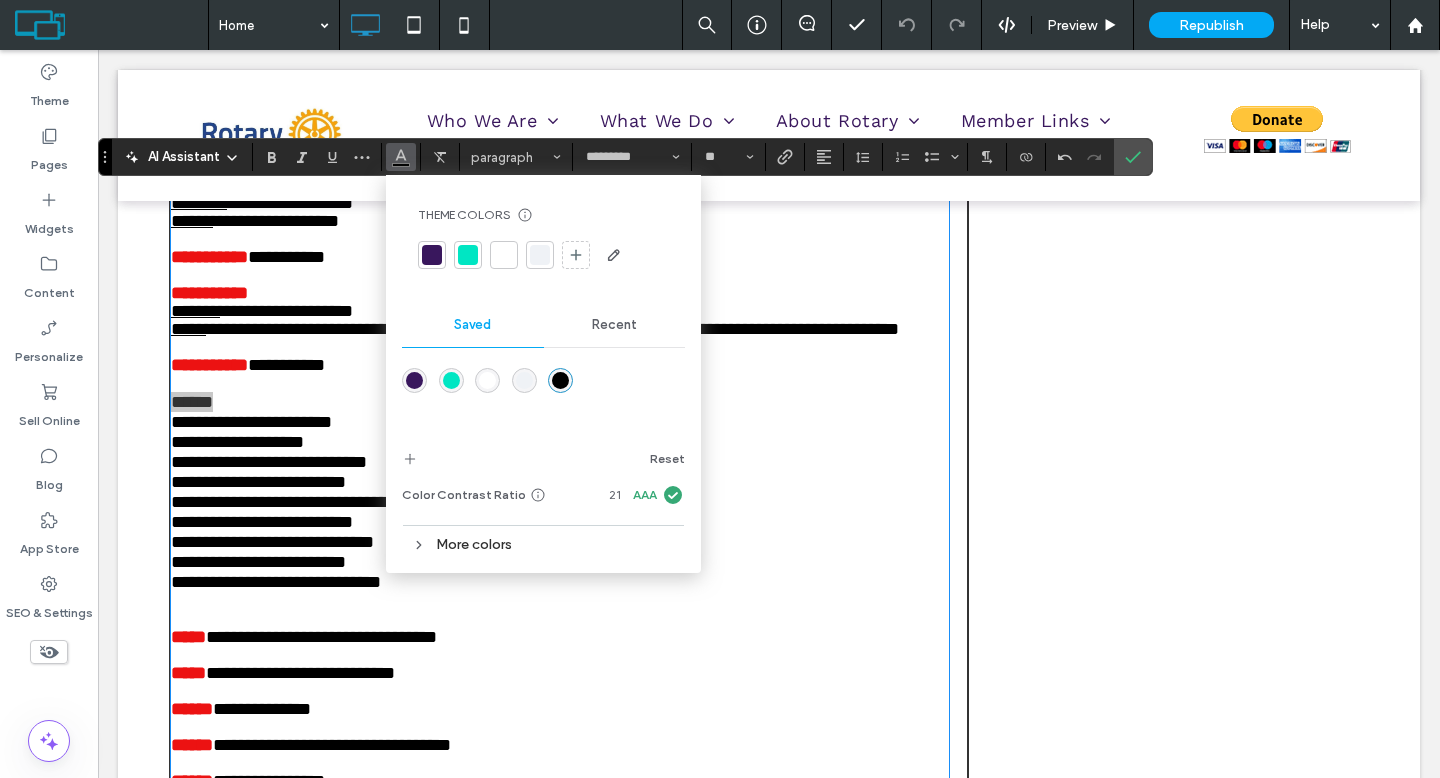 click on "Recent" at bounding box center [614, 325] 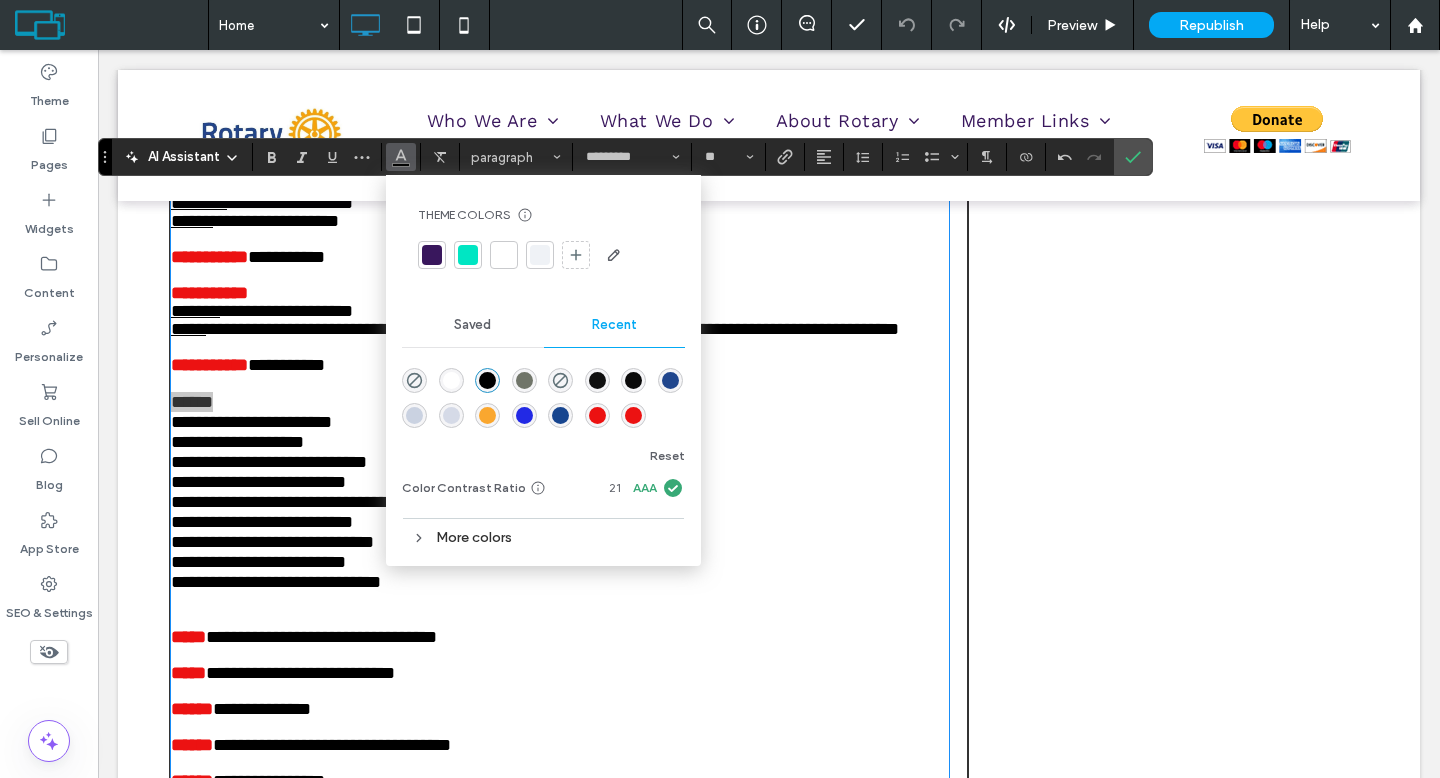 drag, startPoint x: 634, startPoint y: 410, endPoint x: 536, endPoint y: 360, distance: 110.01818 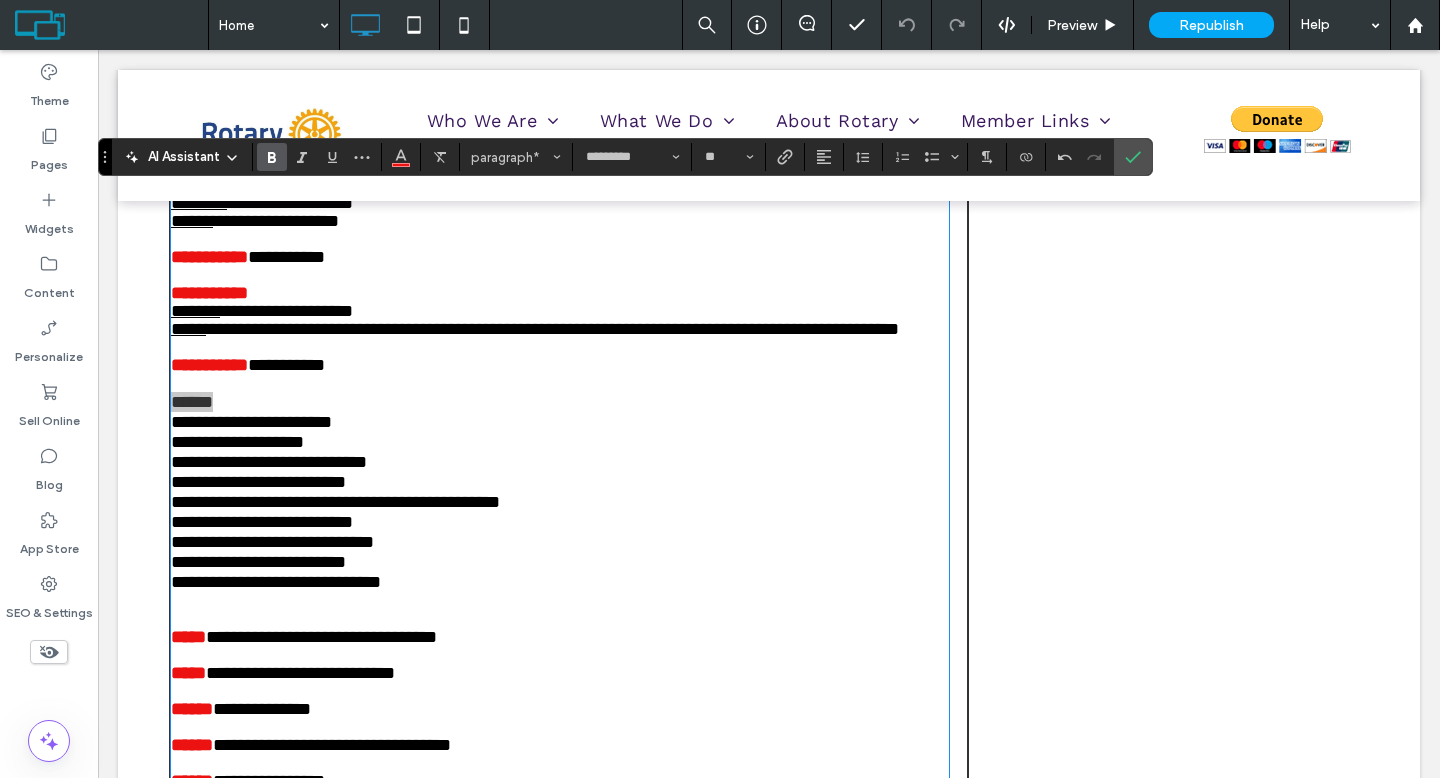 click 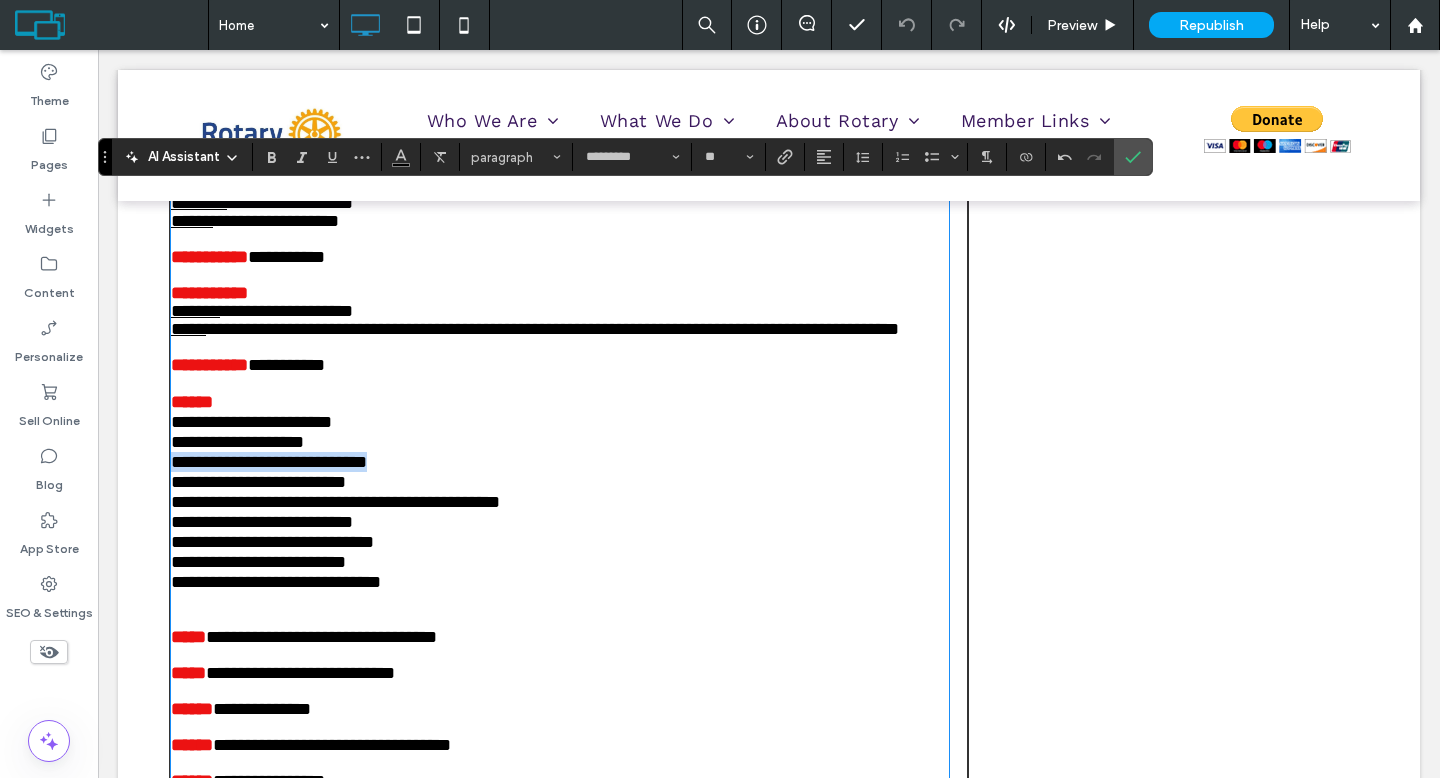 drag, startPoint x: 441, startPoint y: 502, endPoint x: 147, endPoint y: 504, distance: 294.0068 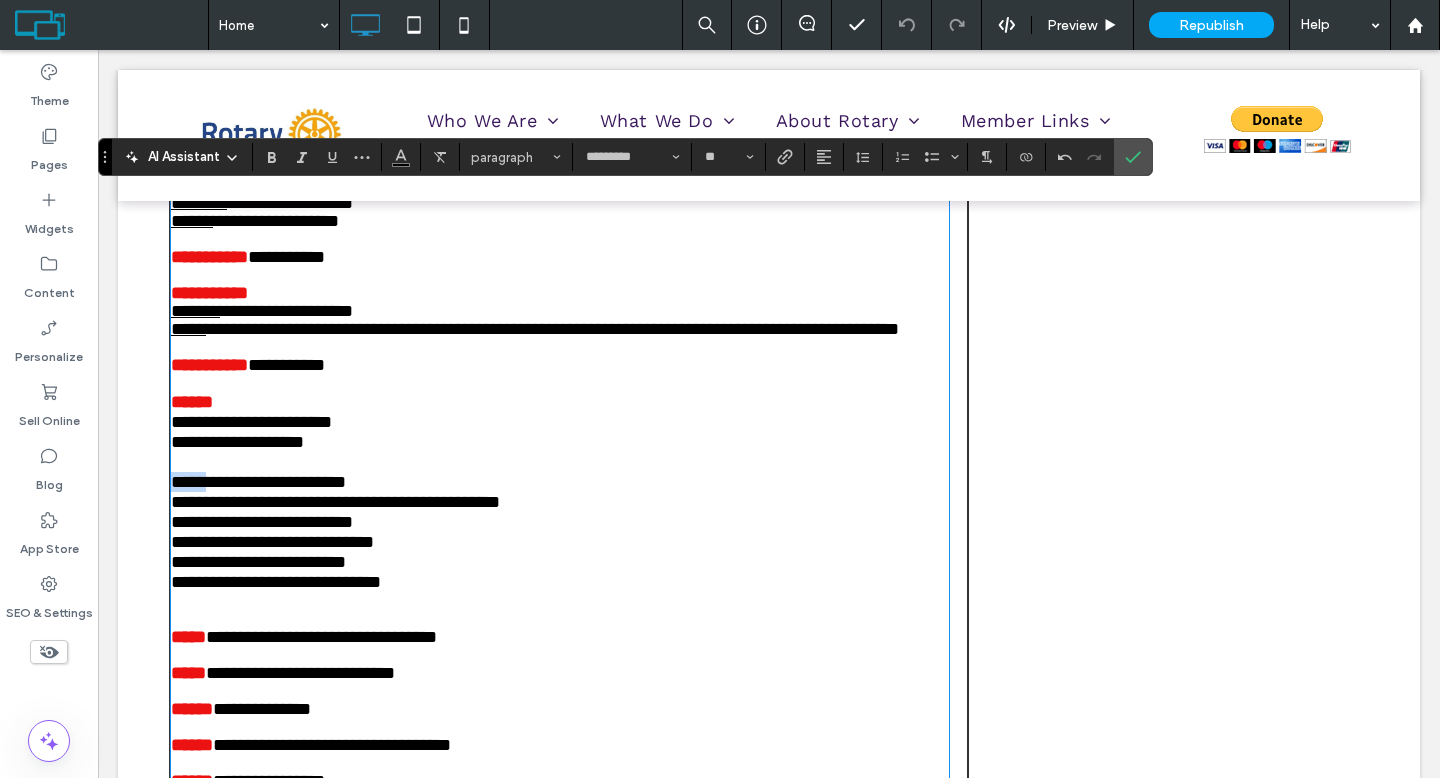 drag, startPoint x: 194, startPoint y: 526, endPoint x: 131, endPoint y: 524, distance: 63.03174 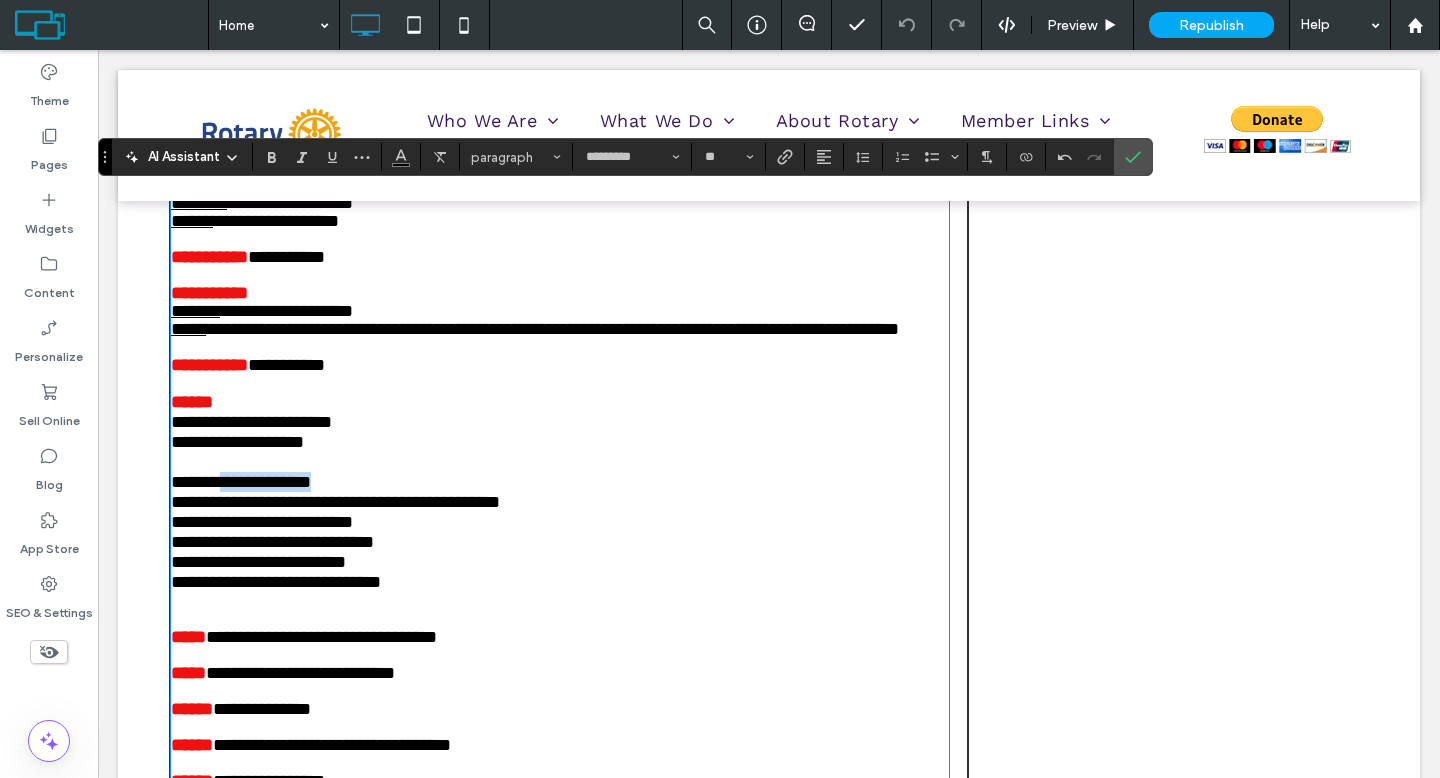 drag, startPoint x: 223, startPoint y: 526, endPoint x: 399, endPoint y: 527, distance: 176.00284 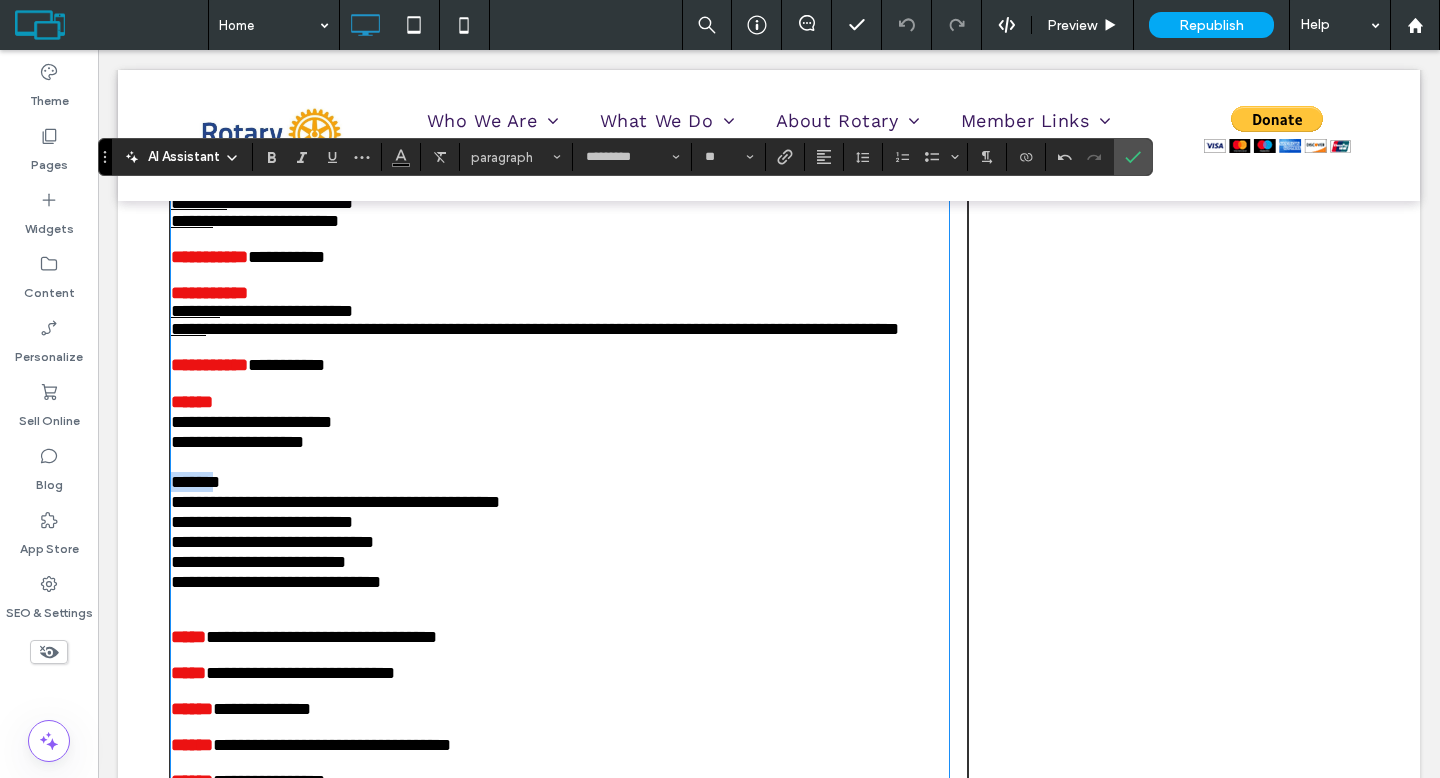 drag, startPoint x: 197, startPoint y: 524, endPoint x: 140, endPoint y: 520, distance: 57.14018 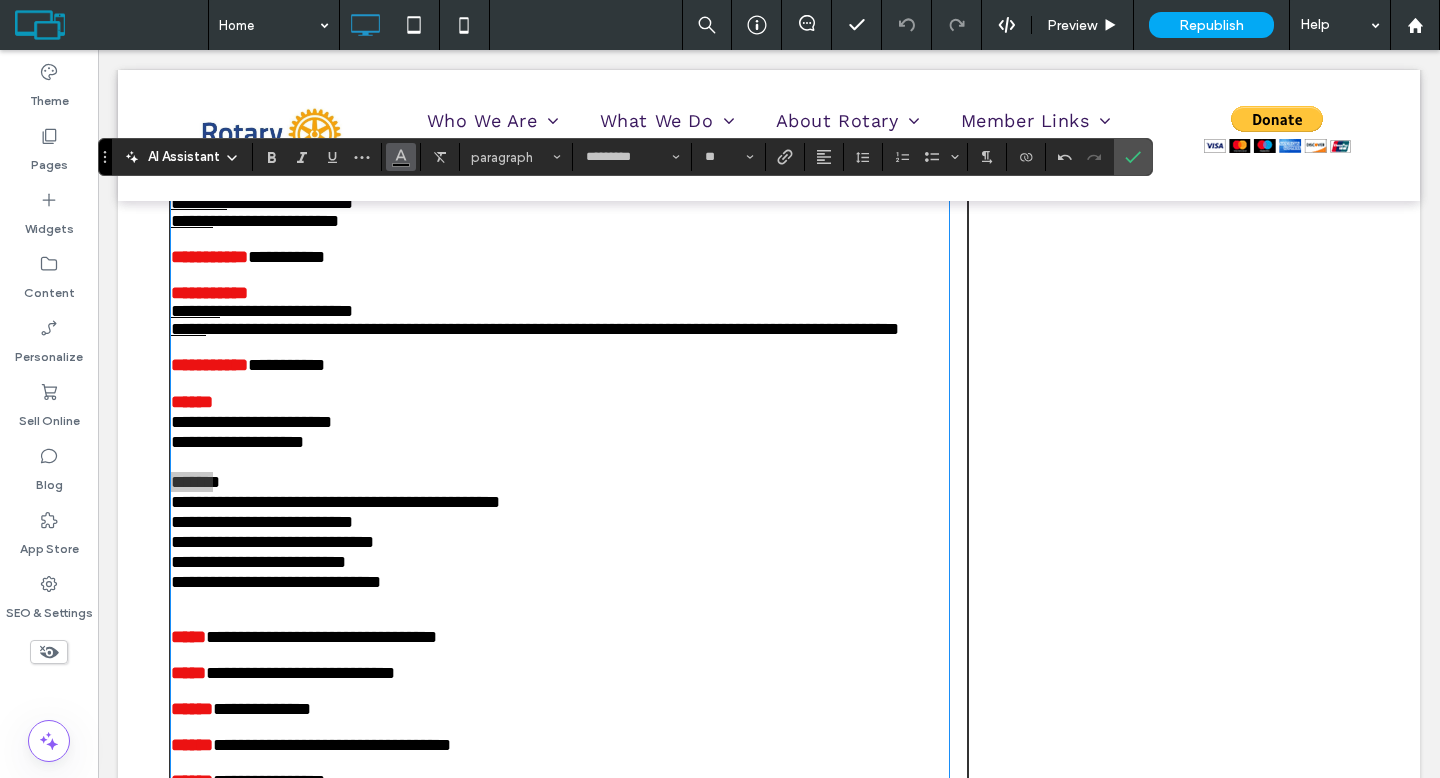 click at bounding box center [401, 155] 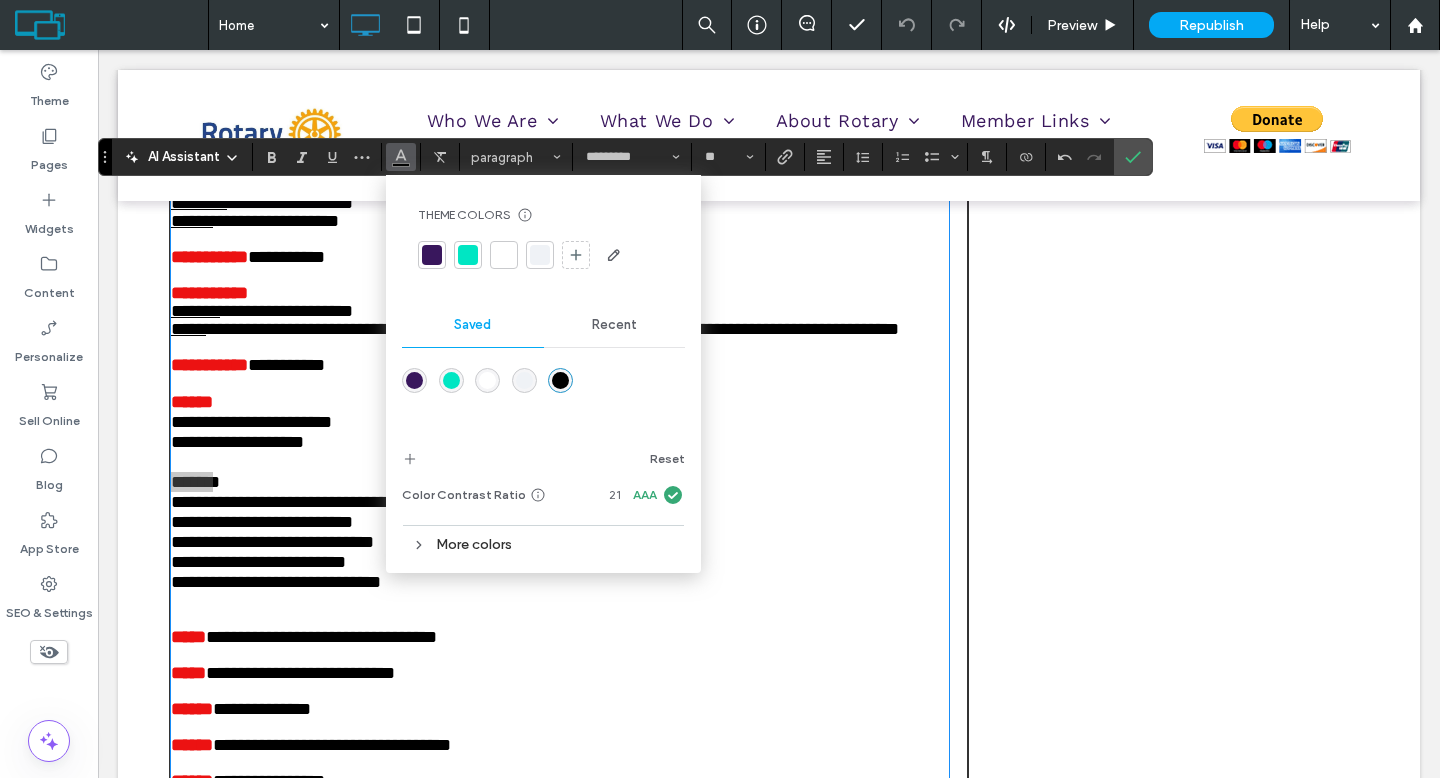 click on "Recent" at bounding box center [614, 325] 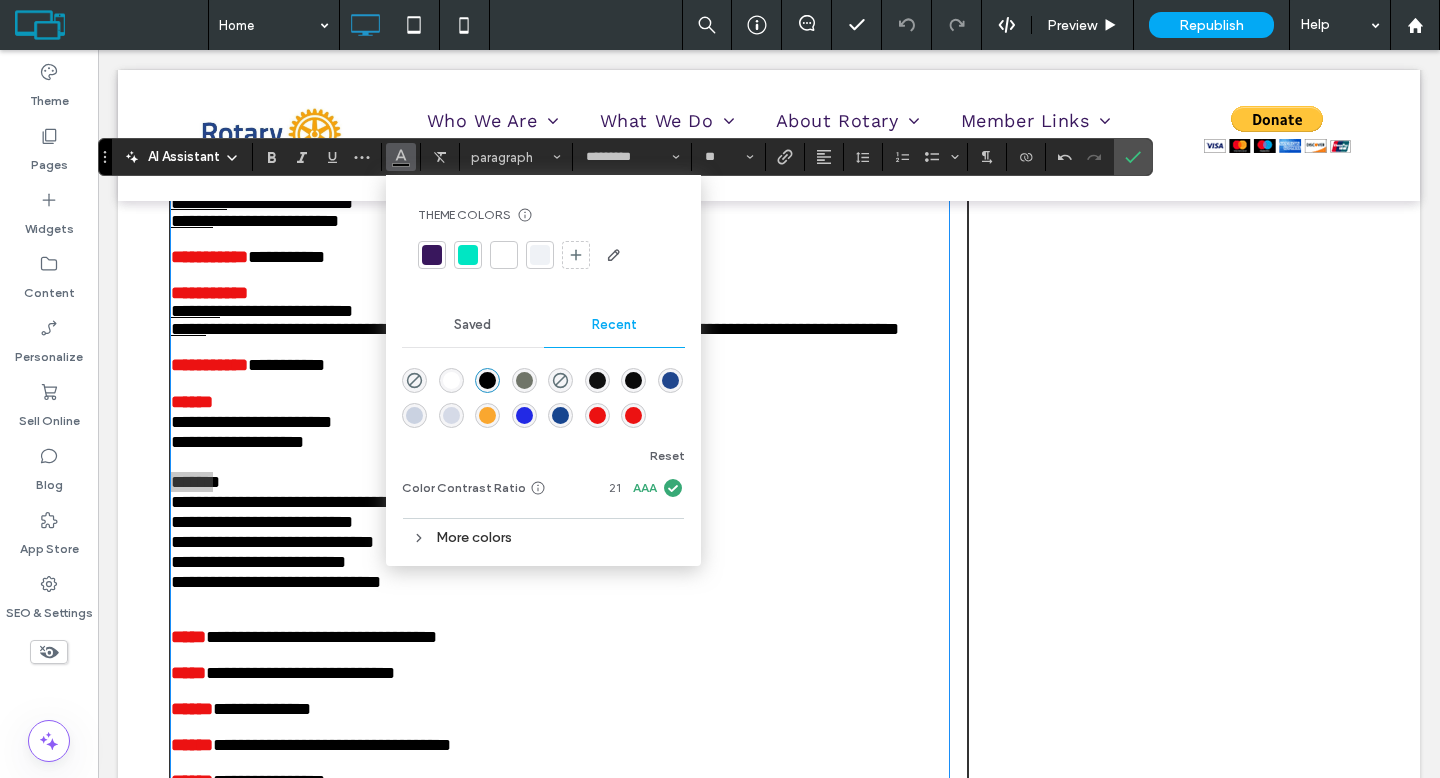 click at bounding box center (633, 415) 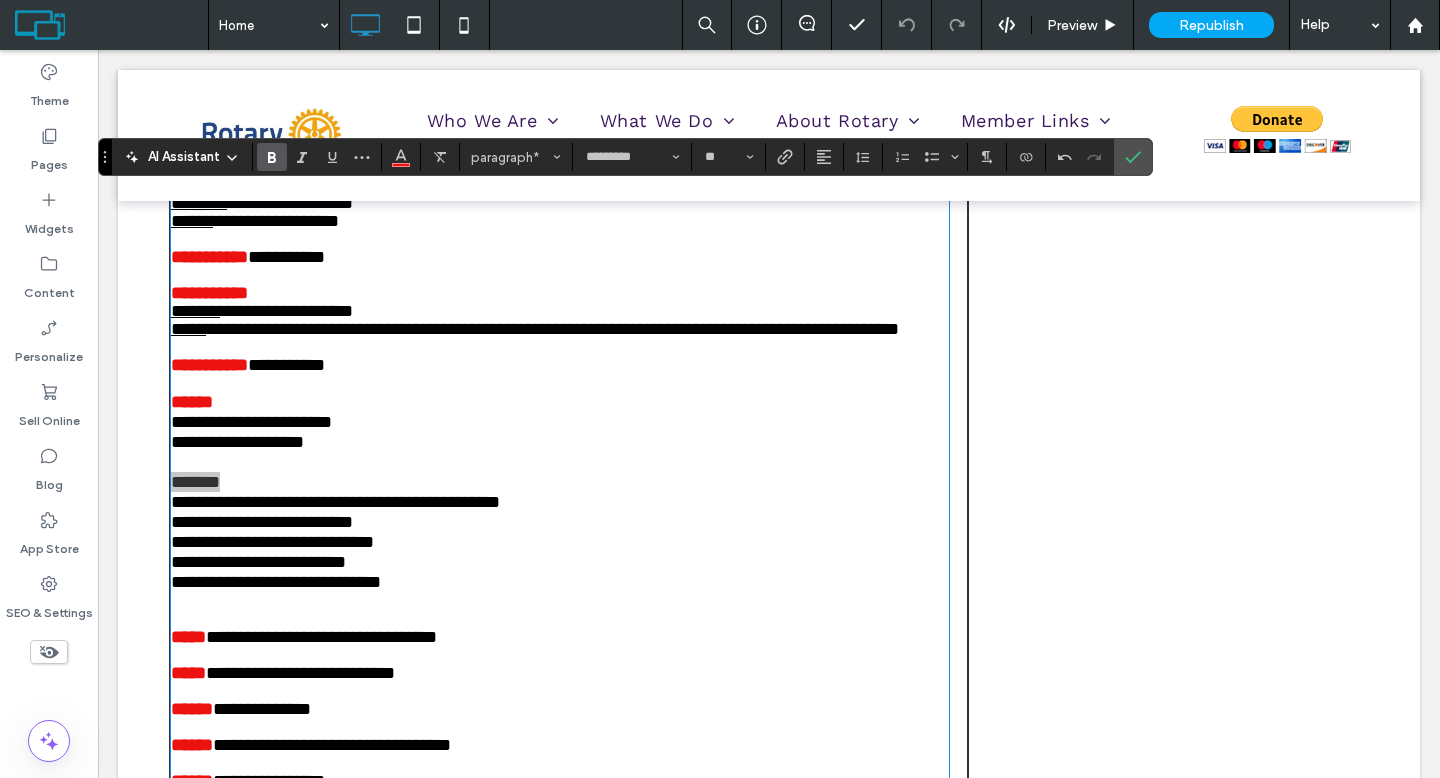 click 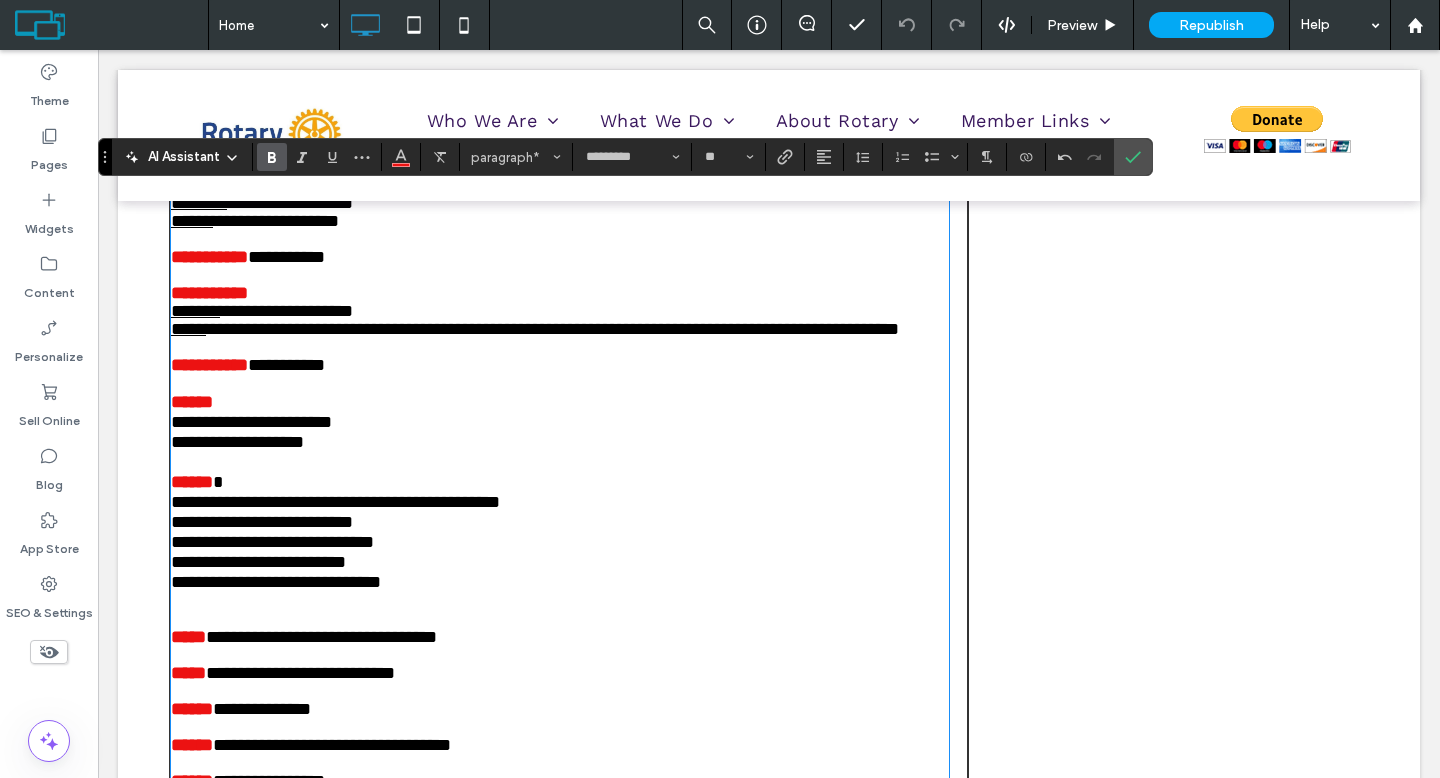 click on "**********" at bounding box center (560, 542) 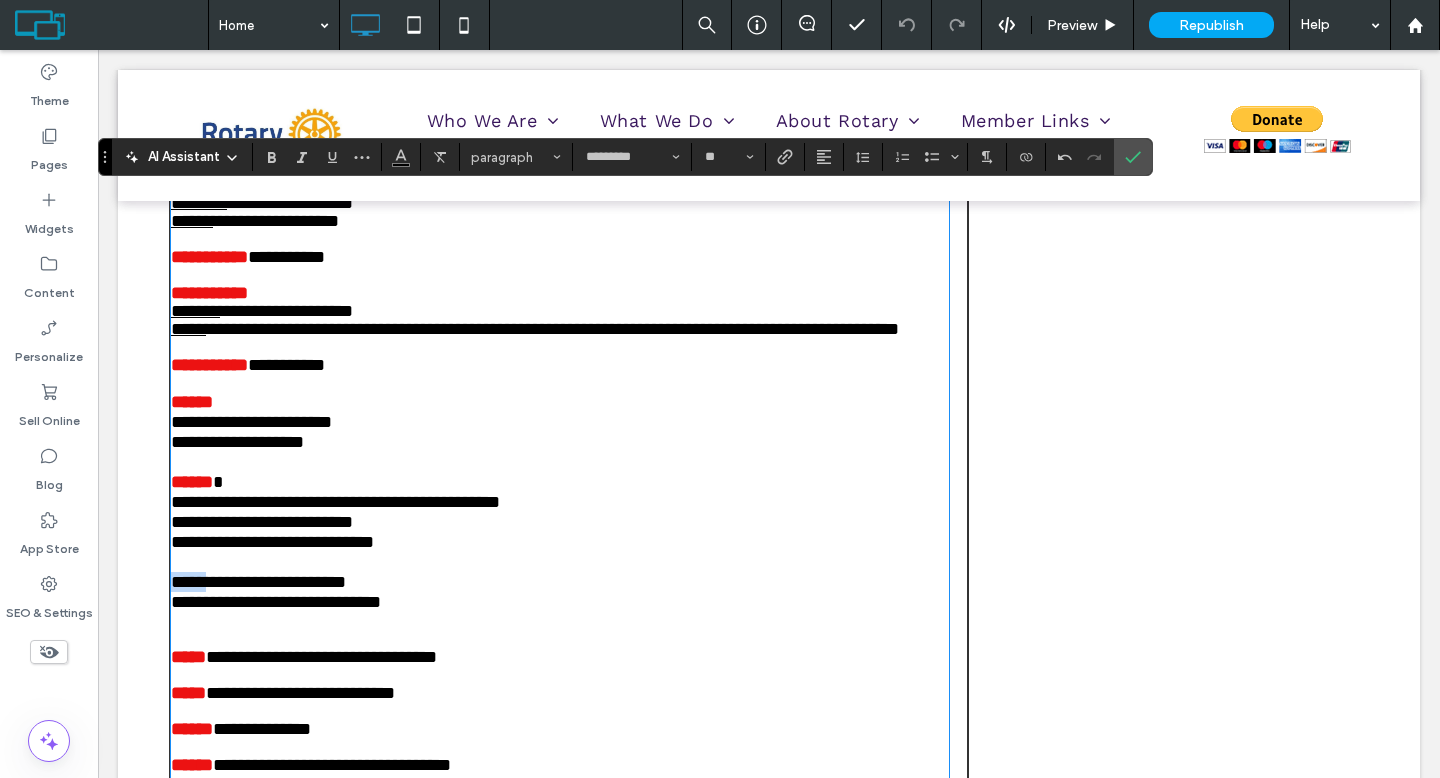 drag, startPoint x: 209, startPoint y: 635, endPoint x: 154, endPoint y: 632, distance: 55.081757 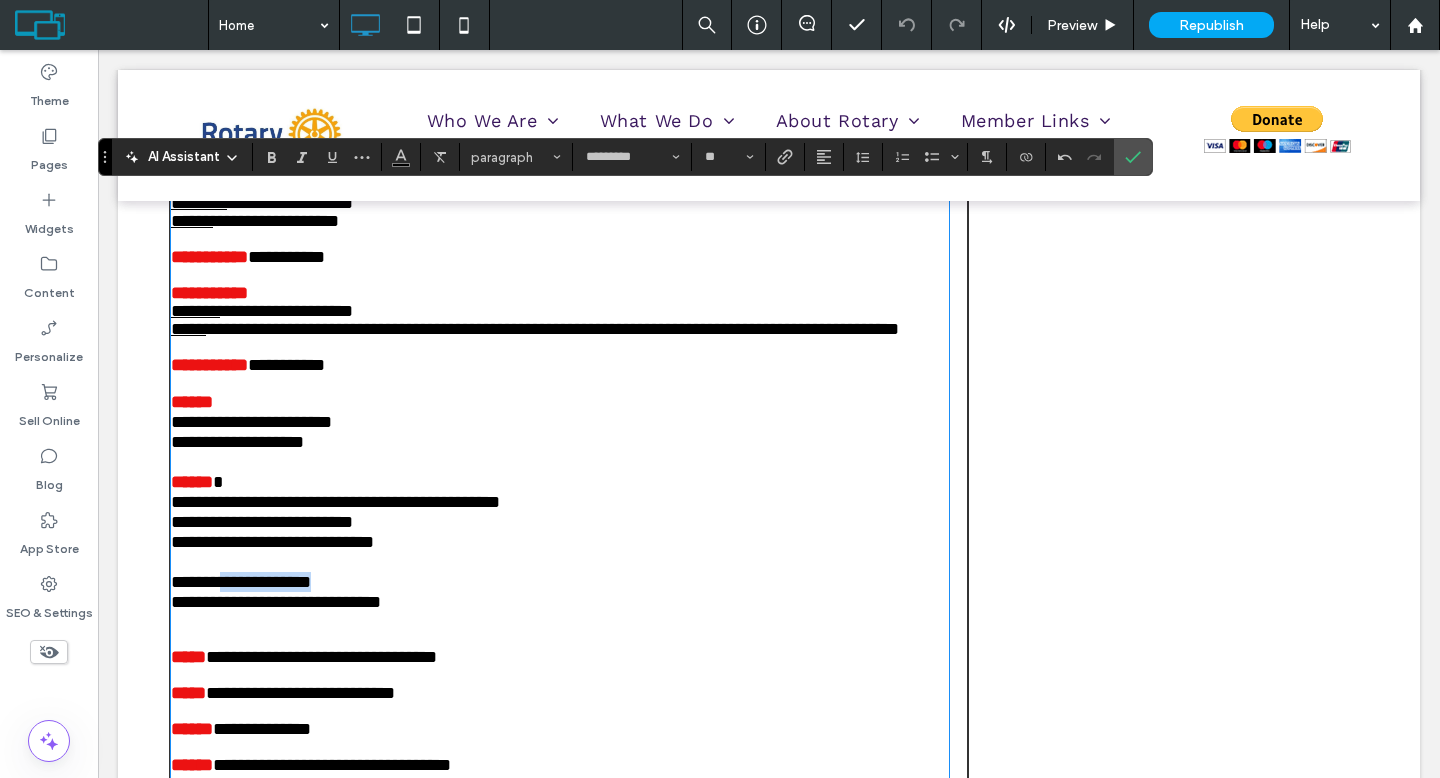 drag, startPoint x: 229, startPoint y: 634, endPoint x: 400, endPoint y: 632, distance: 171.01169 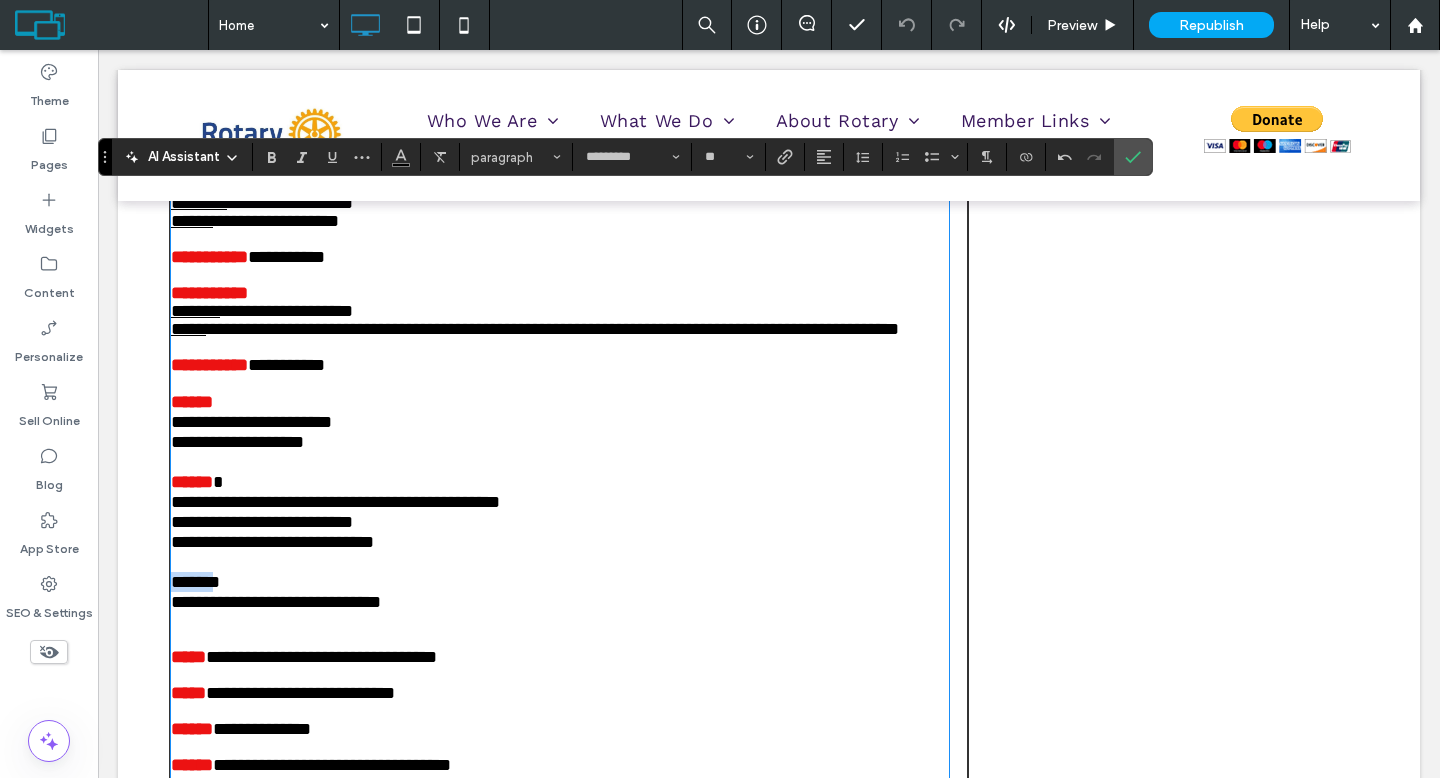 drag, startPoint x: 224, startPoint y: 632, endPoint x: 105, endPoint y: 622, distance: 119.419426 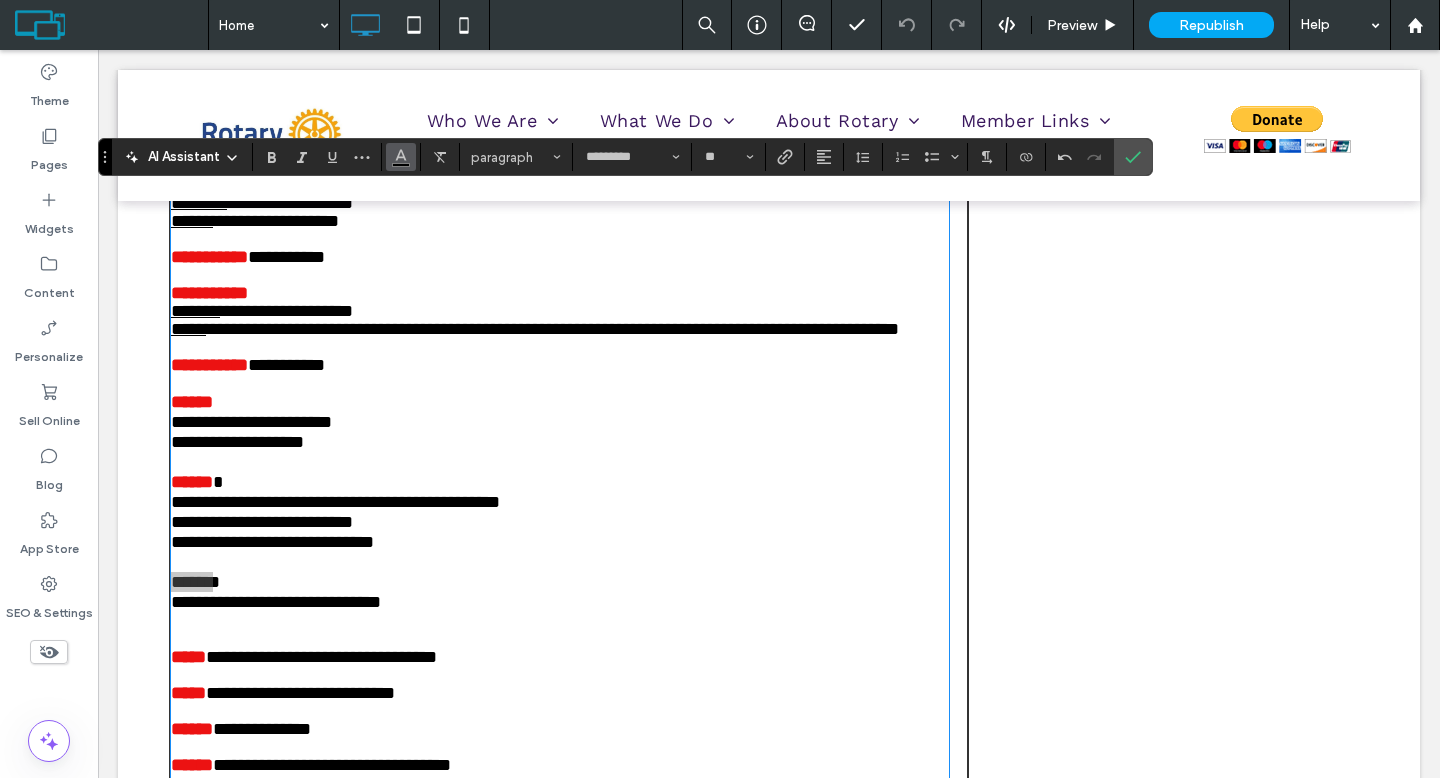 click 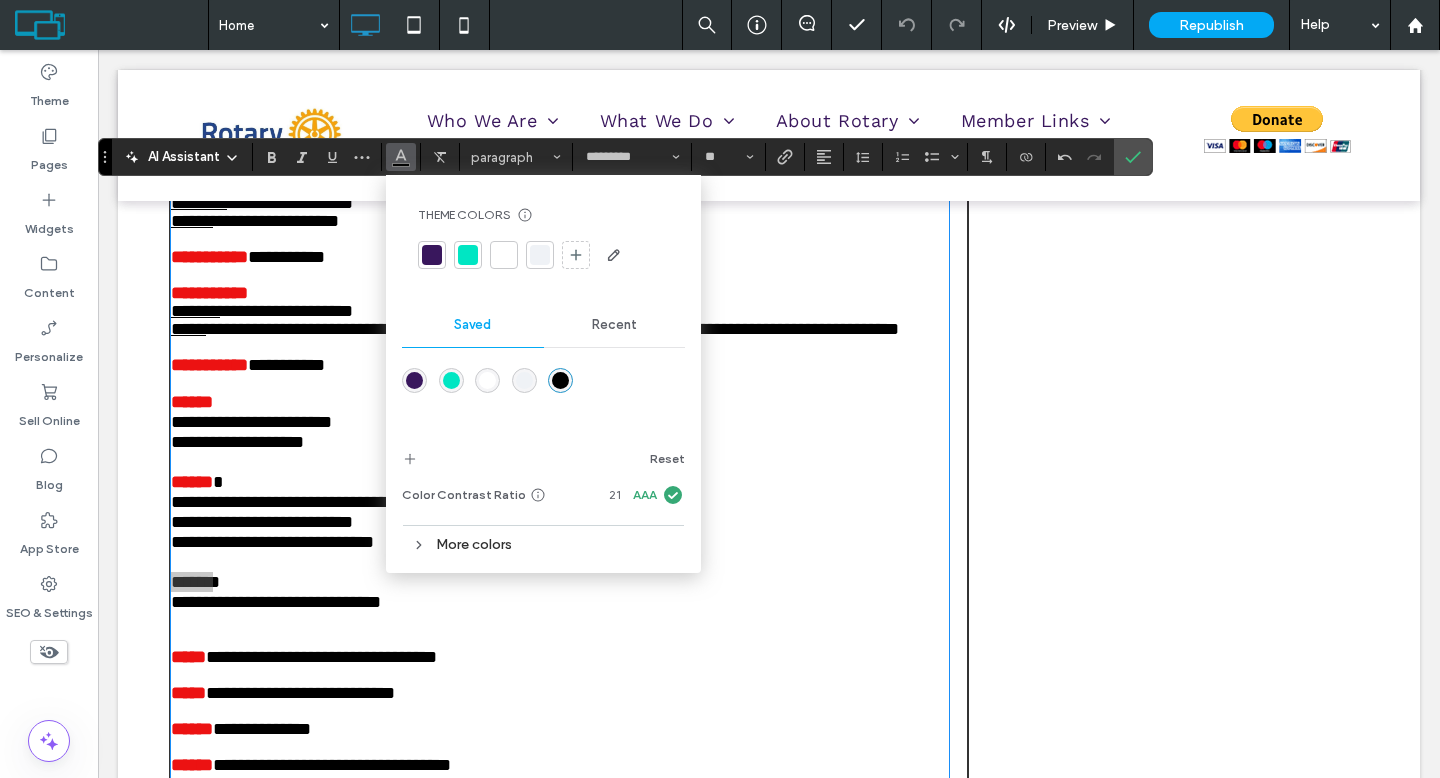 click on "Recent" at bounding box center (614, 325) 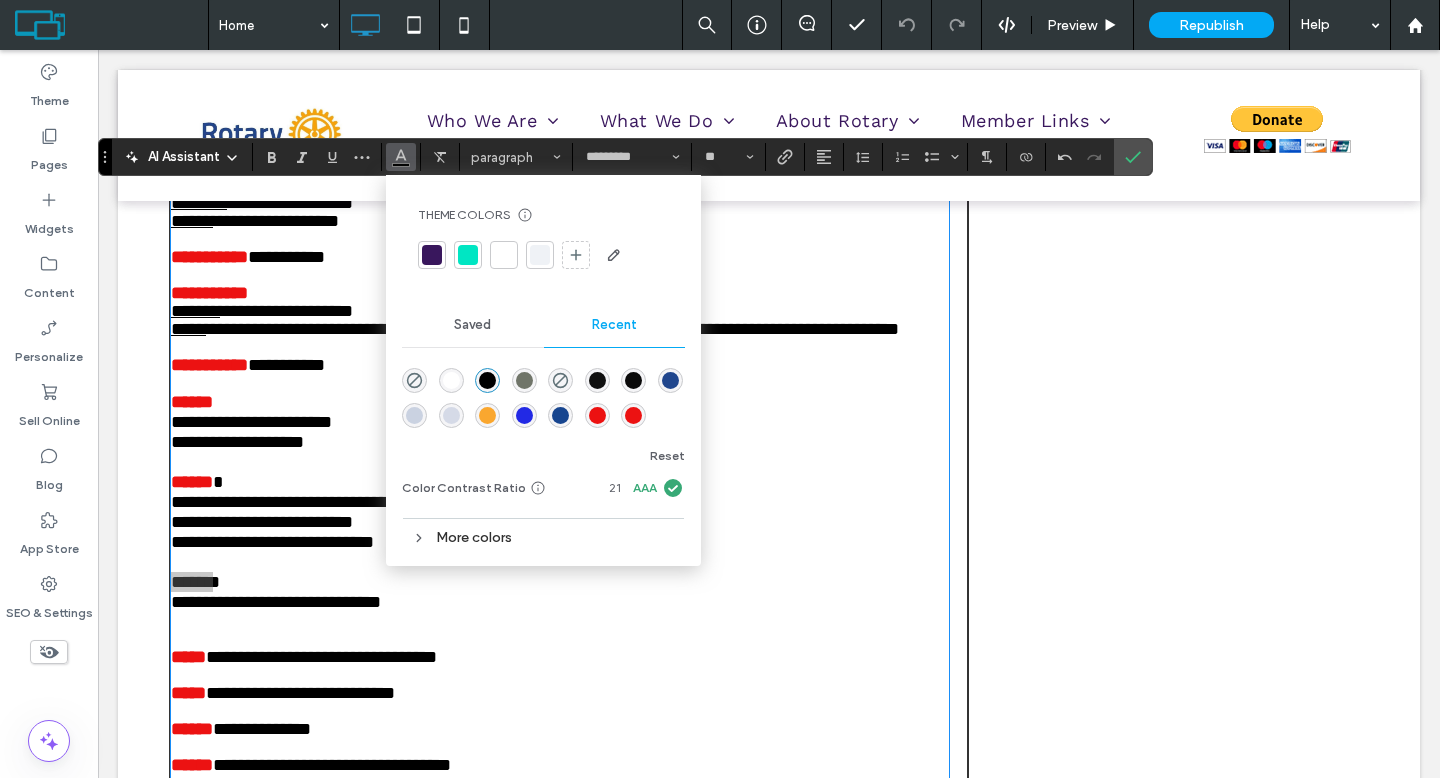 click at bounding box center [633, 415] 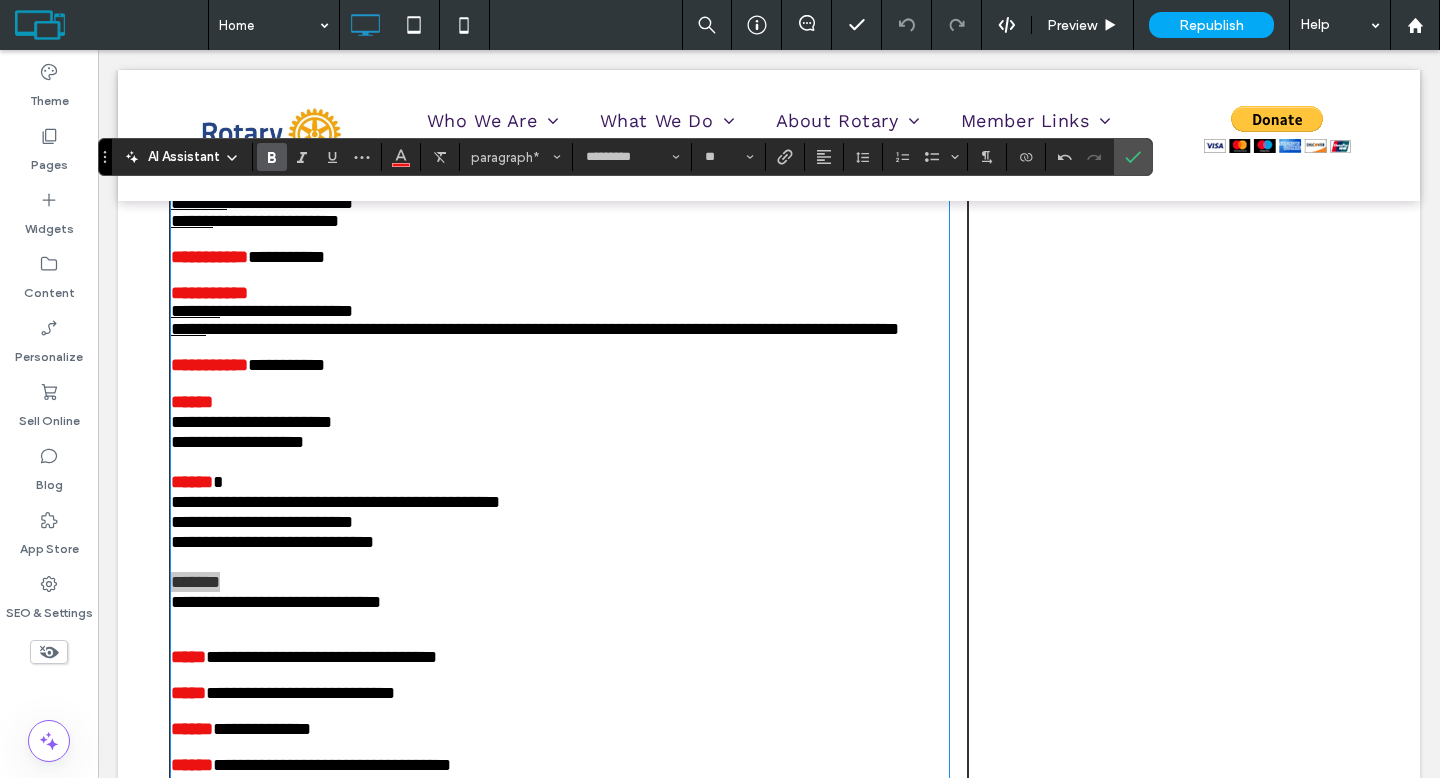 click 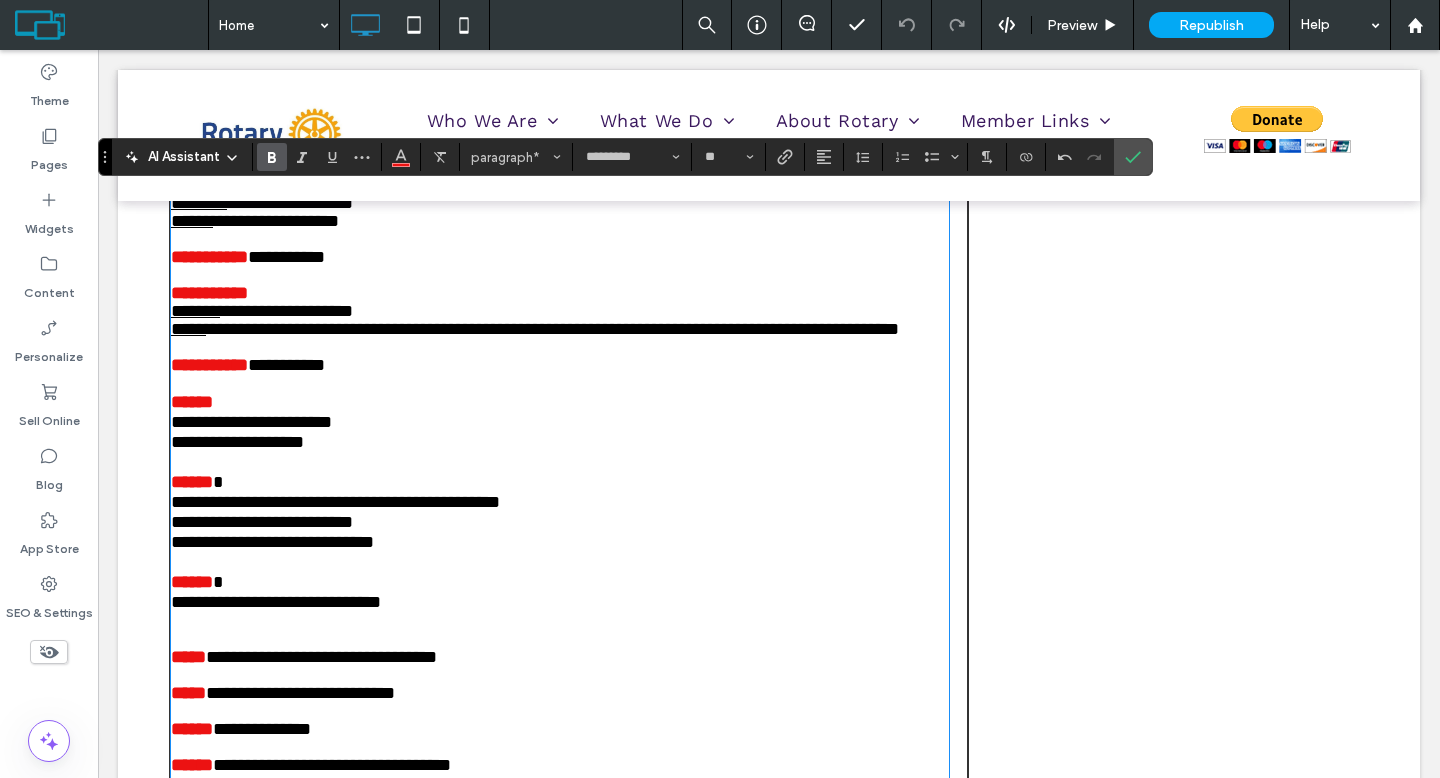 click on "﻿" at bounding box center (560, 621) 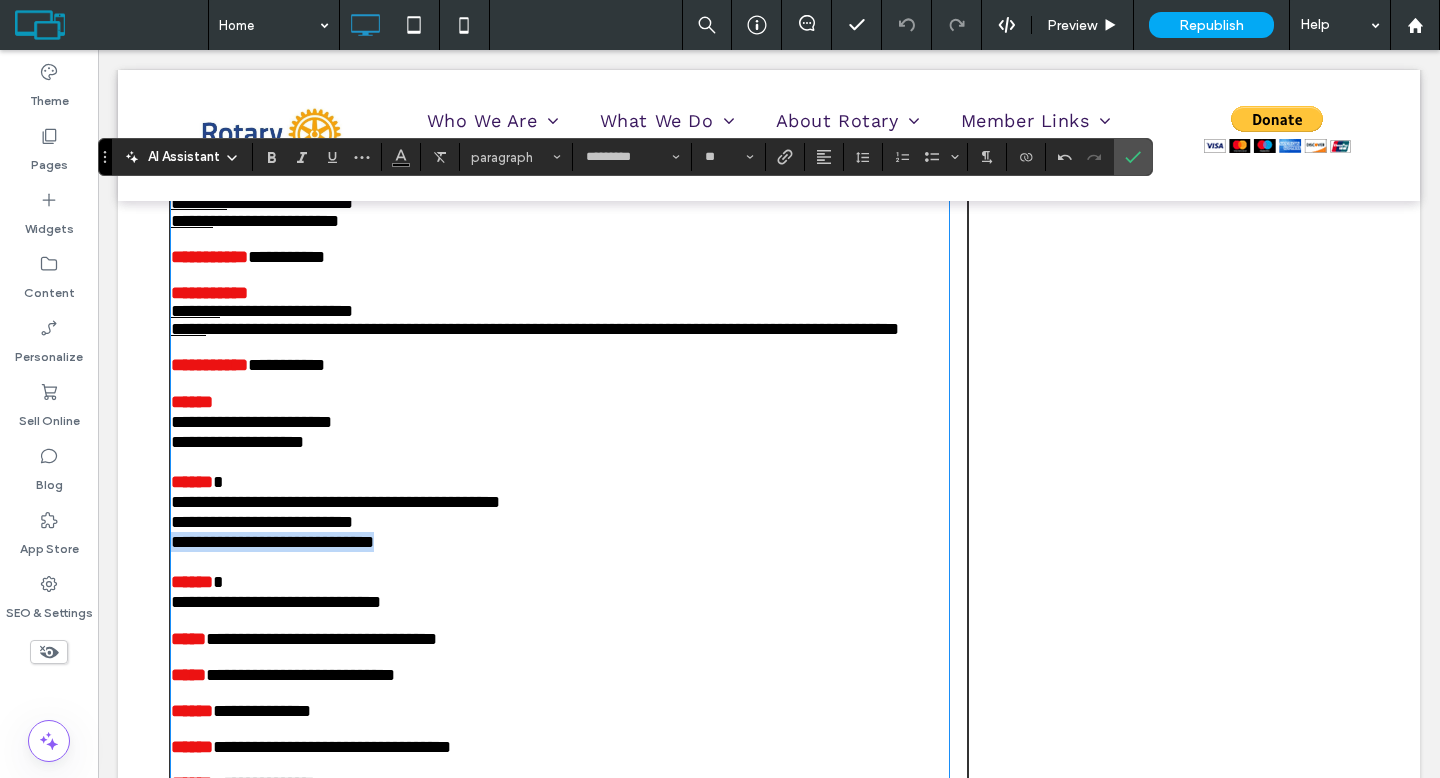 drag, startPoint x: 452, startPoint y: 587, endPoint x: 141, endPoint y: 586, distance: 311.00162 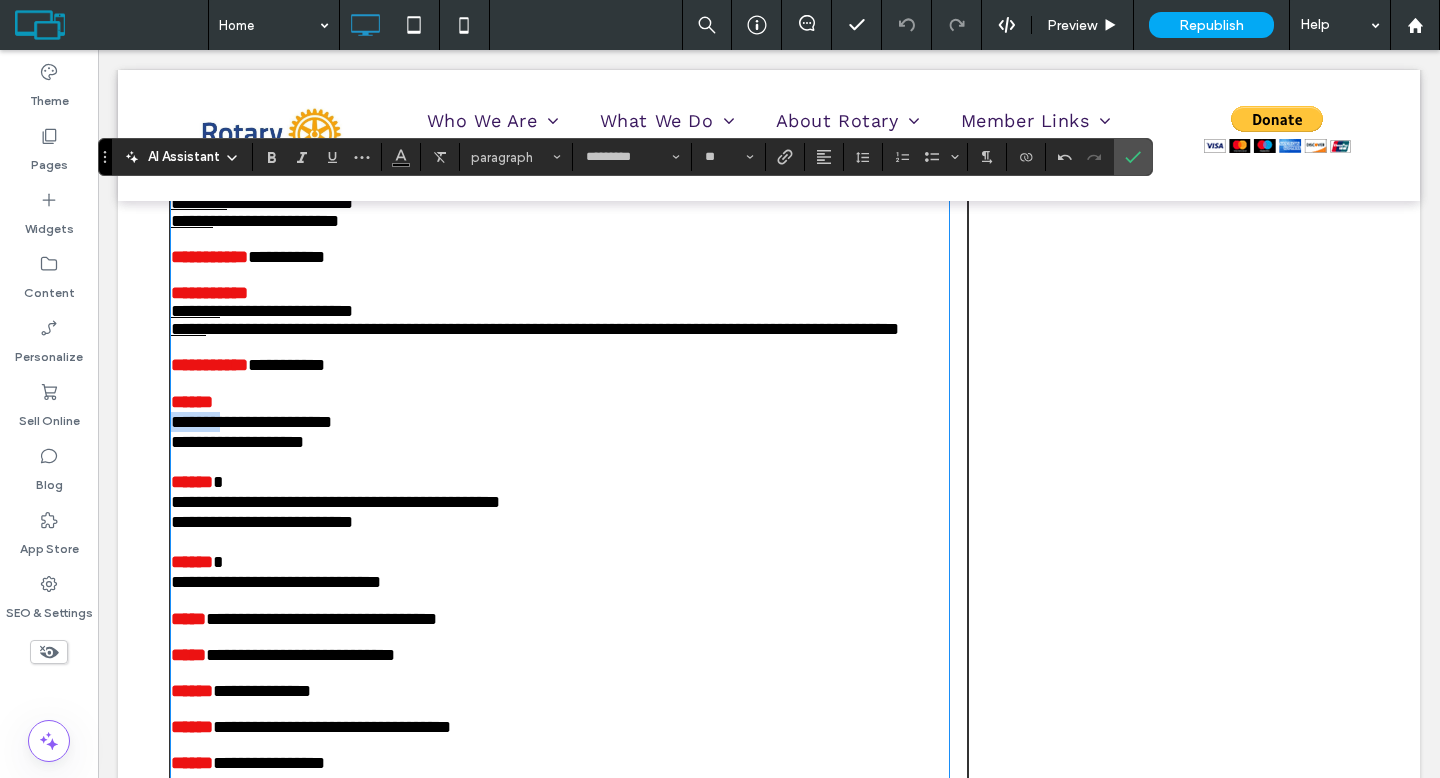 drag, startPoint x: 232, startPoint y: 467, endPoint x: 167, endPoint y: 460, distance: 65.37584 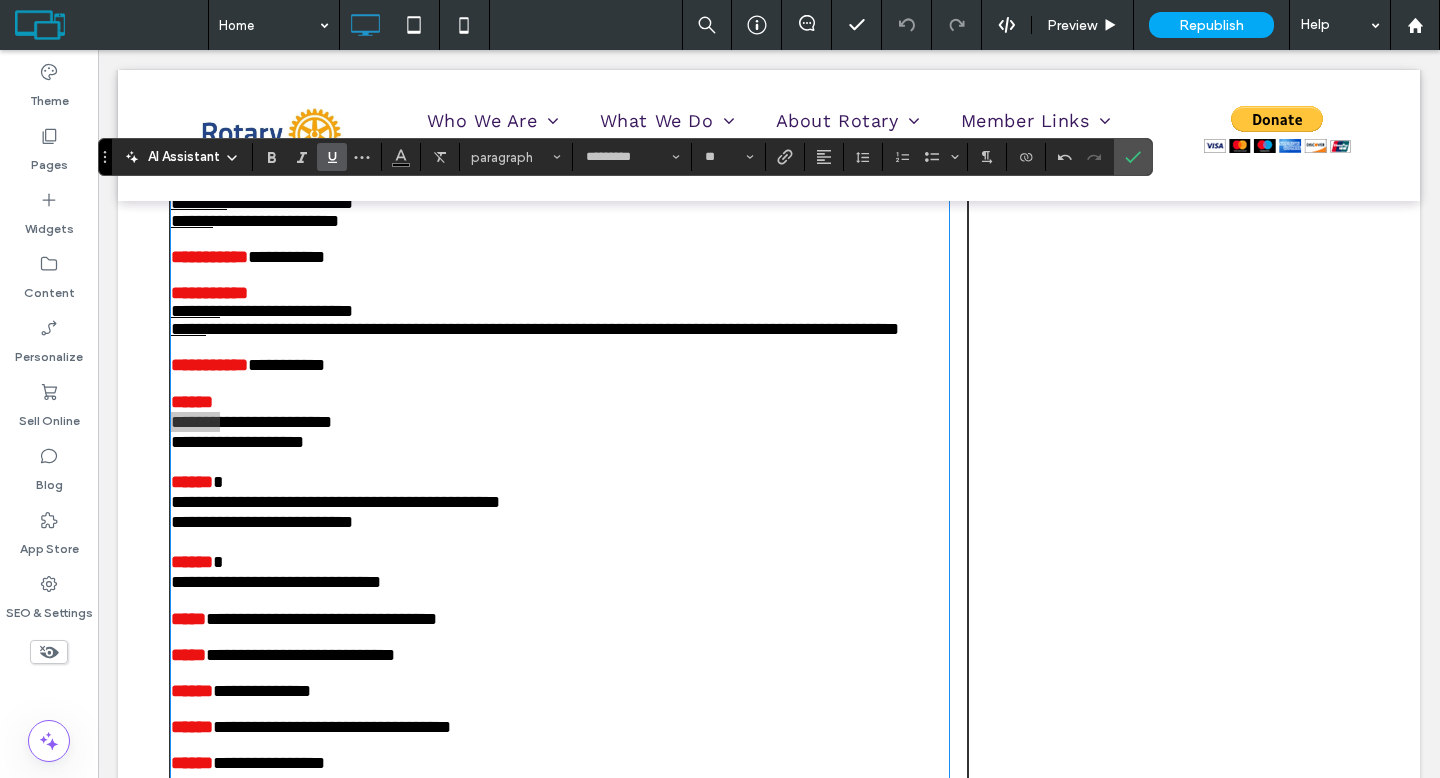 click 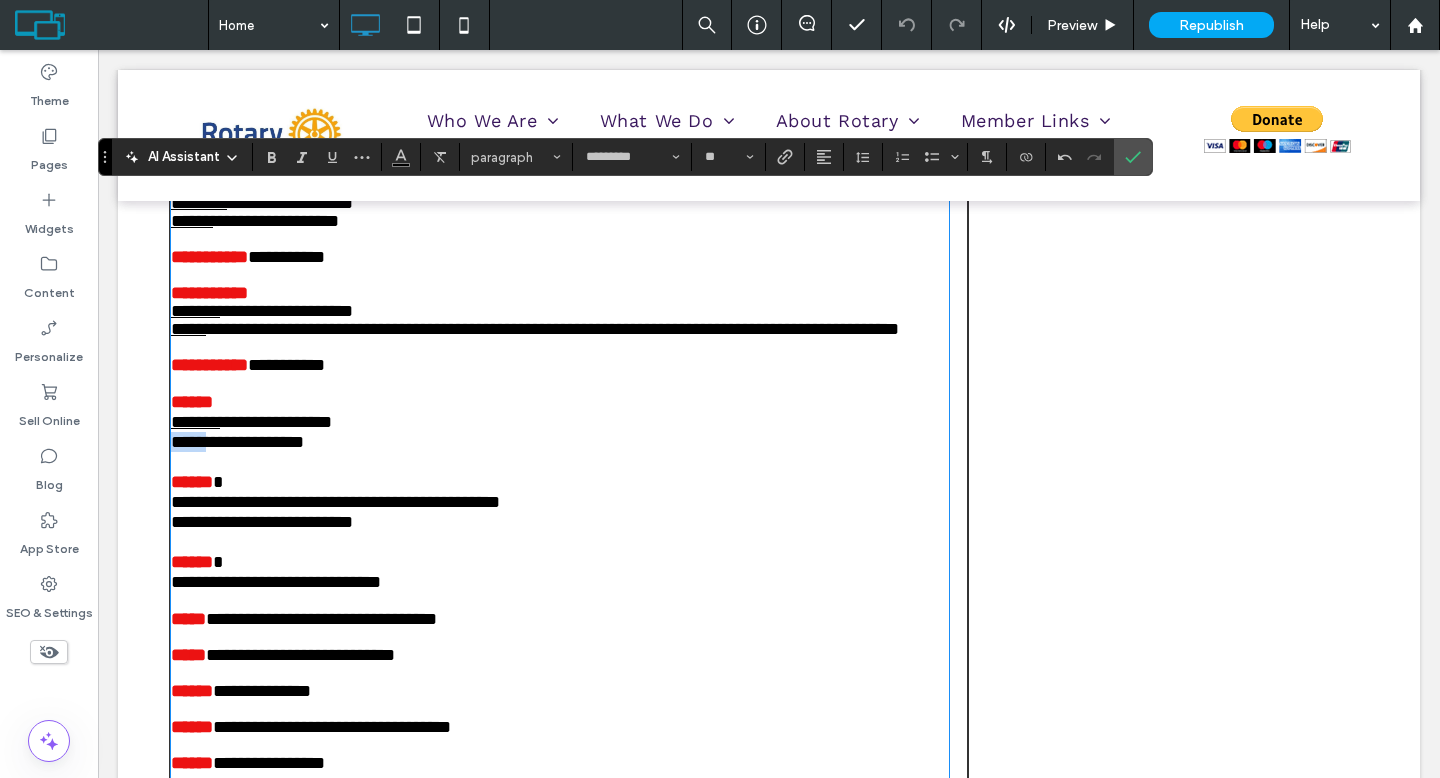 drag, startPoint x: 208, startPoint y: 487, endPoint x: 161, endPoint y: 484, distance: 47.095646 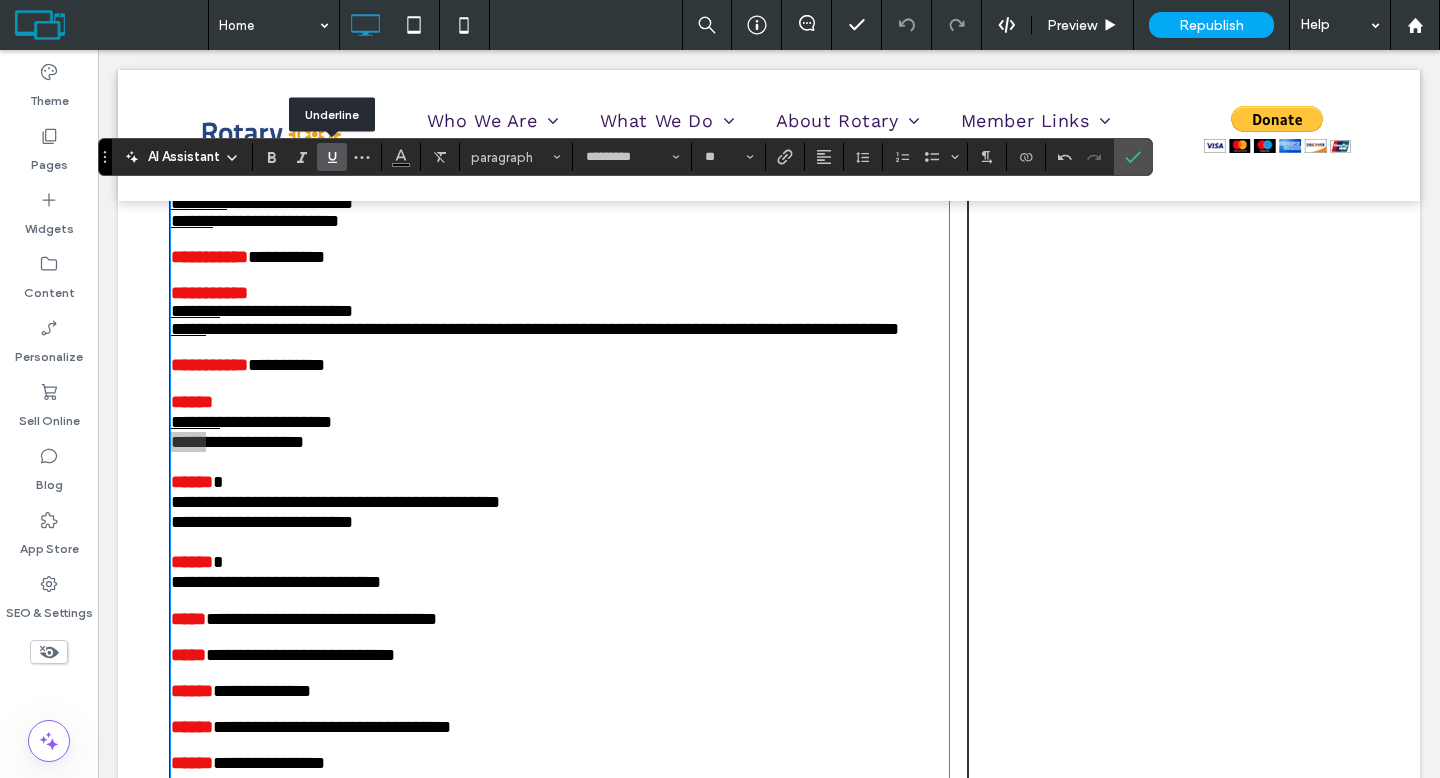 click 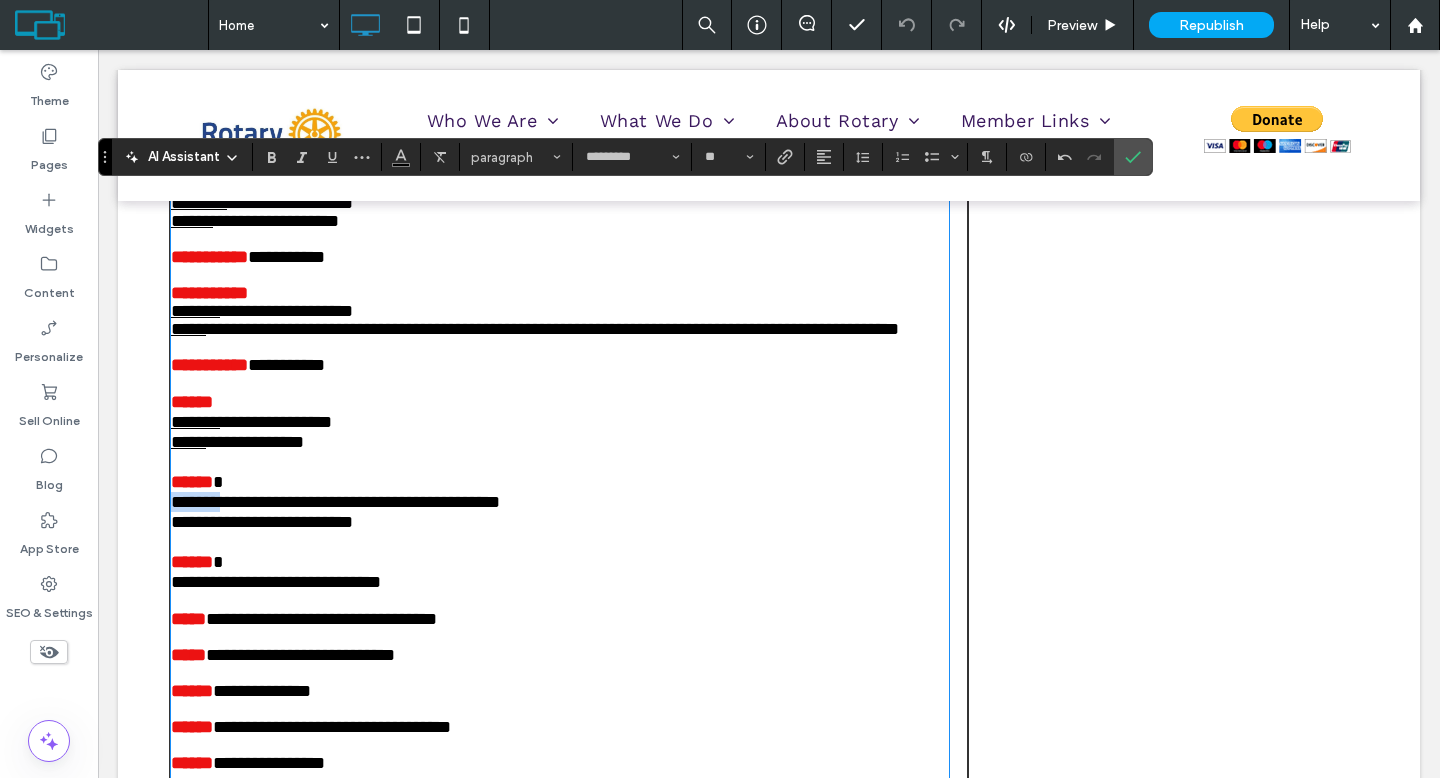 drag, startPoint x: 211, startPoint y: 547, endPoint x: 160, endPoint y: 544, distance: 51.088158 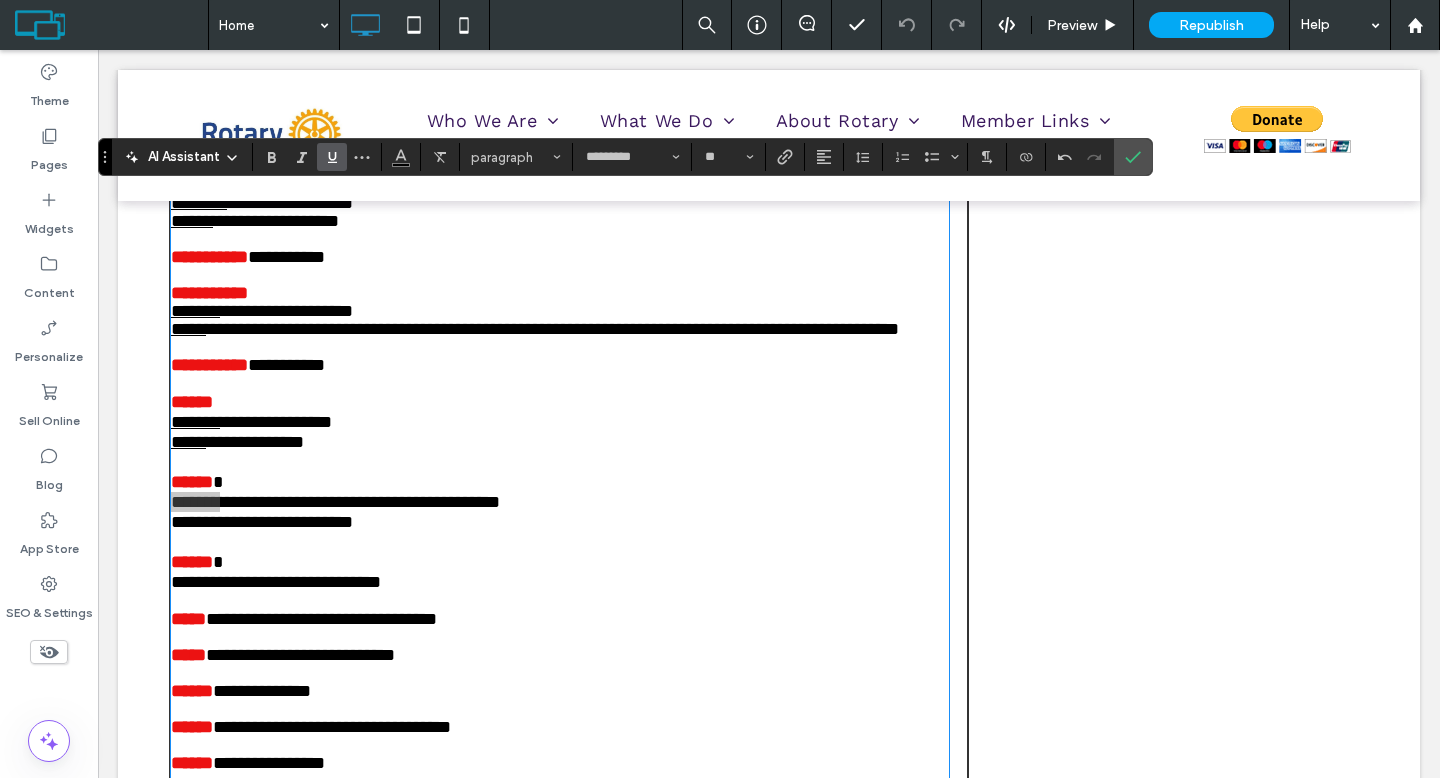 click at bounding box center (332, 157) 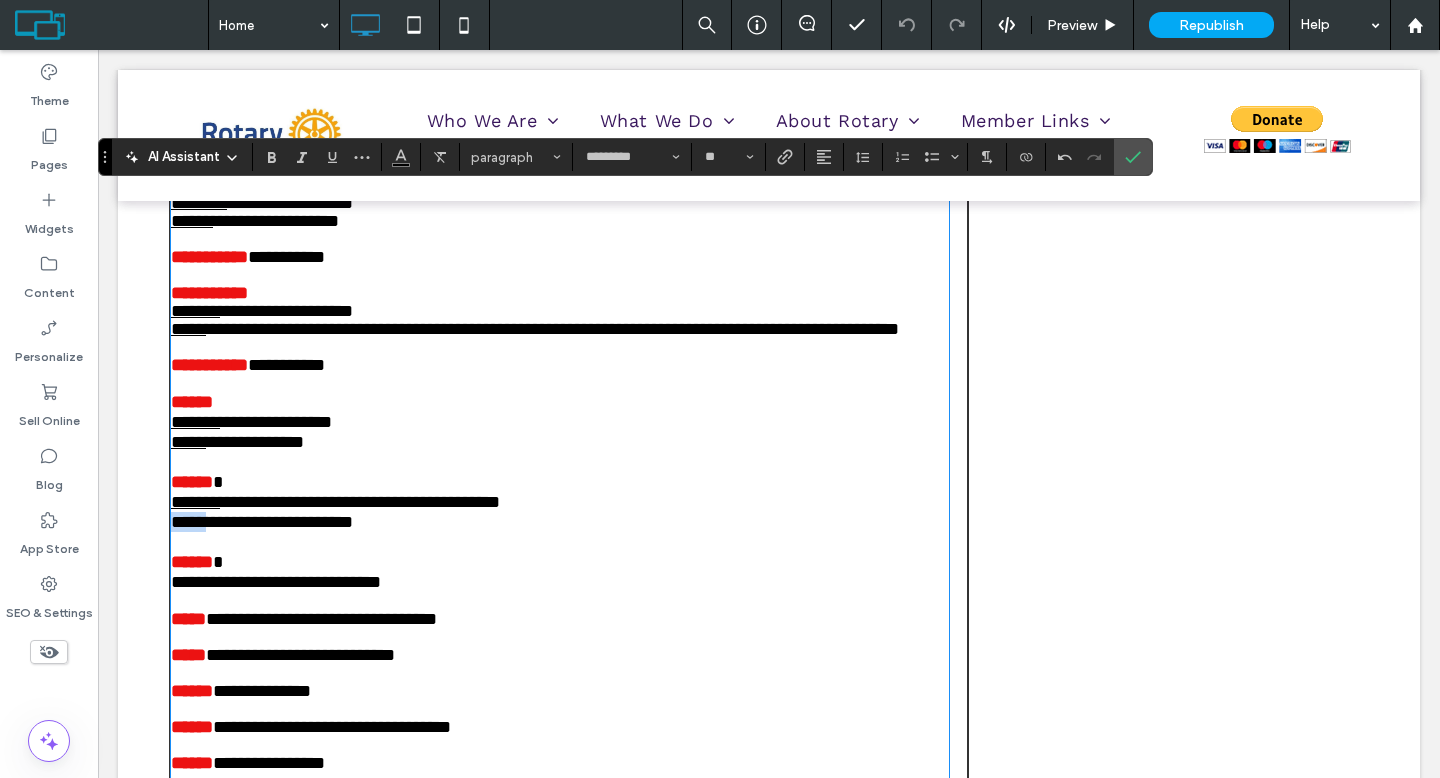 drag, startPoint x: 209, startPoint y: 573, endPoint x: 144, endPoint y: 567, distance: 65.27634 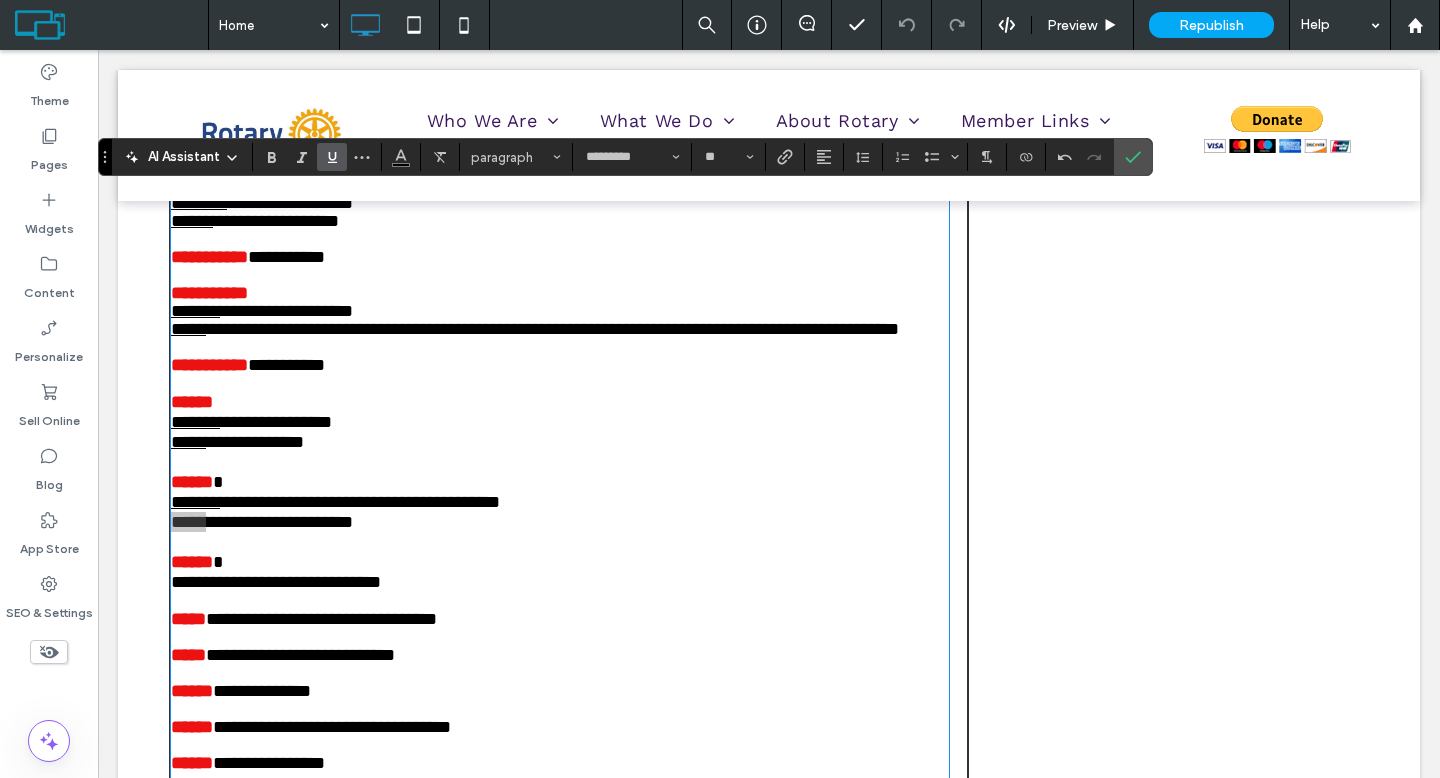 click 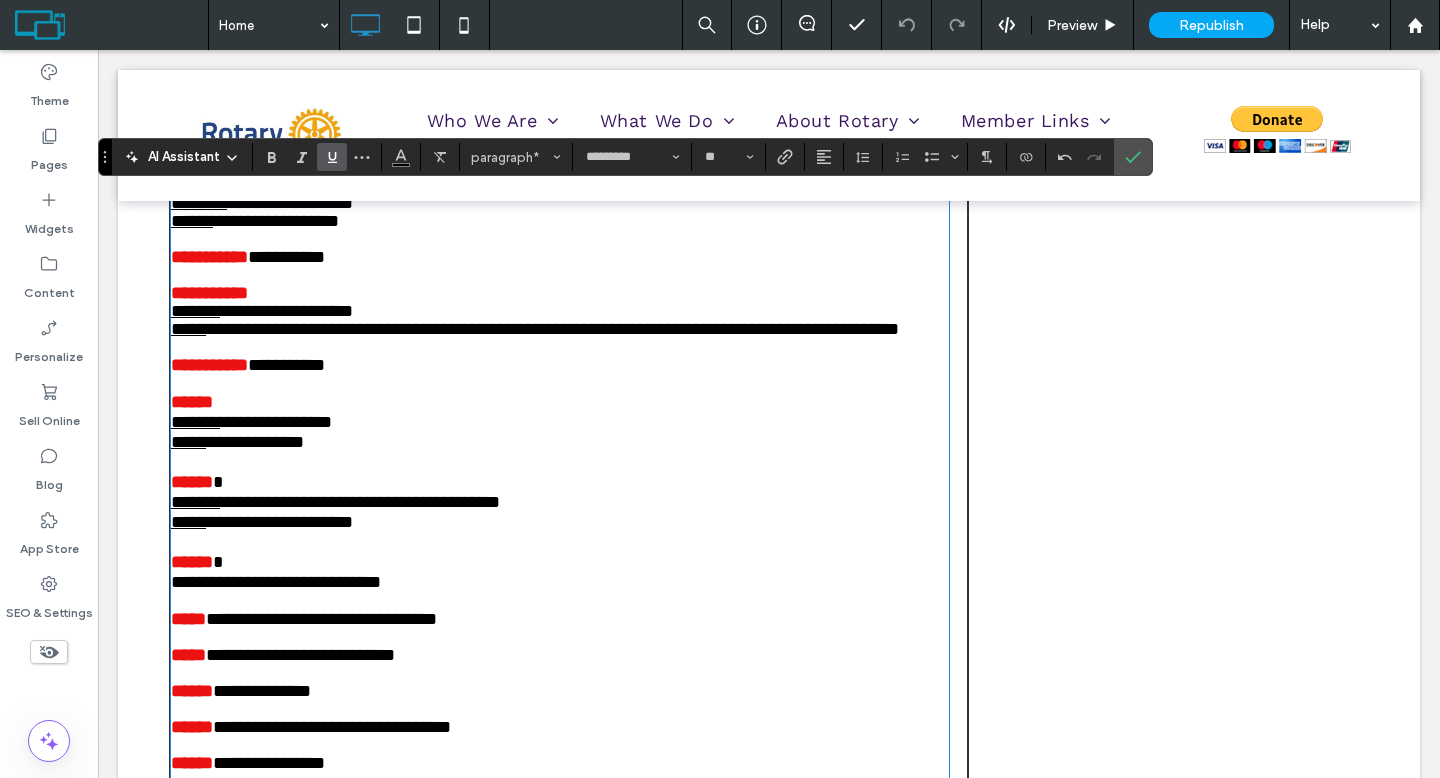 click on "﻿" at bounding box center [560, 462] 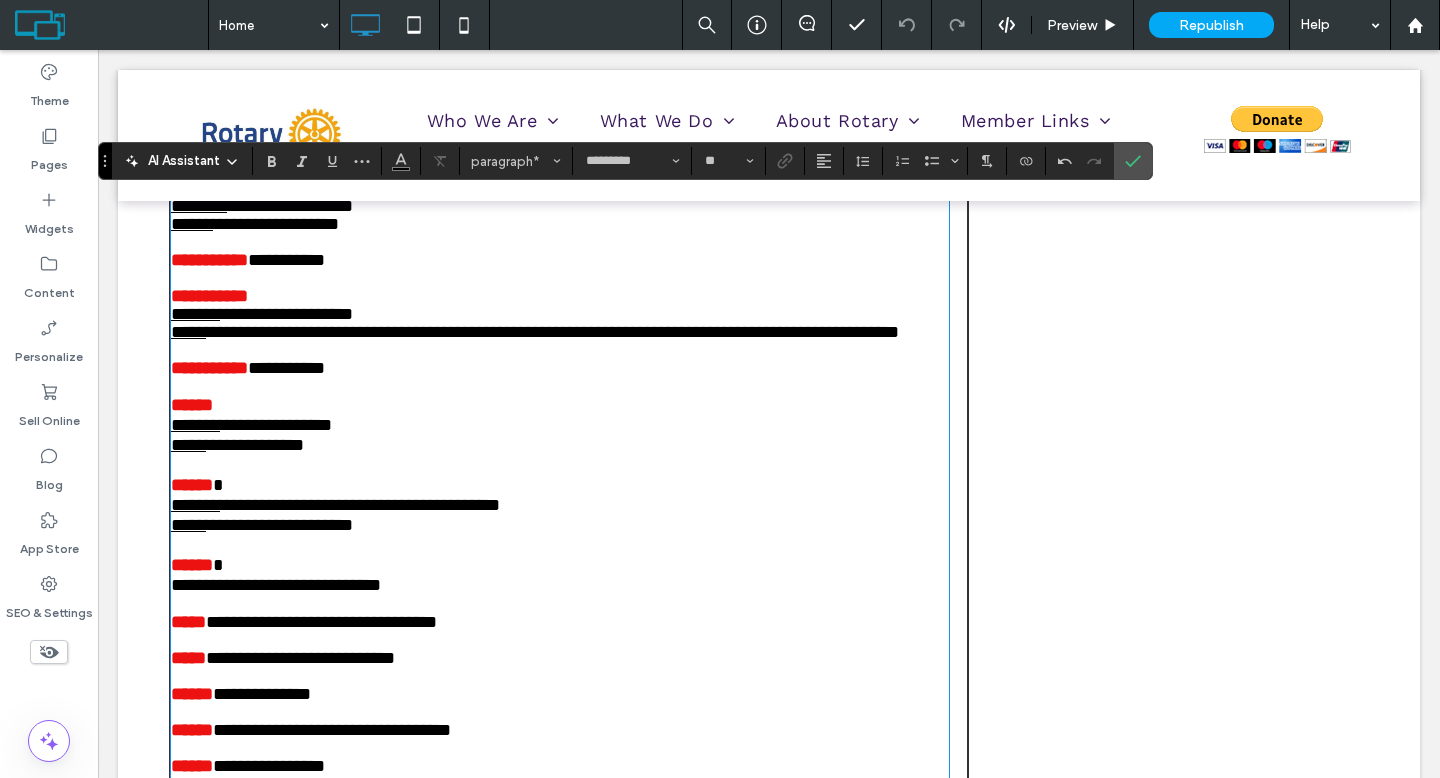 scroll, scrollTop: 2986, scrollLeft: 0, axis: vertical 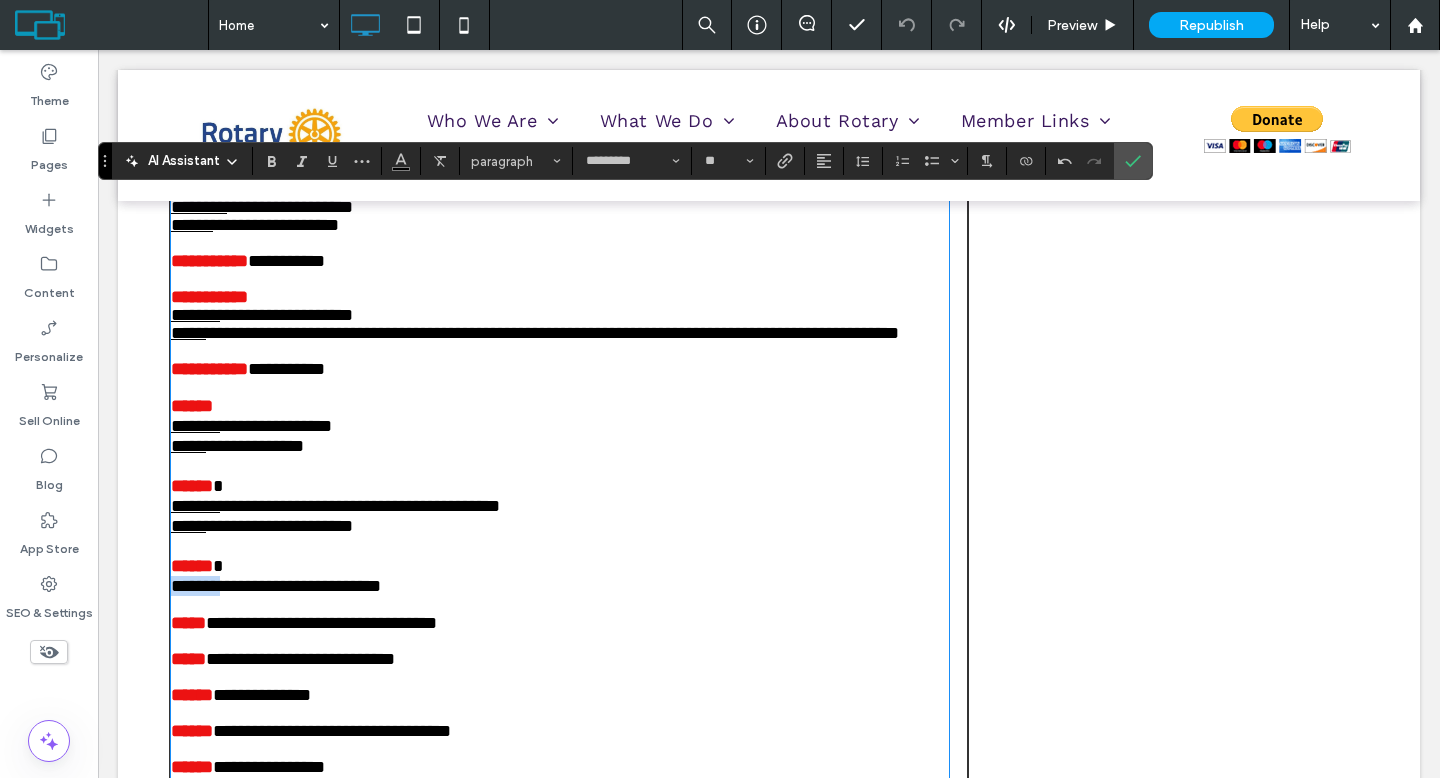 drag, startPoint x: 235, startPoint y: 638, endPoint x: 157, endPoint y: 636, distance: 78.025635 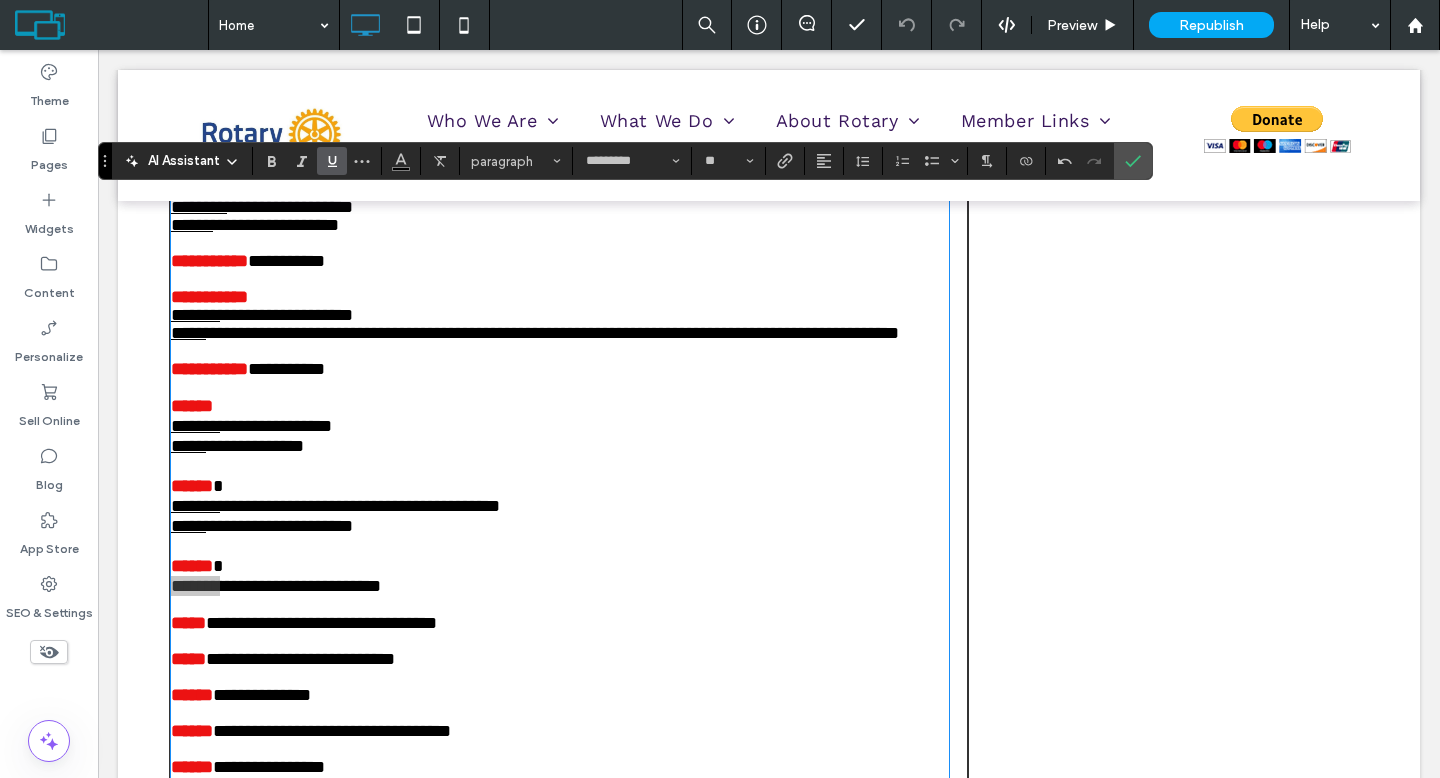 click 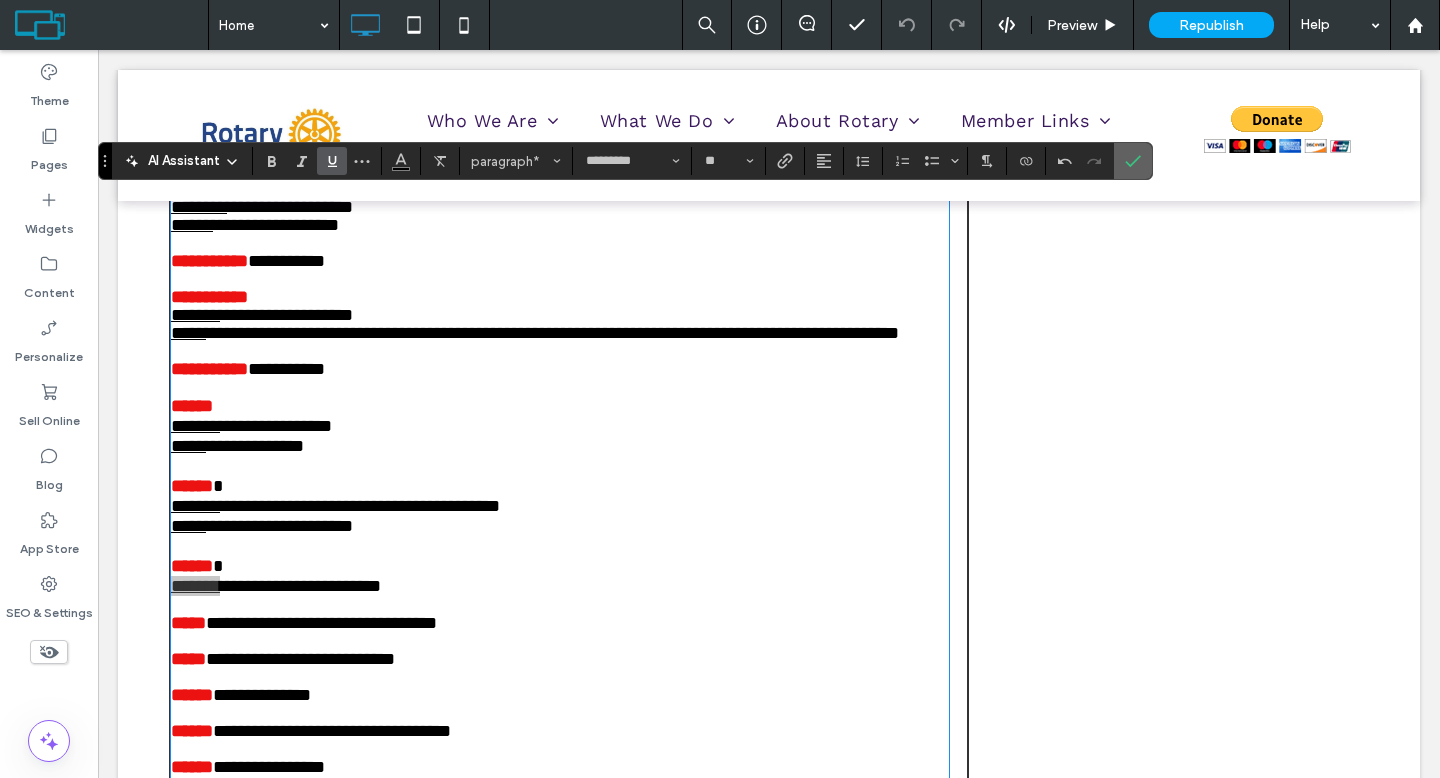 click 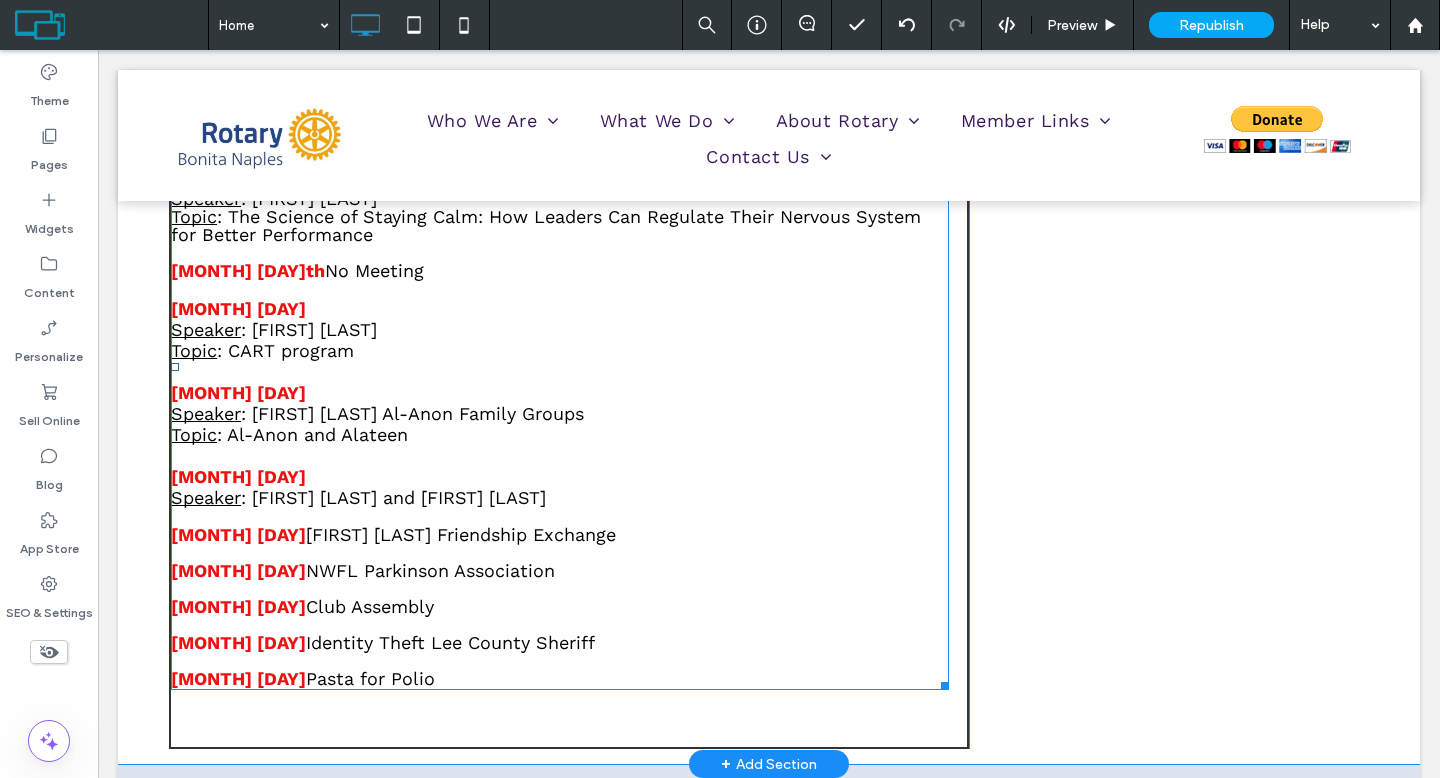 scroll, scrollTop: 3103, scrollLeft: 0, axis: vertical 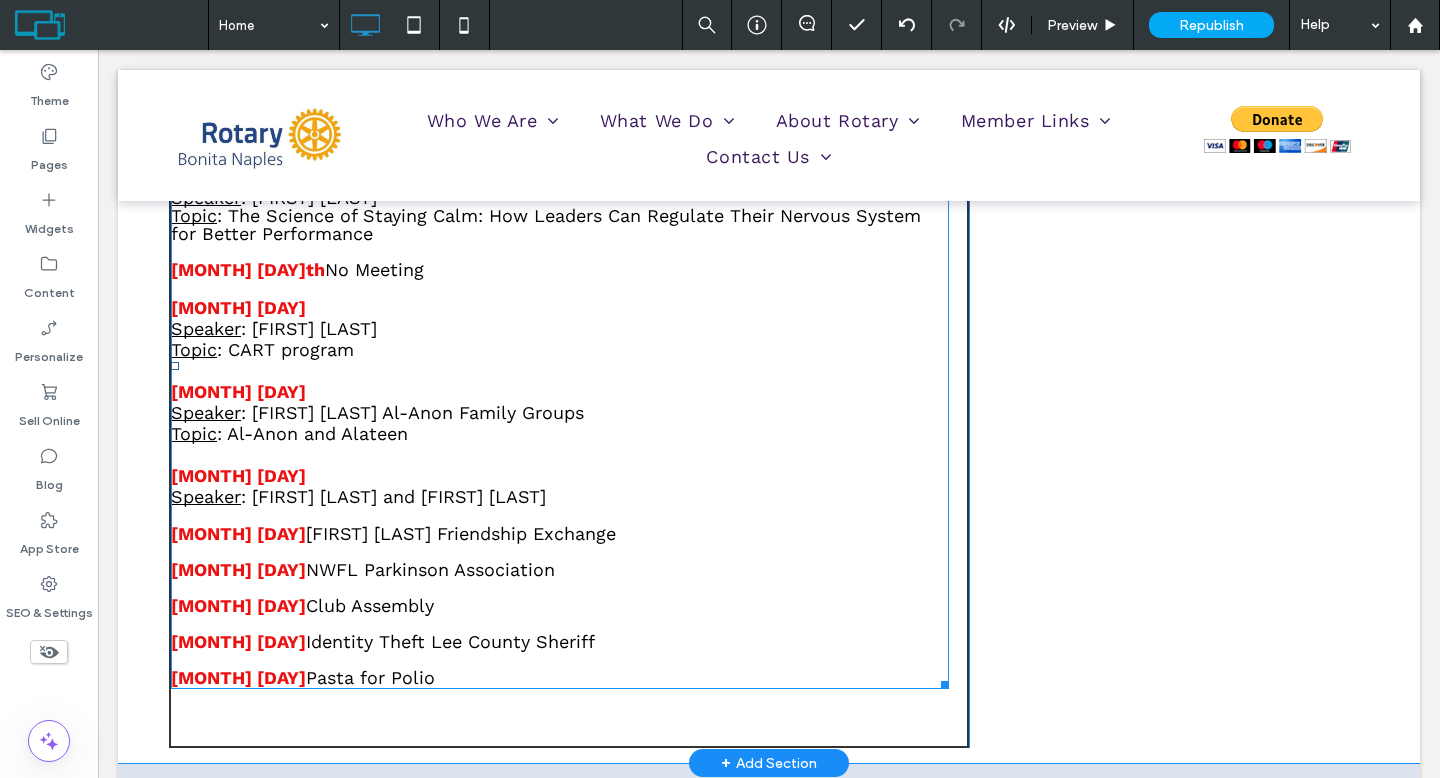 click on "Mark Midyett Friendship Exchange" at bounding box center (461, 533) 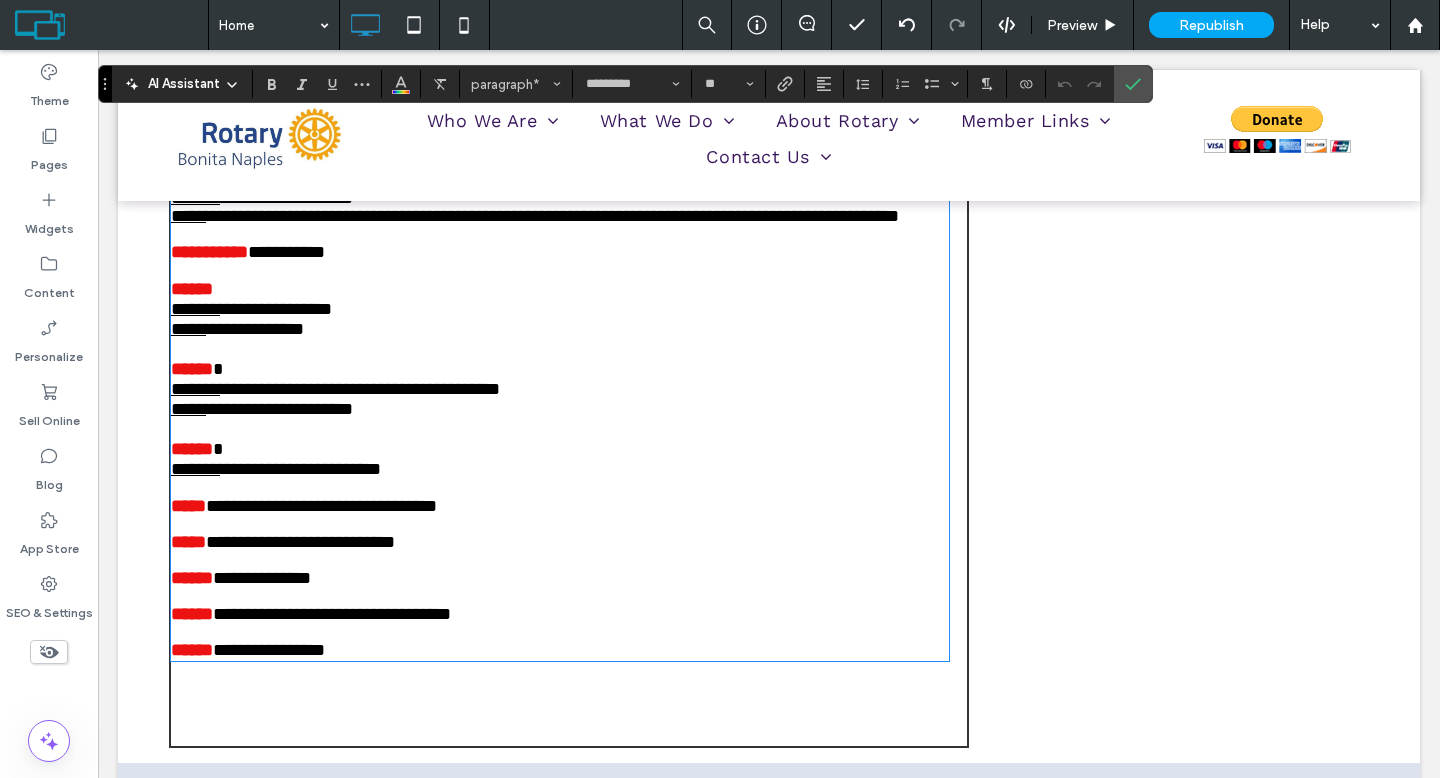 click on "**********" at bounding box center (321, 506) 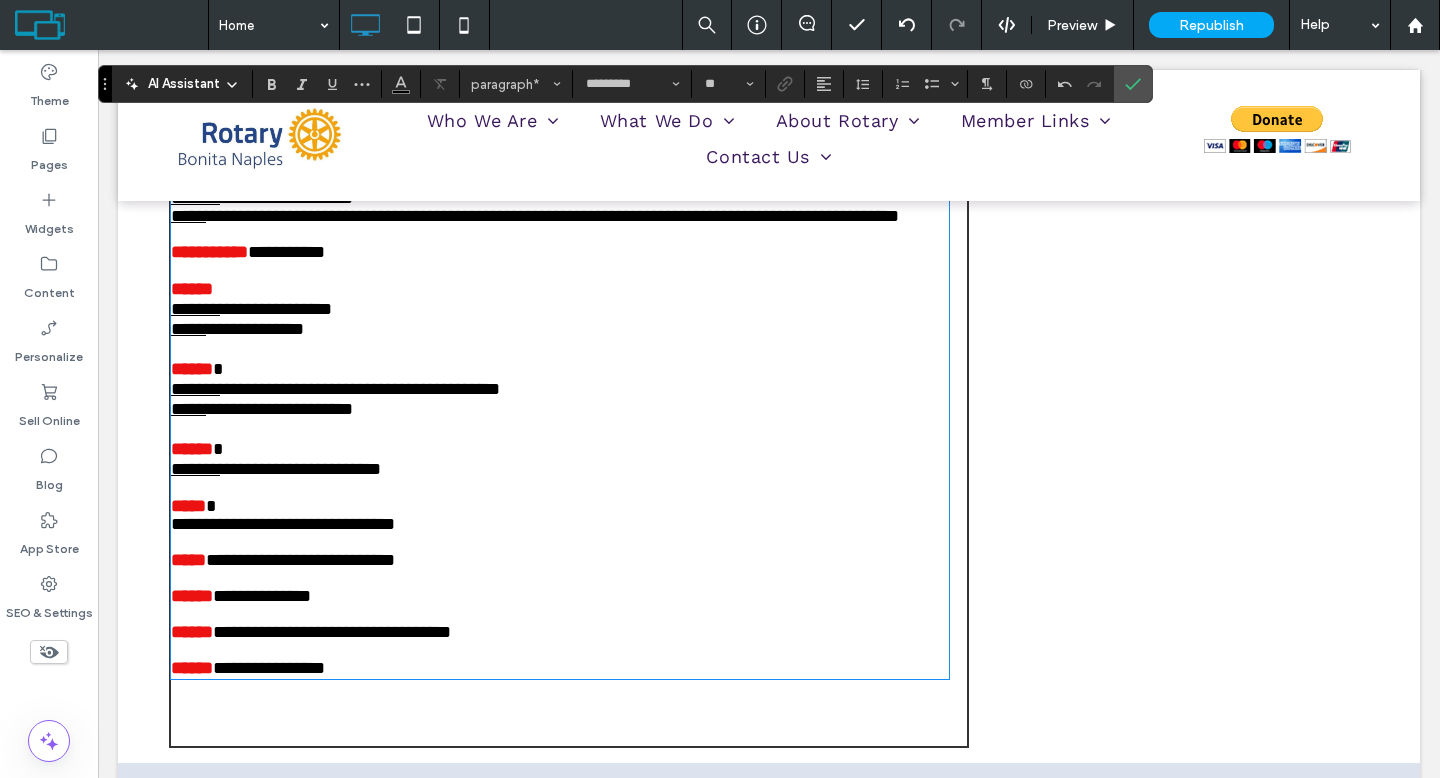 click on "**********" at bounding box center [283, 524] 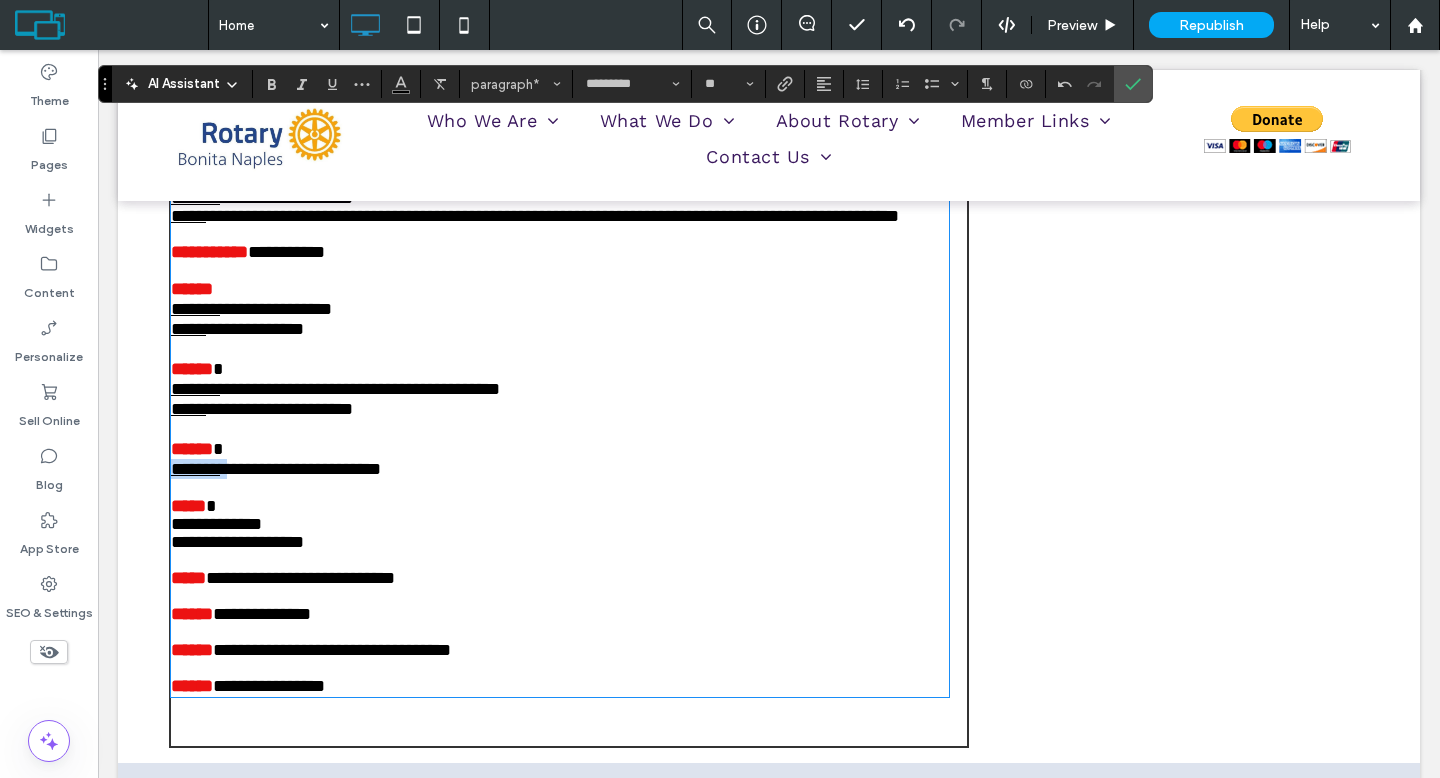 drag, startPoint x: 240, startPoint y: 524, endPoint x: 157, endPoint y: 521, distance: 83.0542 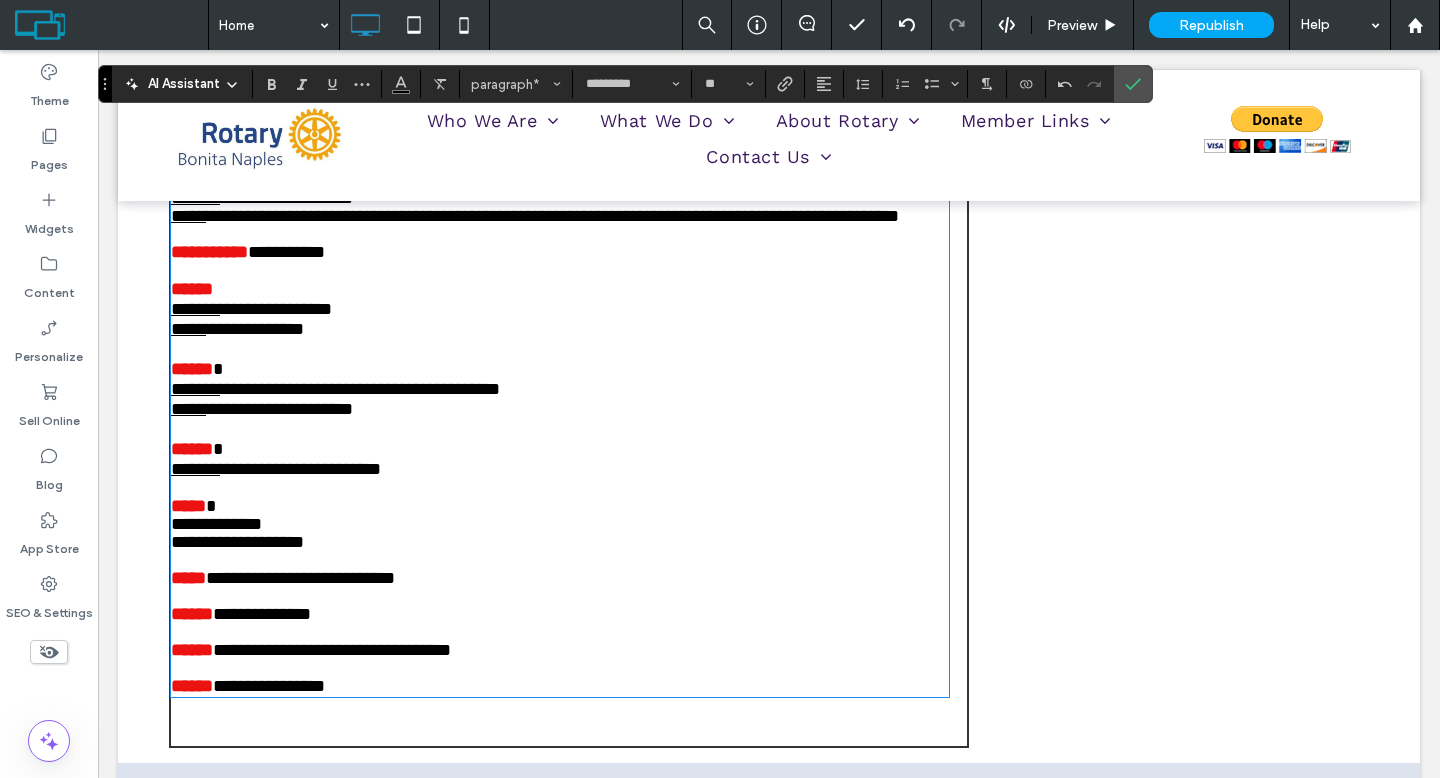 click on "**********" at bounding box center (216, 524) 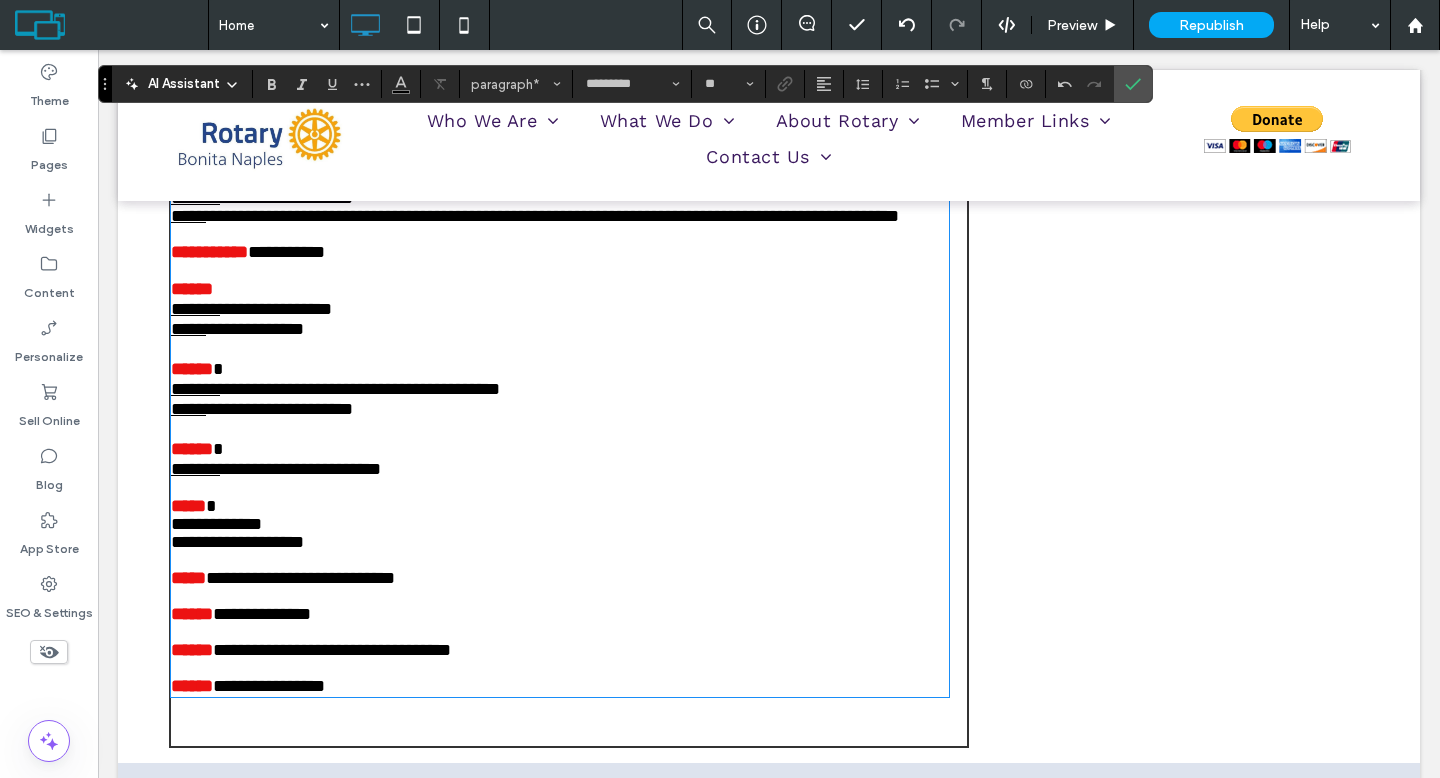 scroll, scrollTop: 0, scrollLeft: 0, axis: both 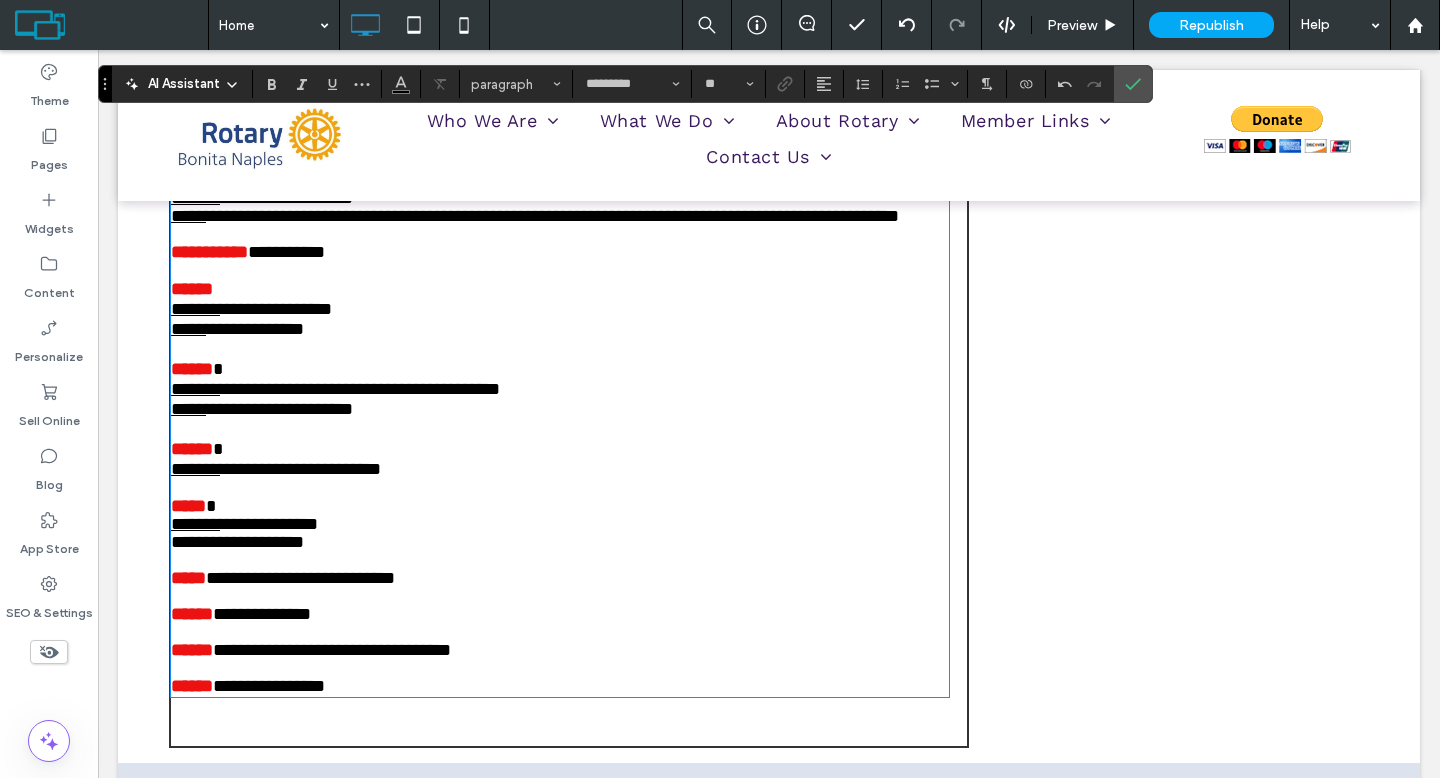 type 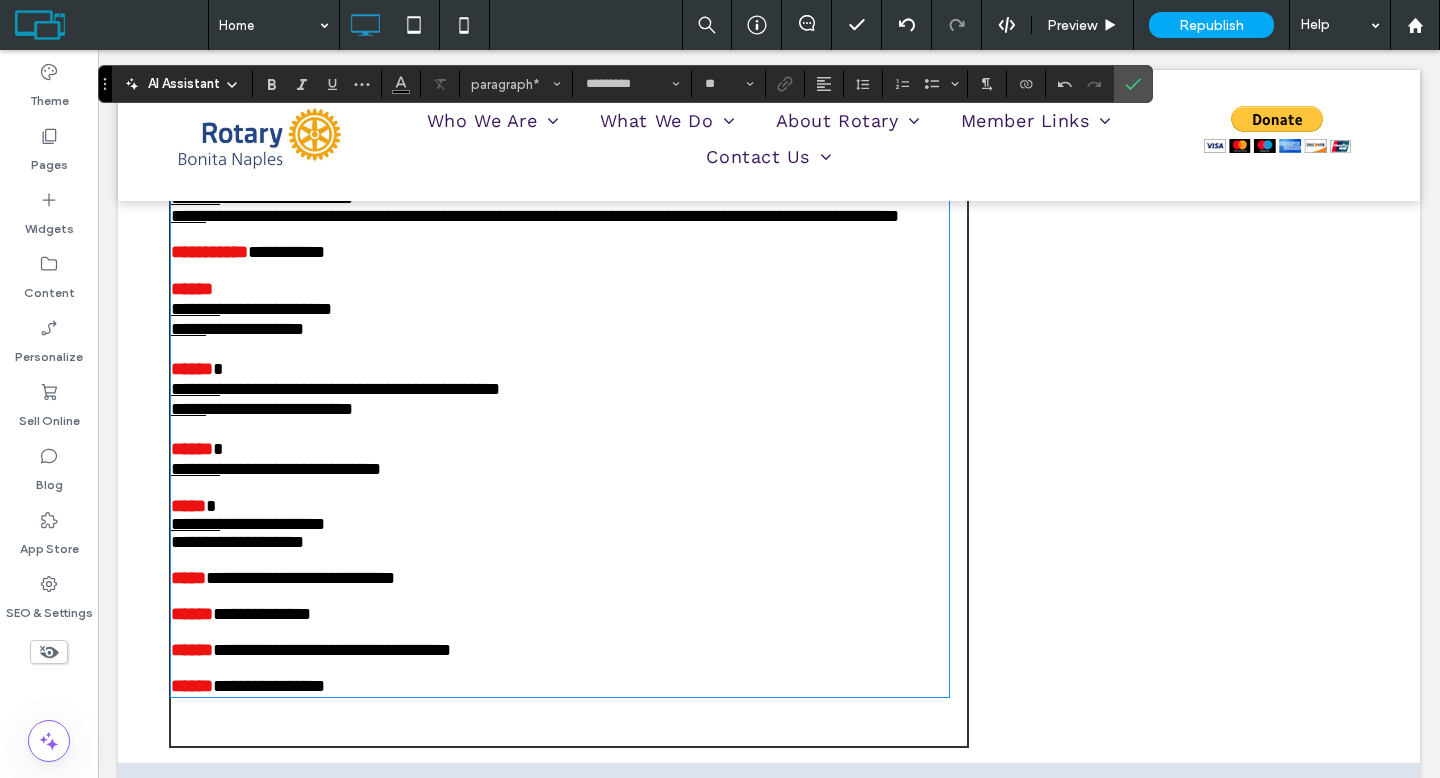 click on "**********" at bounding box center (272, 524) 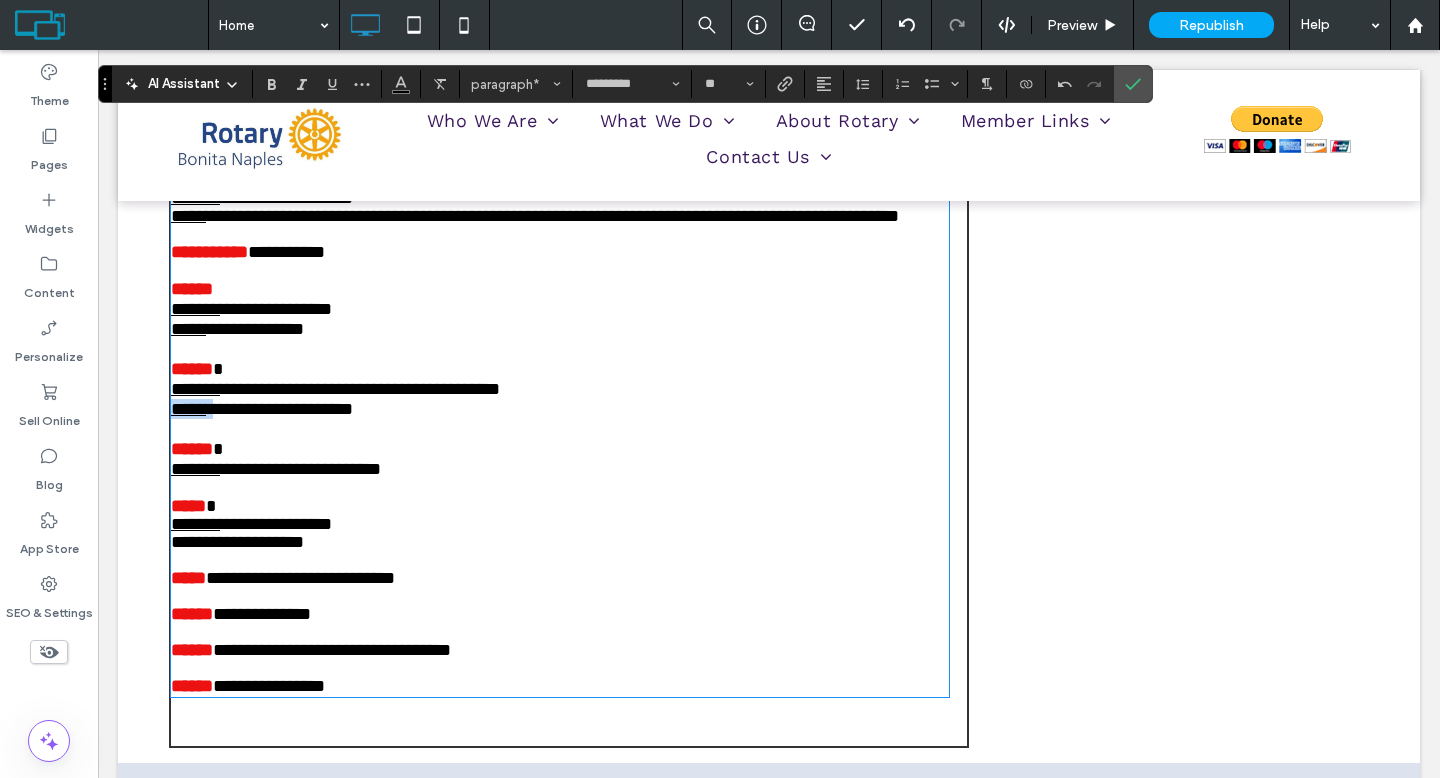 drag, startPoint x: 214, startPoint y: 461, endPoint x: 154, endPoint y: 458, distance: 60.074955 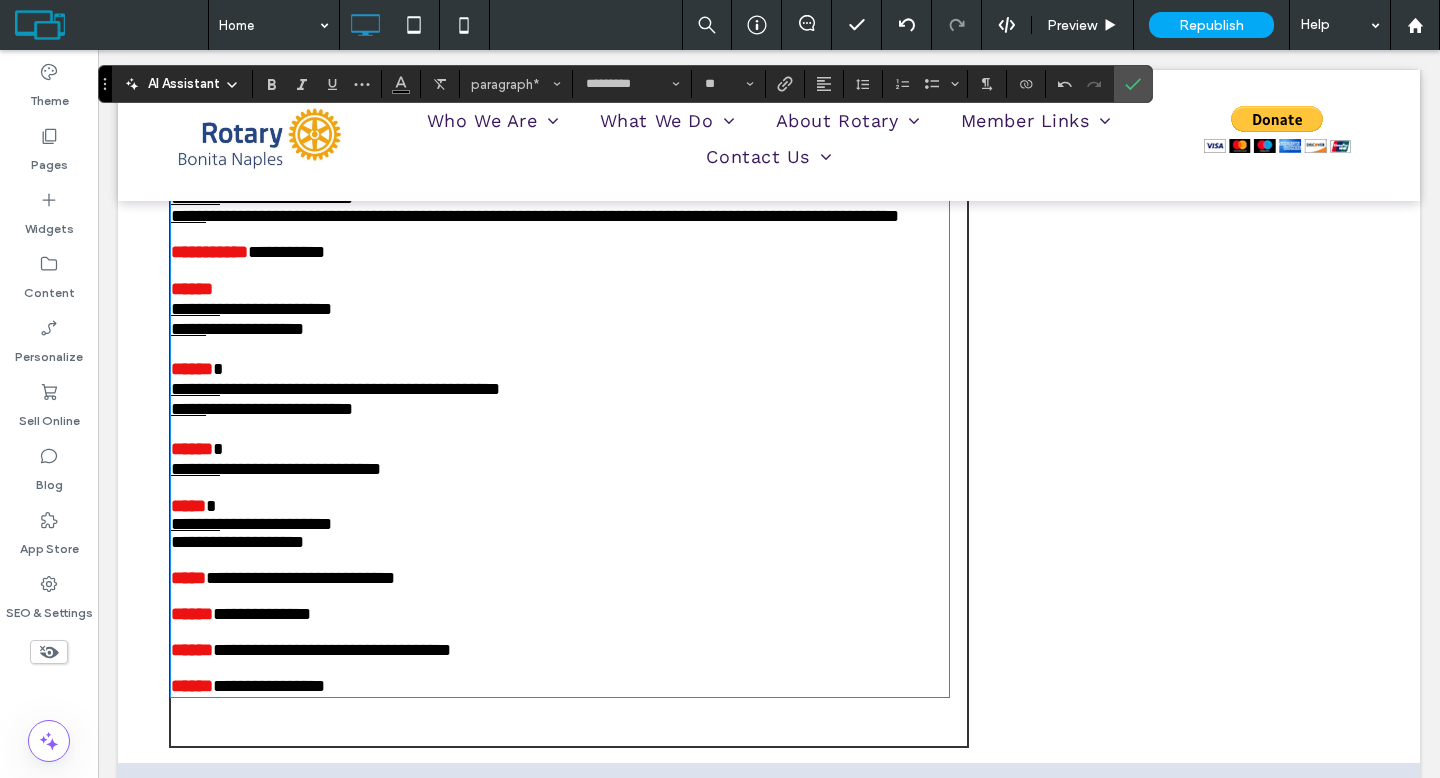click on "**********" at bounding box center [237, 542] 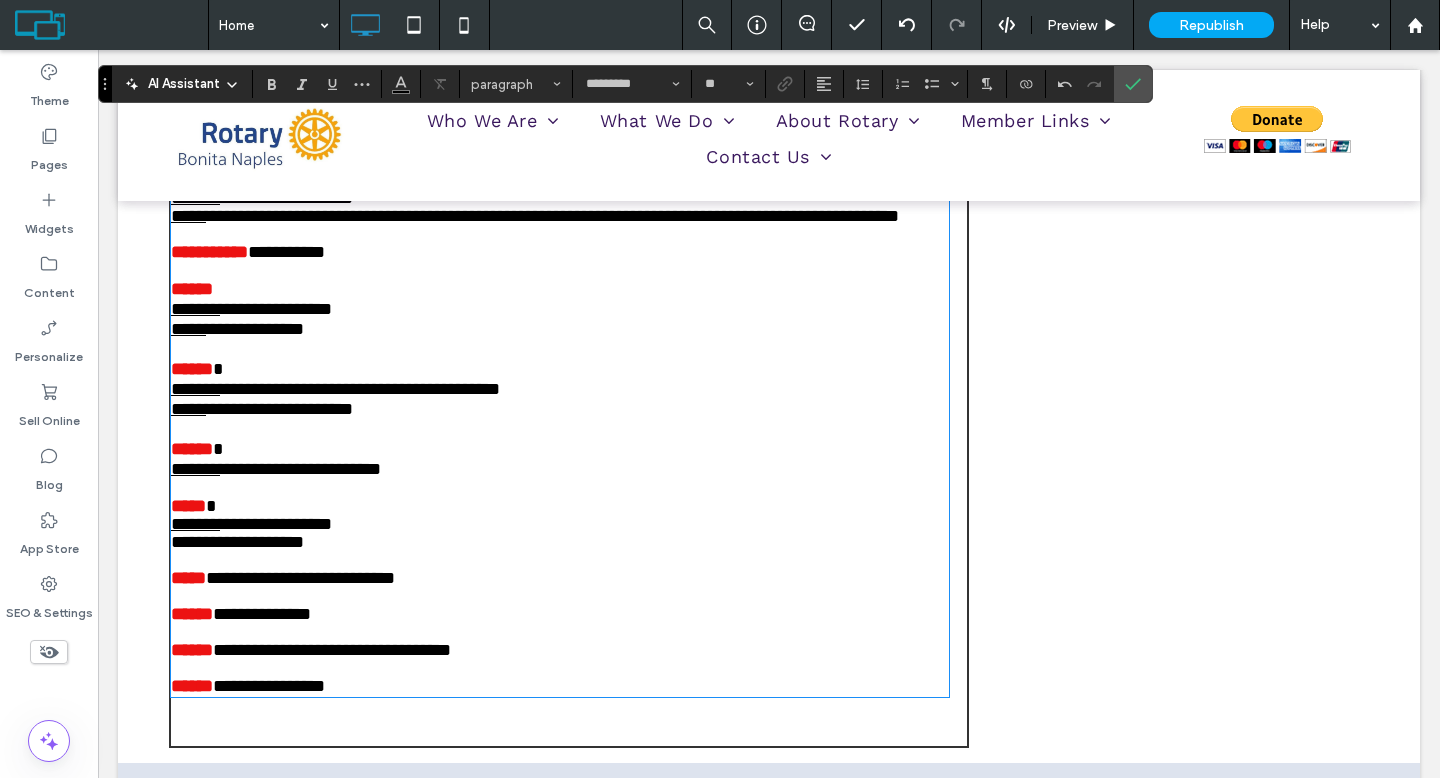 scroll, scrollTop: 0, scrollLeft: 0, axis: both 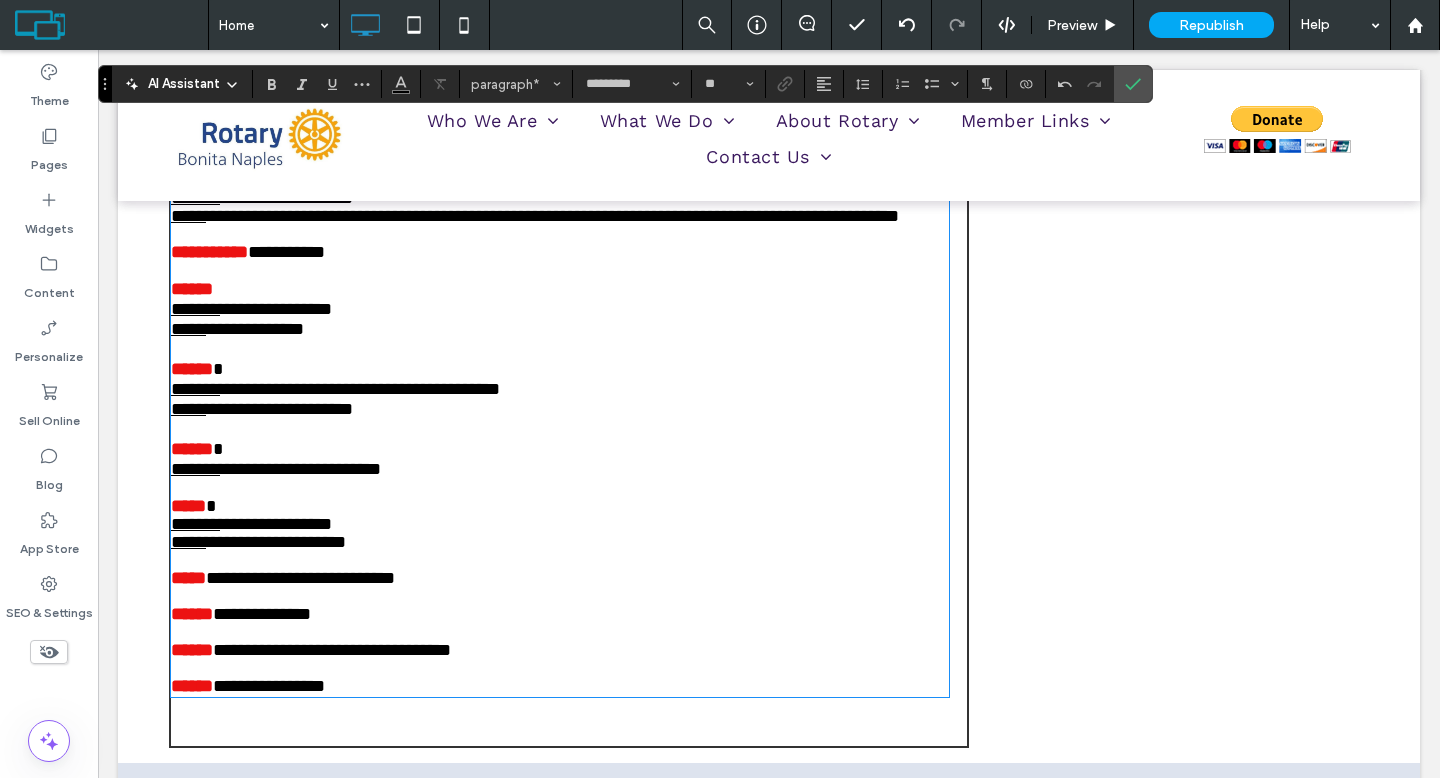 click on "**********" at bounding box center [276, 542] 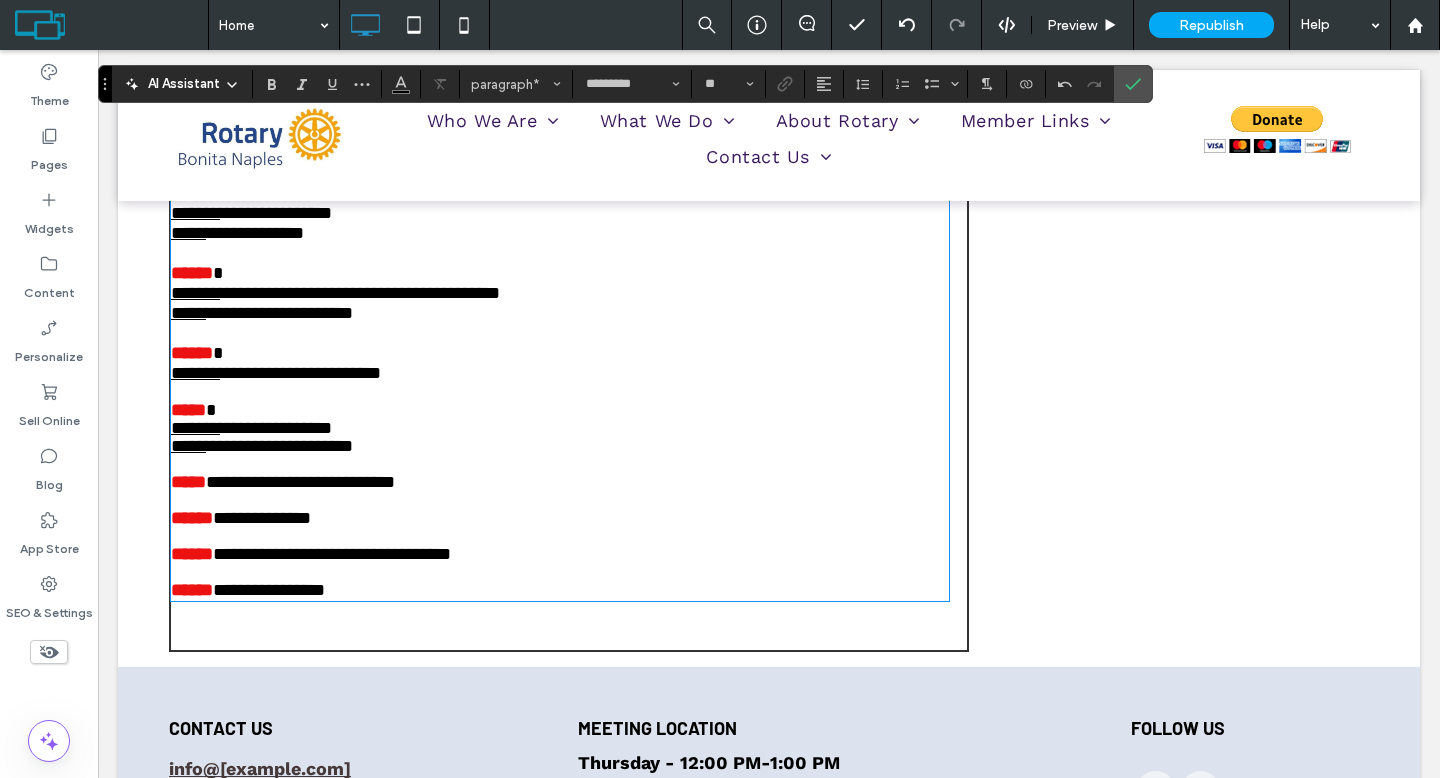 scroll, scrollTop: 3203, scrollLeft: 0, axis: vertical 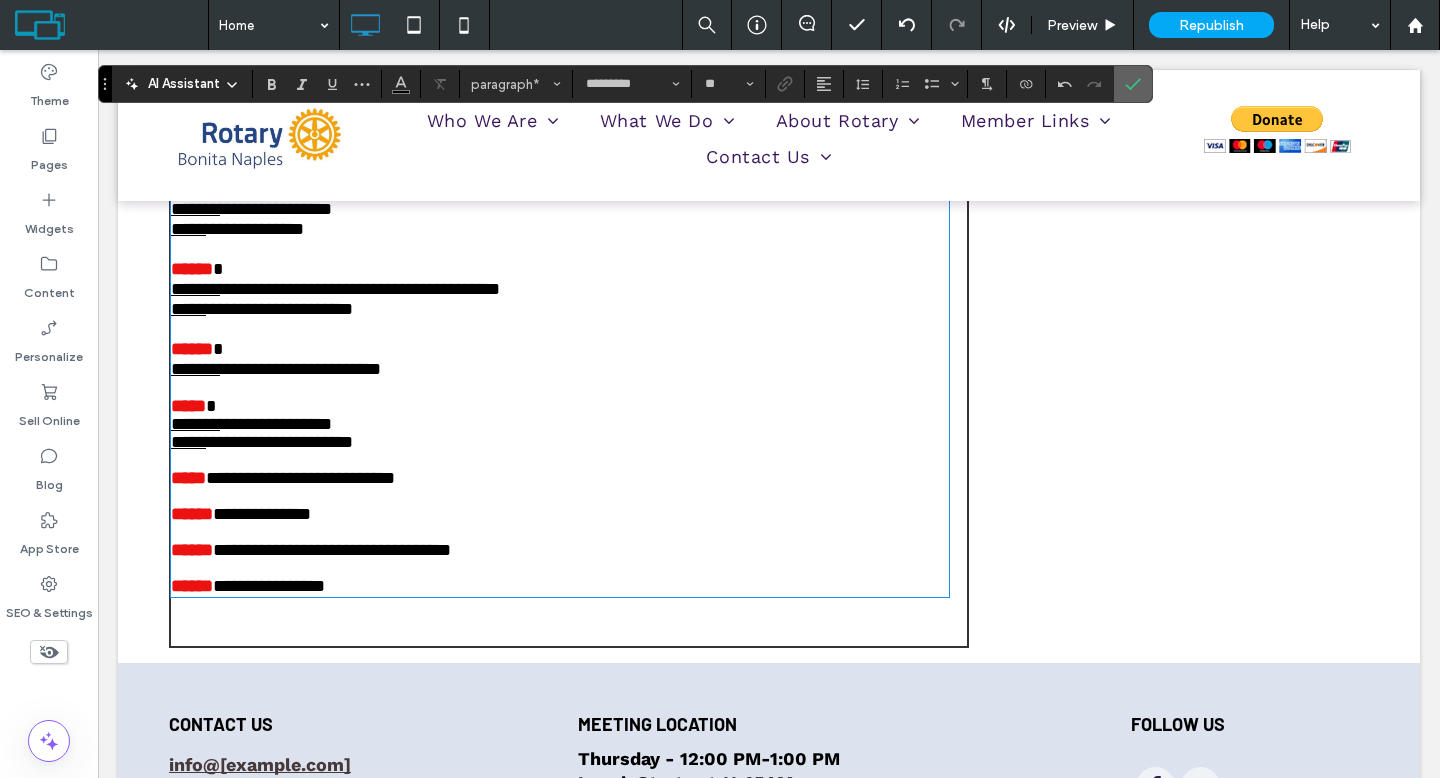 click 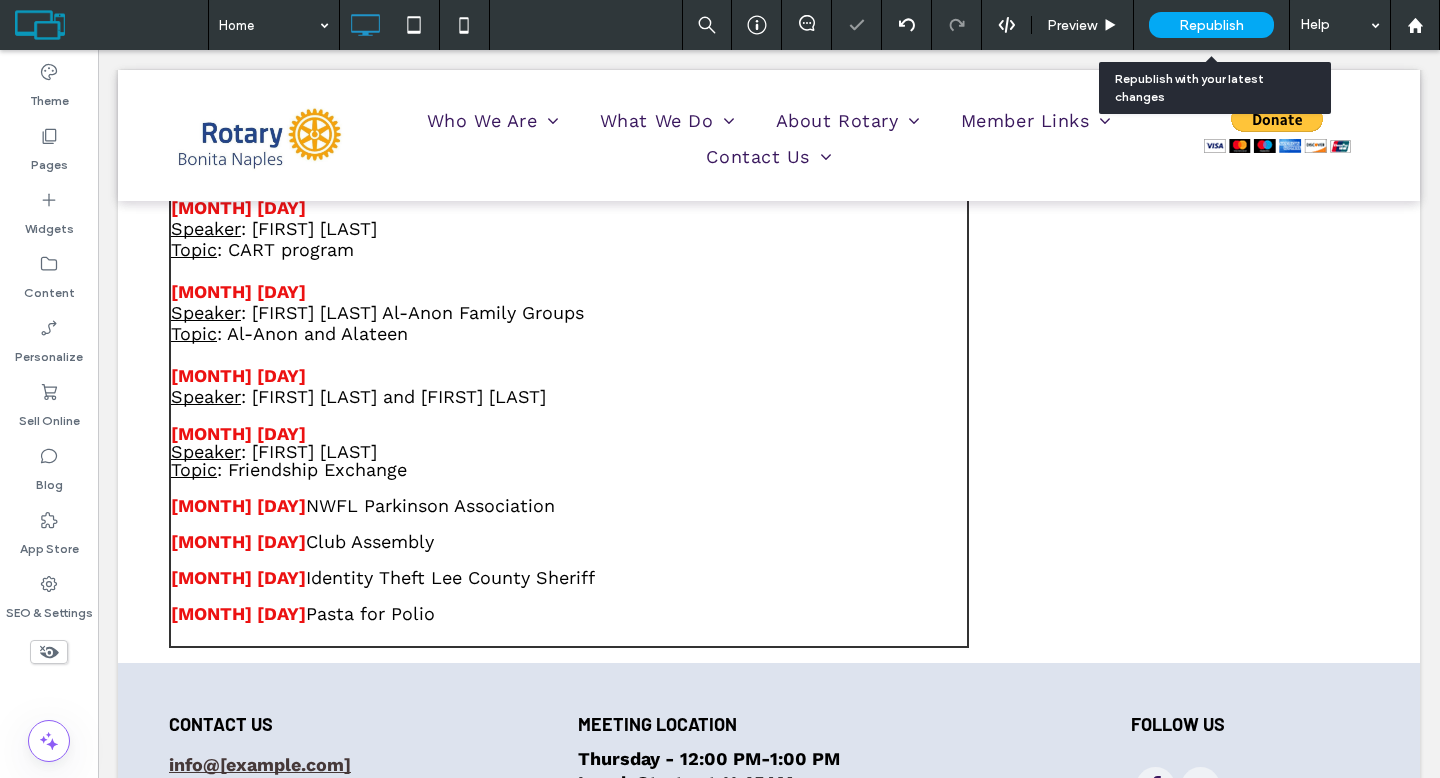 click on "Republish" at bounding box center [1211, 25] 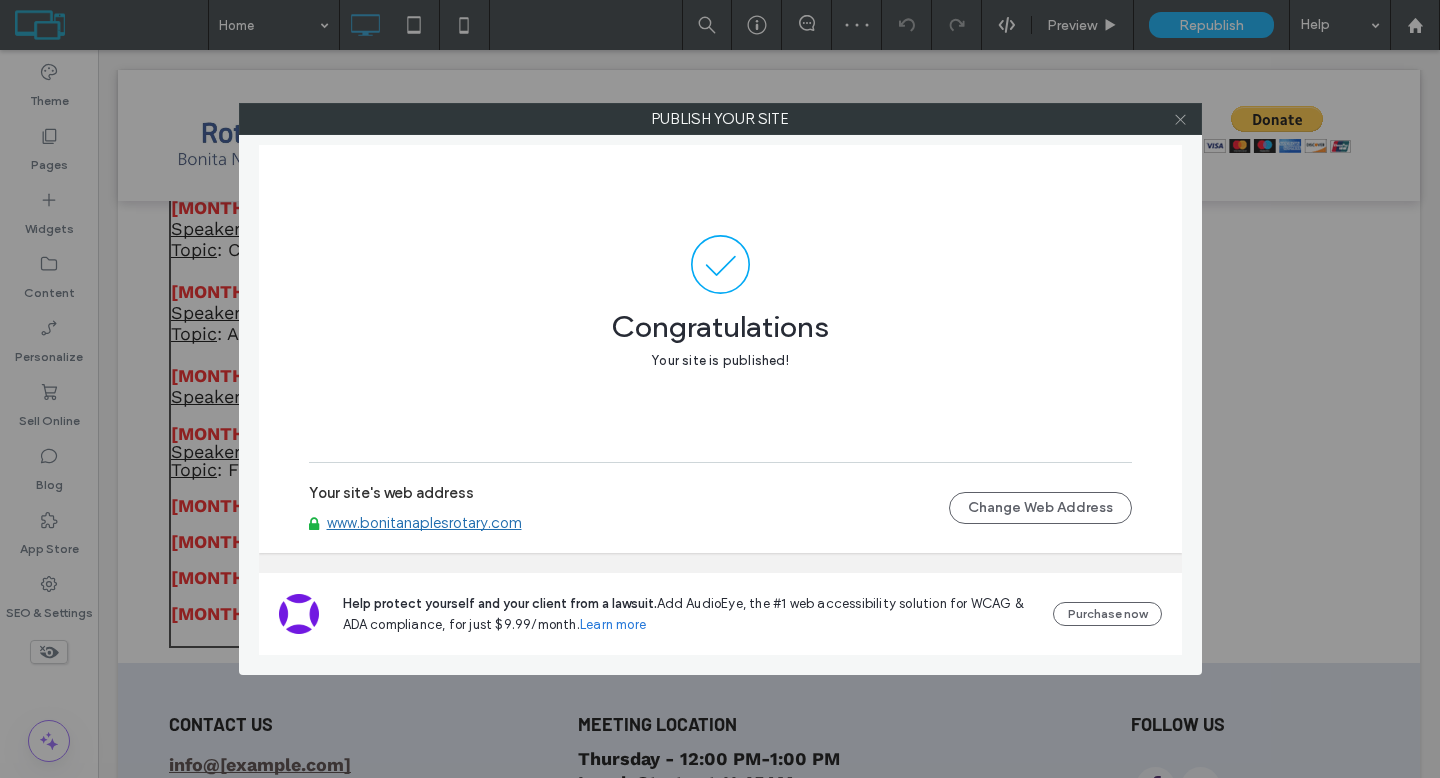 click 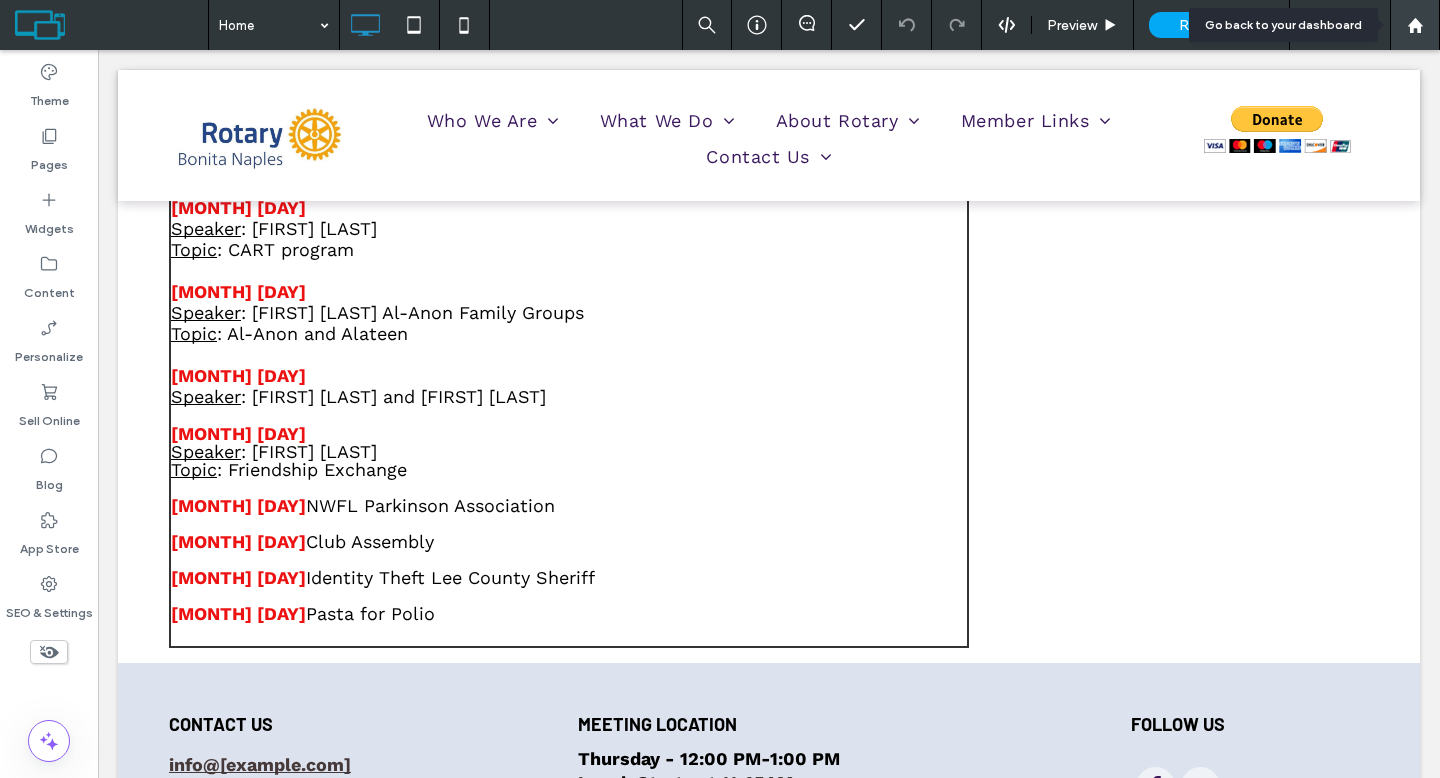 click at bounding box center [1415, 25] 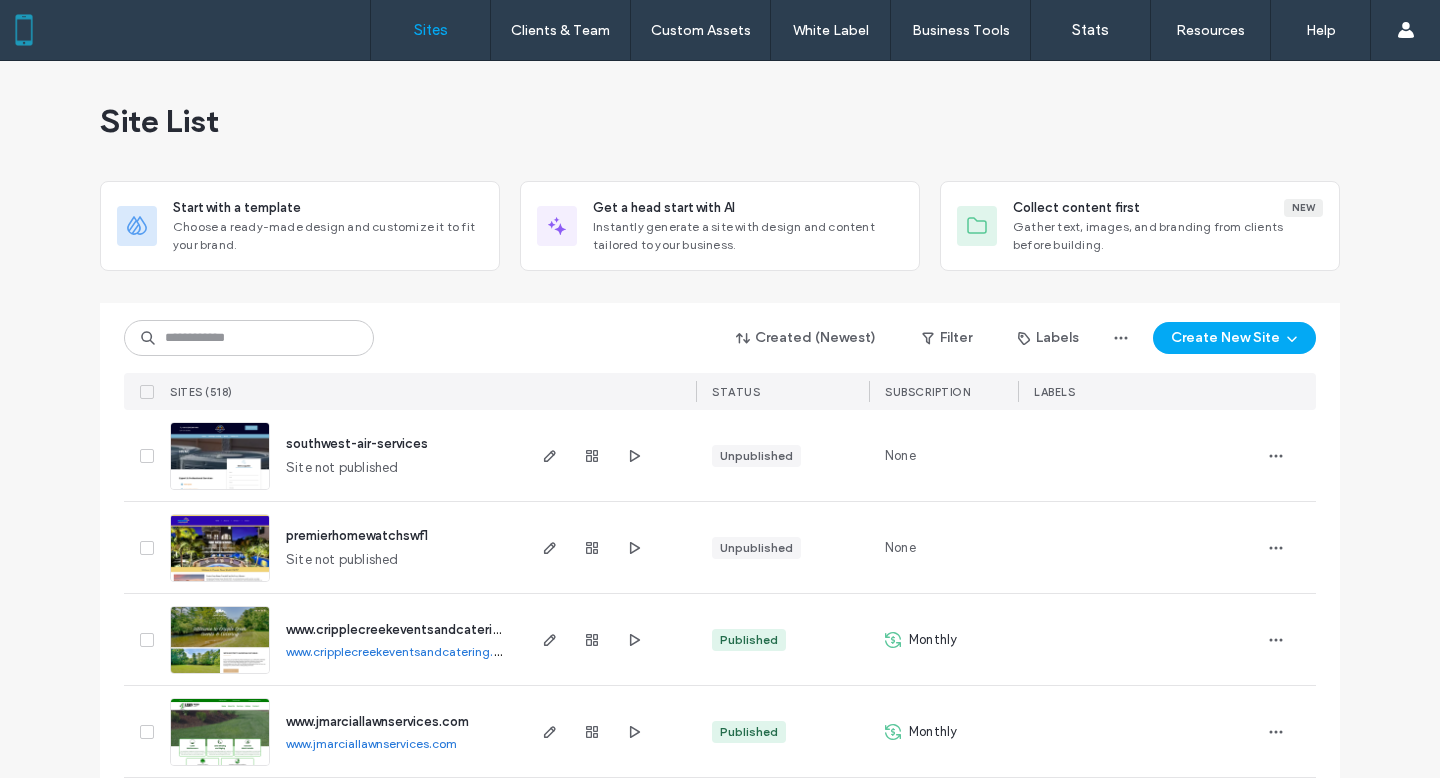 scroll, scrollTop: 0, scrollLeft: 0, axis: both 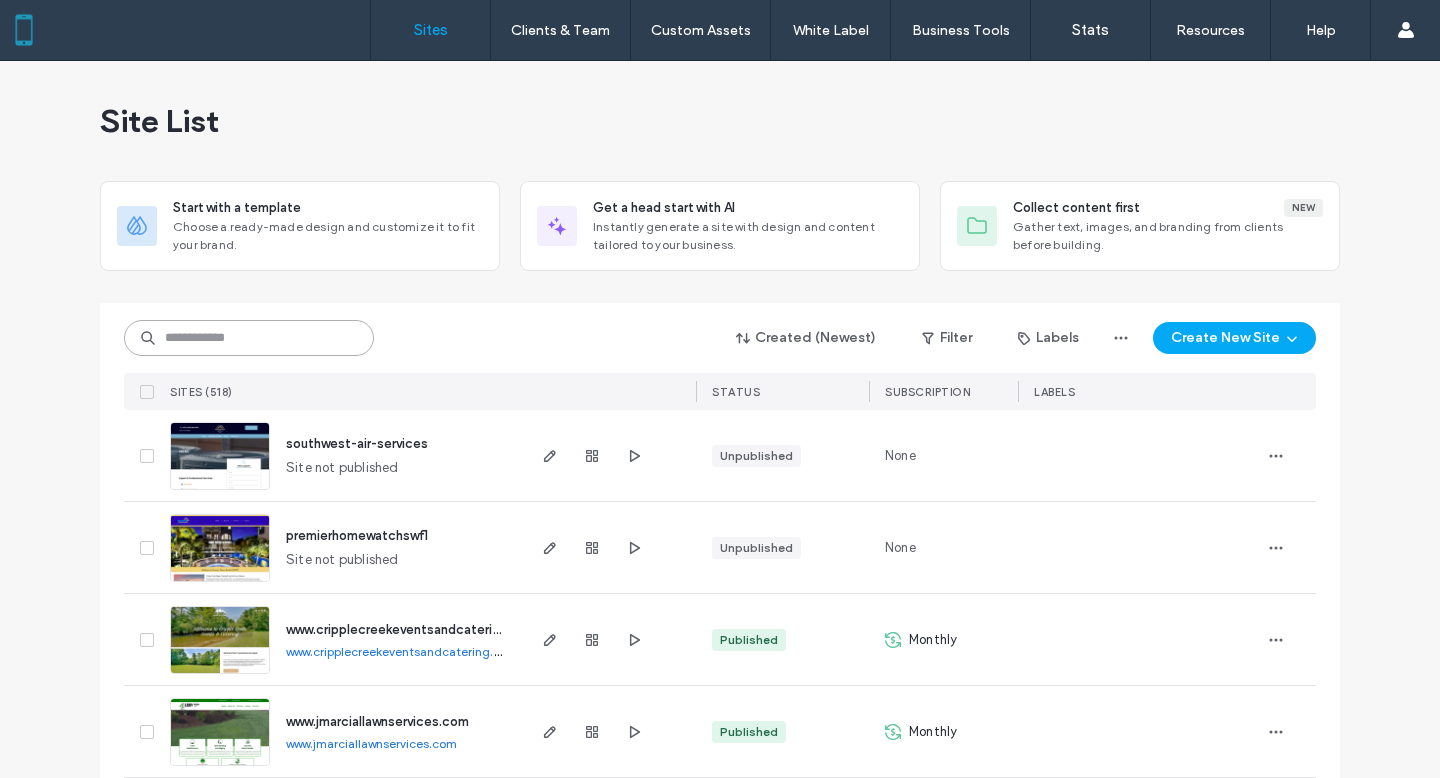 click at bounding box center (249, 338) 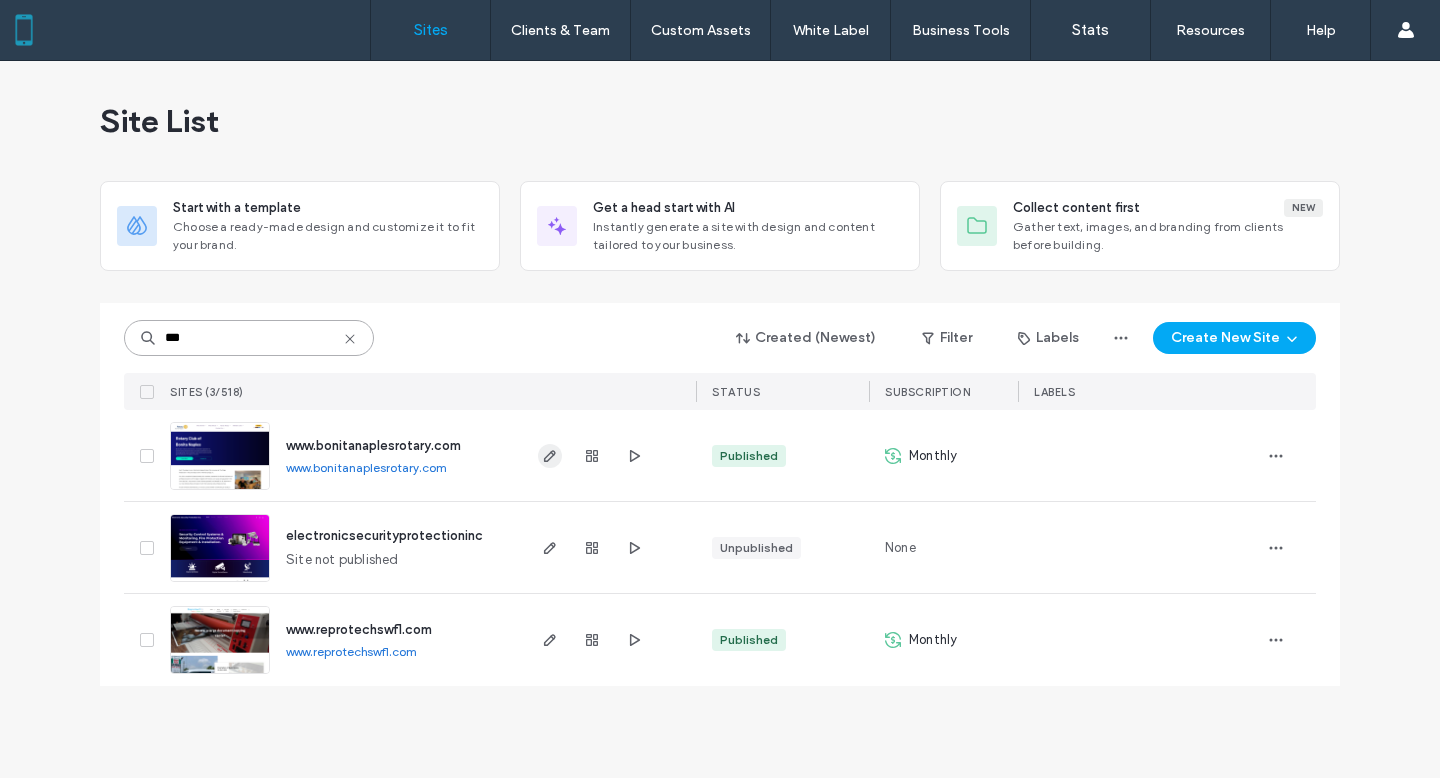 type on "***" 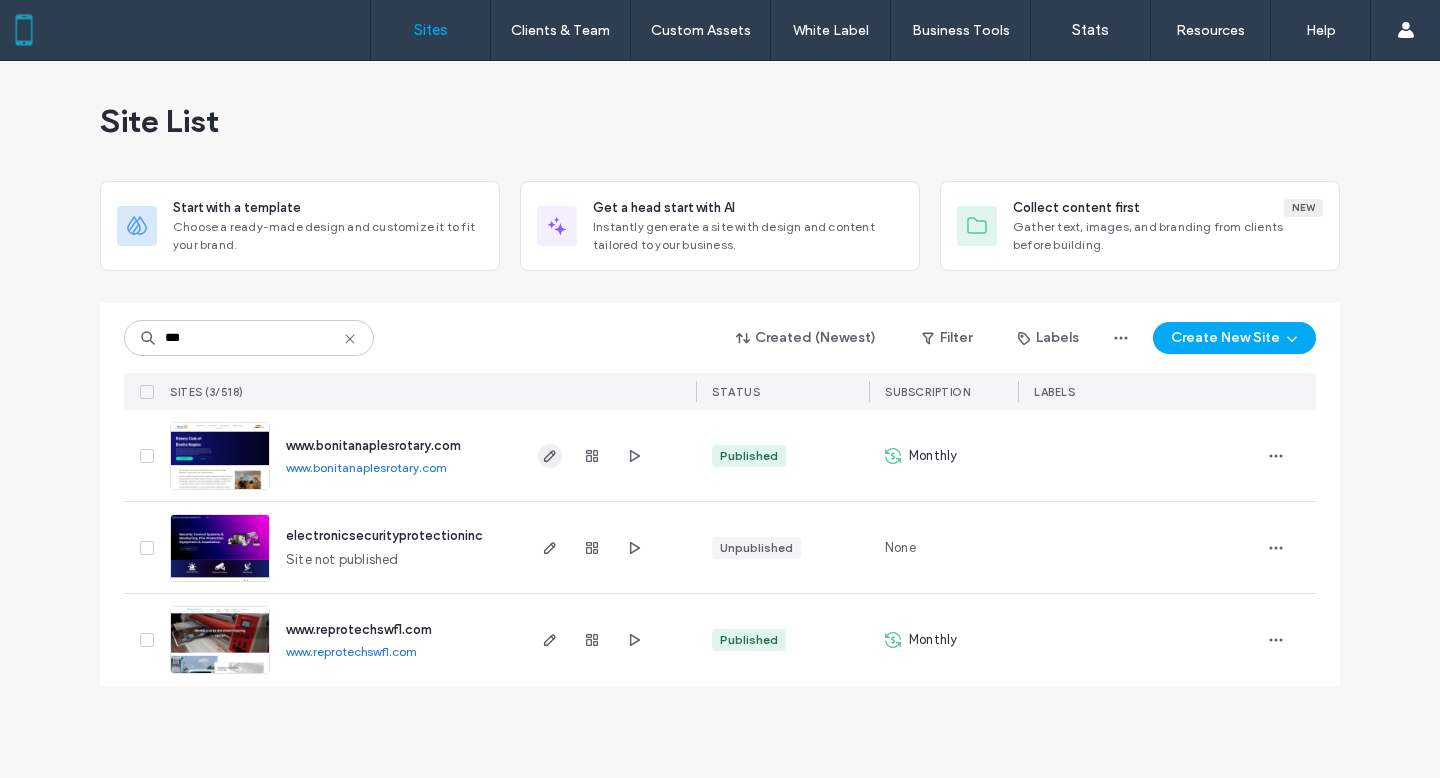 click 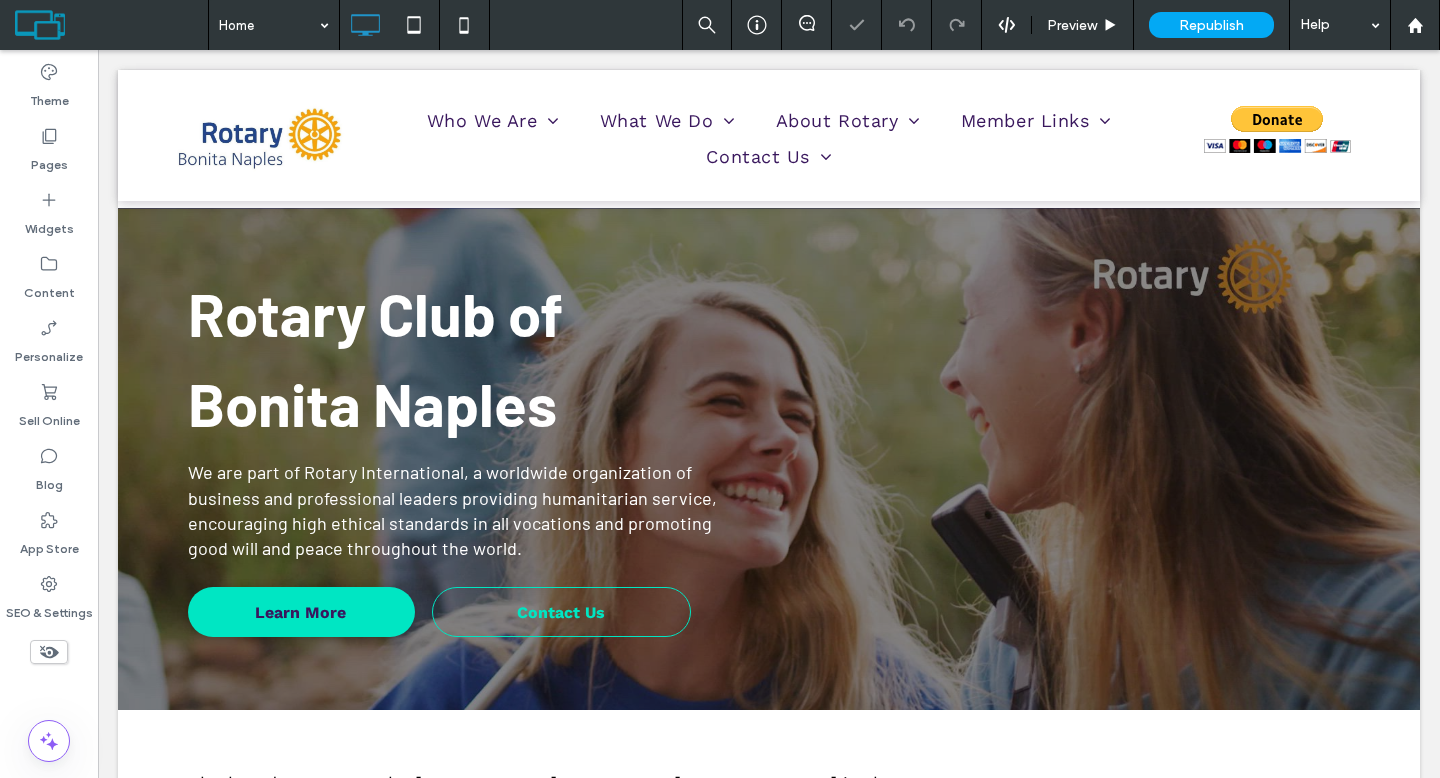 scroll, scrollTop: 3106, scrollLeft: 0, axis: vertical 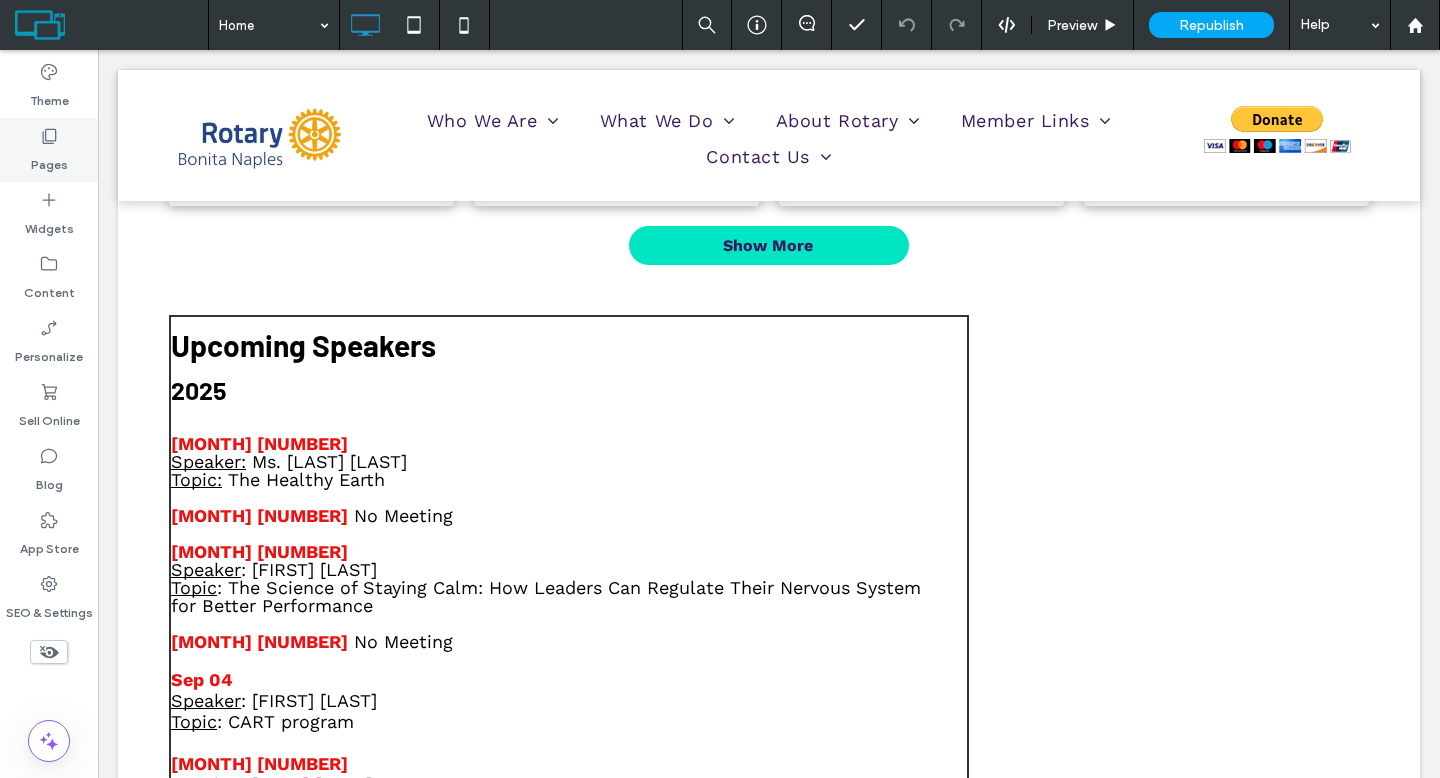 click on "Pages" at bounding box center [49, 160] 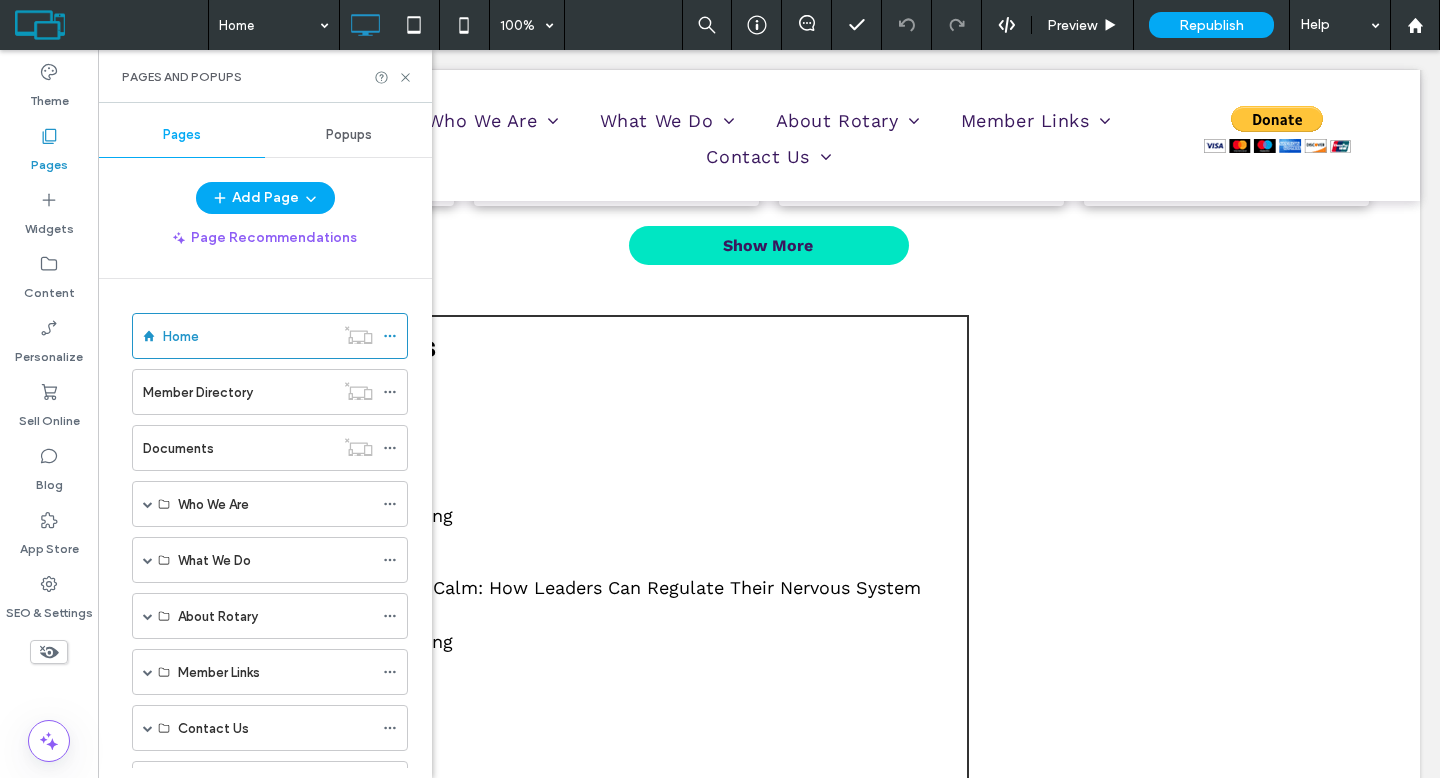 scroll, scrollTop: 313, scrollLeft: 0, axis: vertical 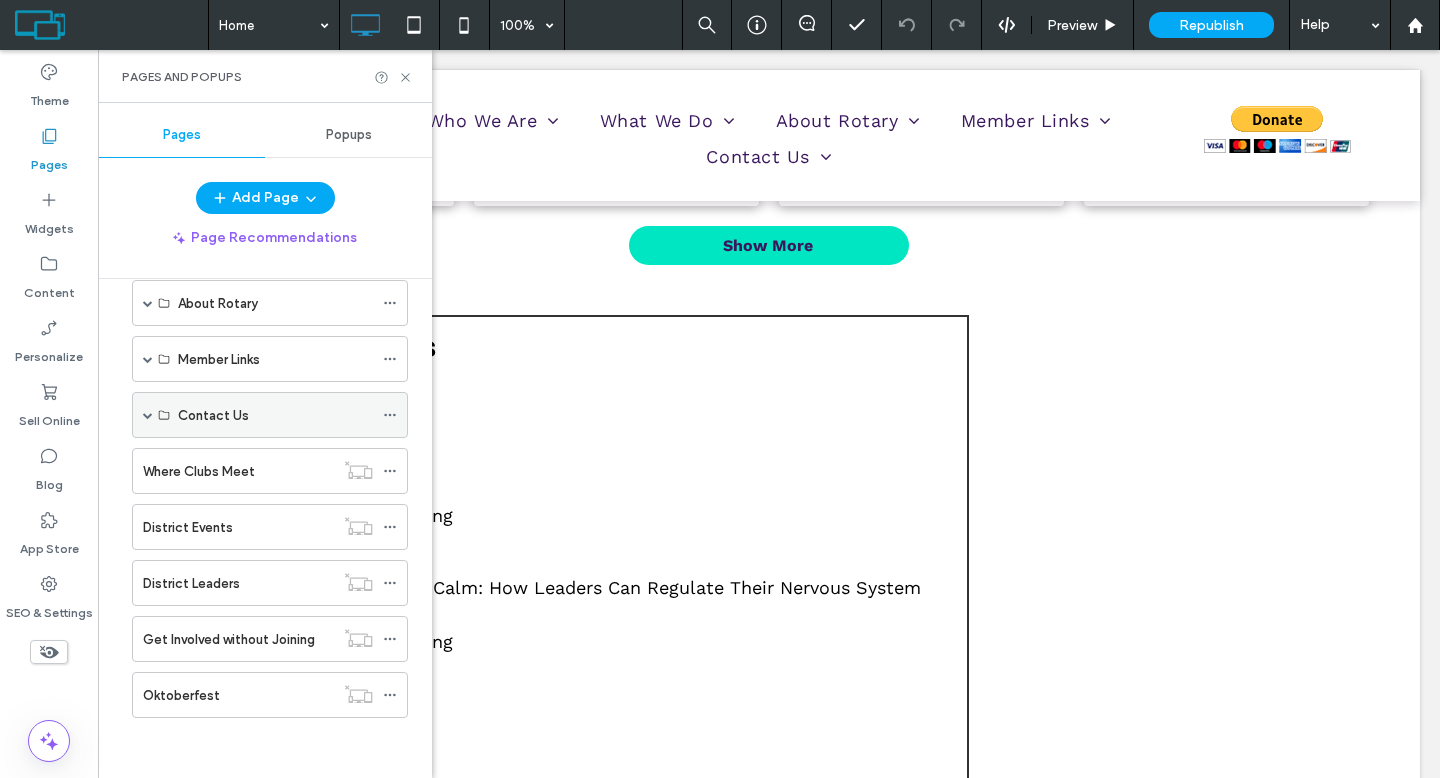 click at bounding box center (148, 415) 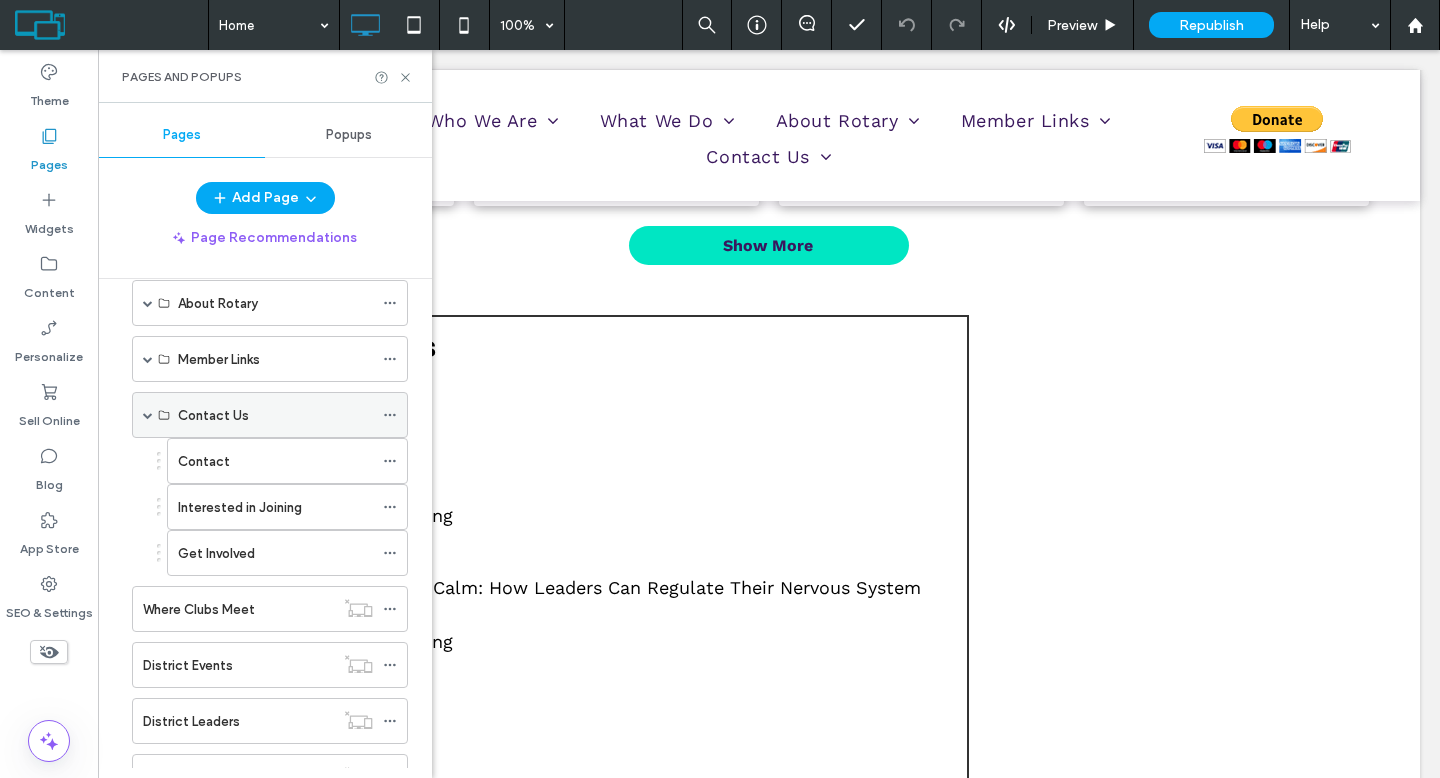click at bounding box center [148, 415] 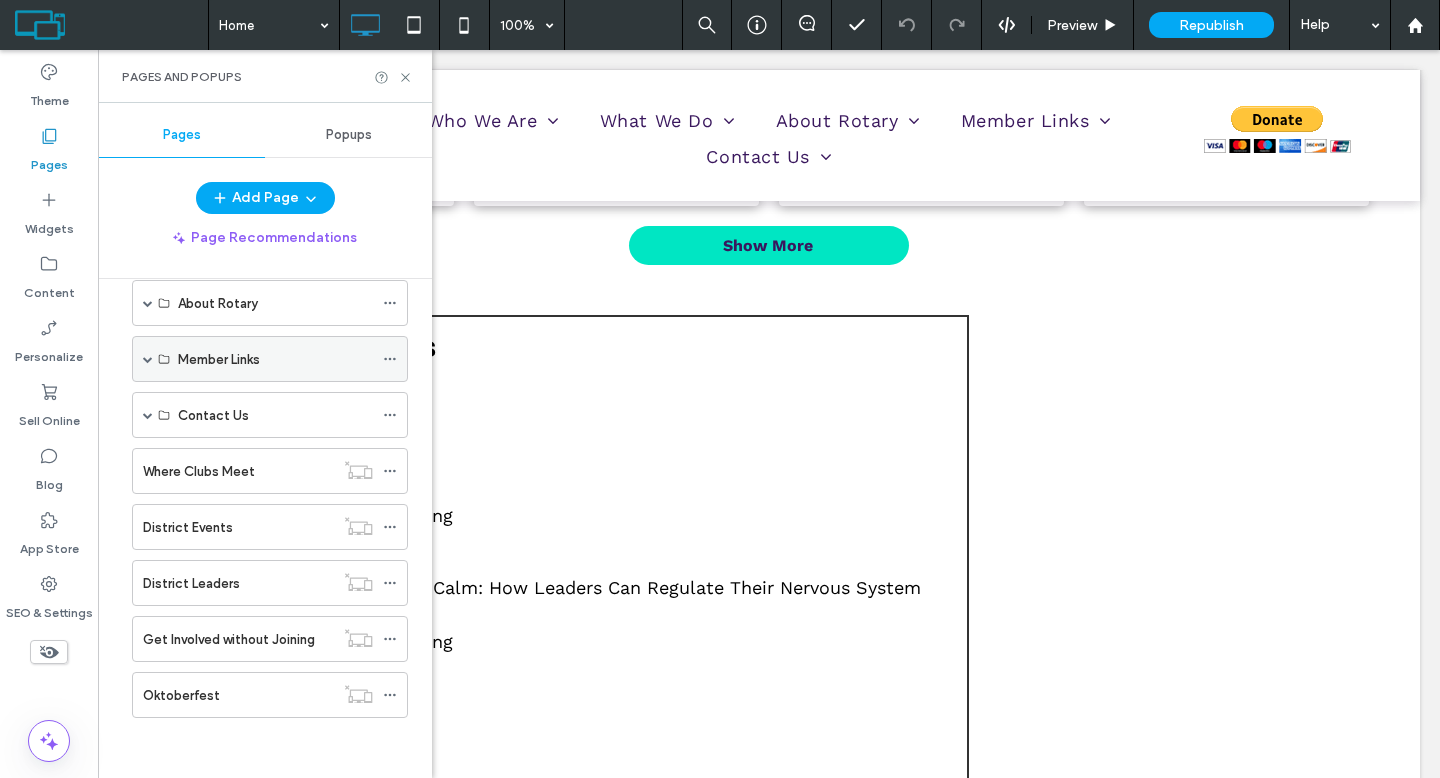 click at bounding box center [148, 359] 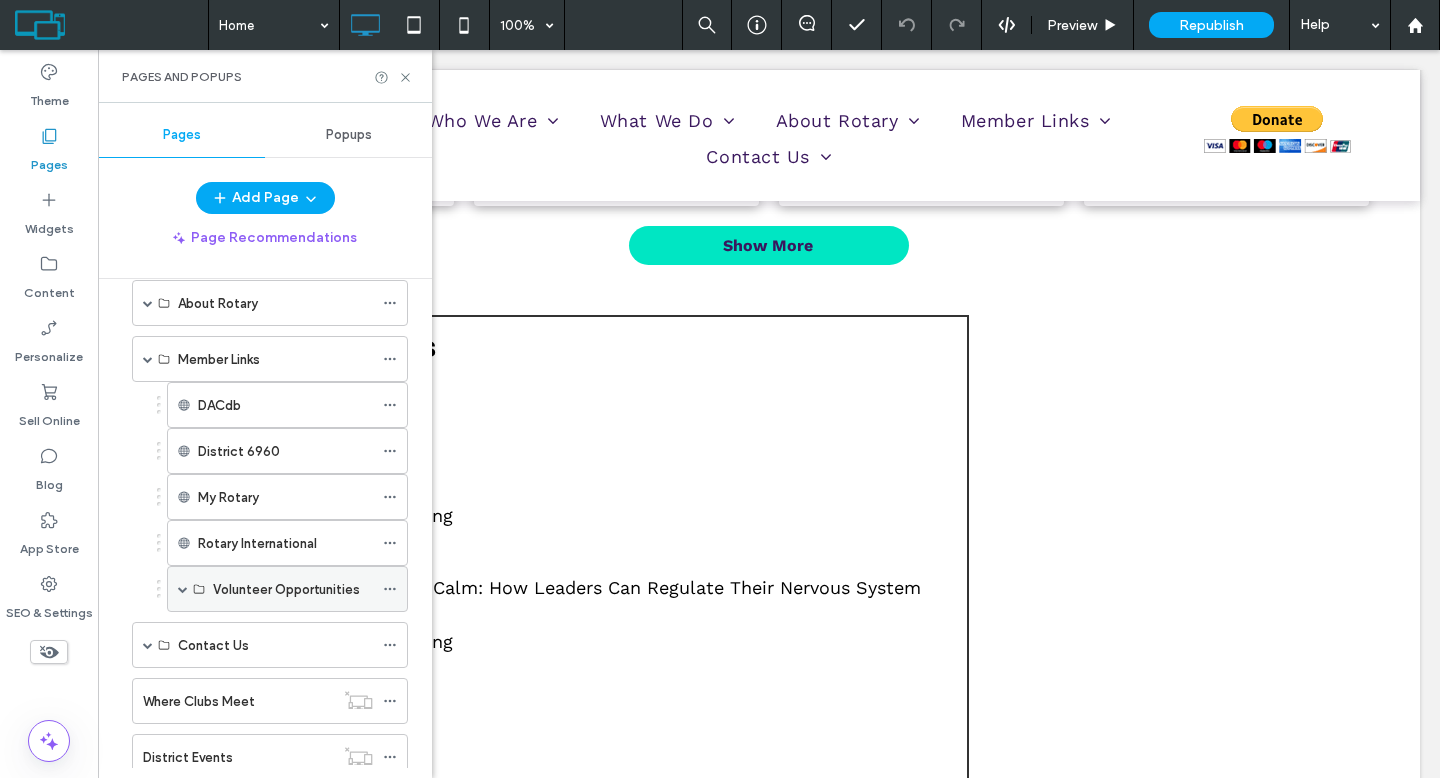 click at bounding box center (183, 589) 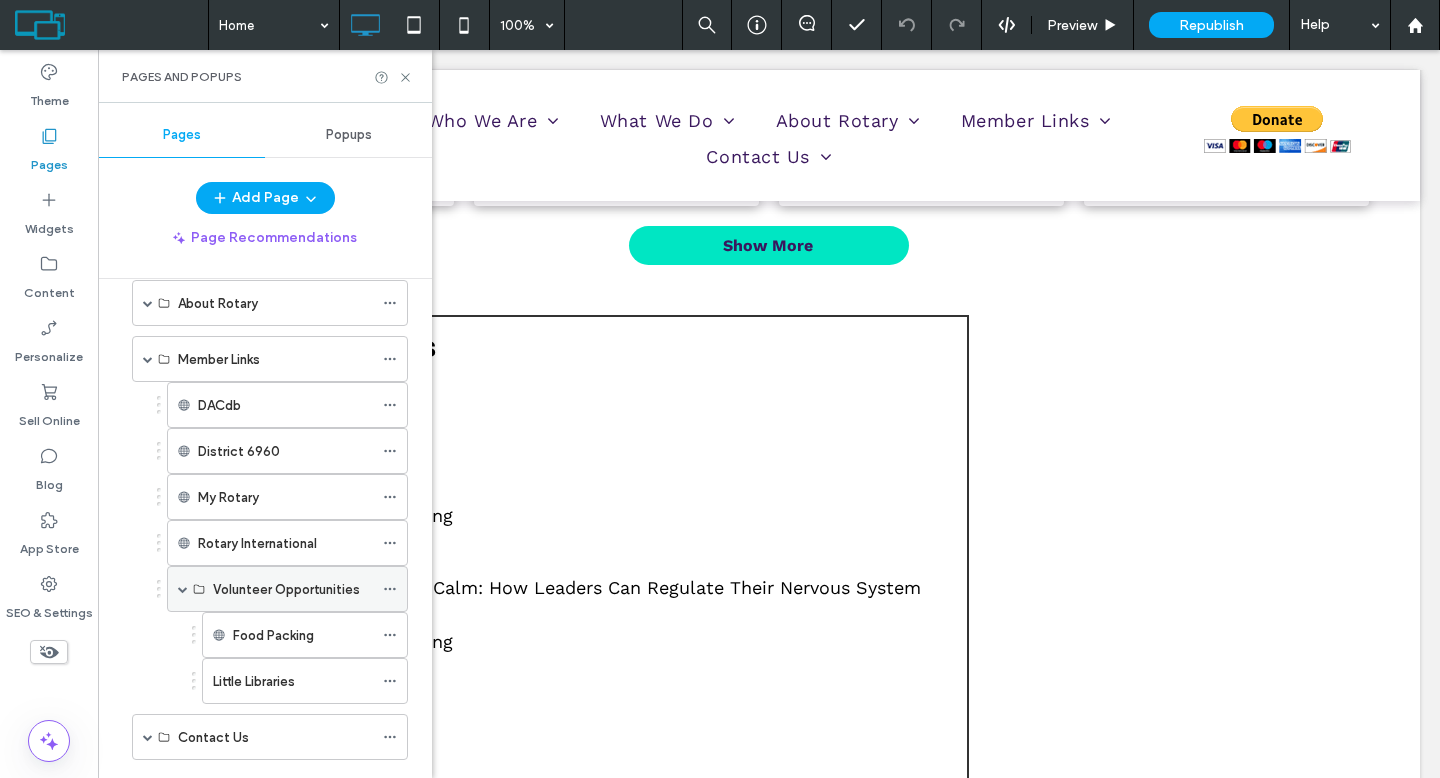 click at bounding box center (183, 589) 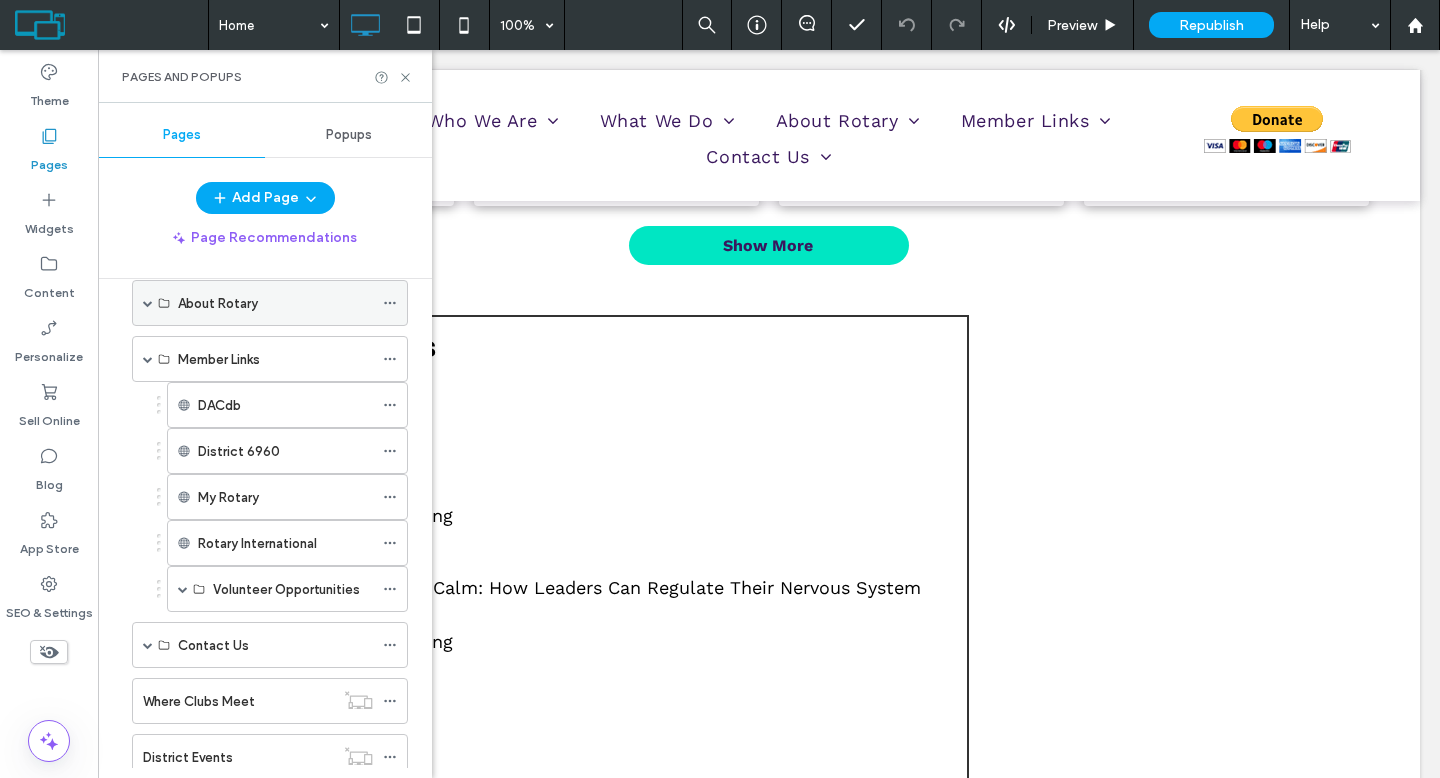 click at bounding box center [148, 303] 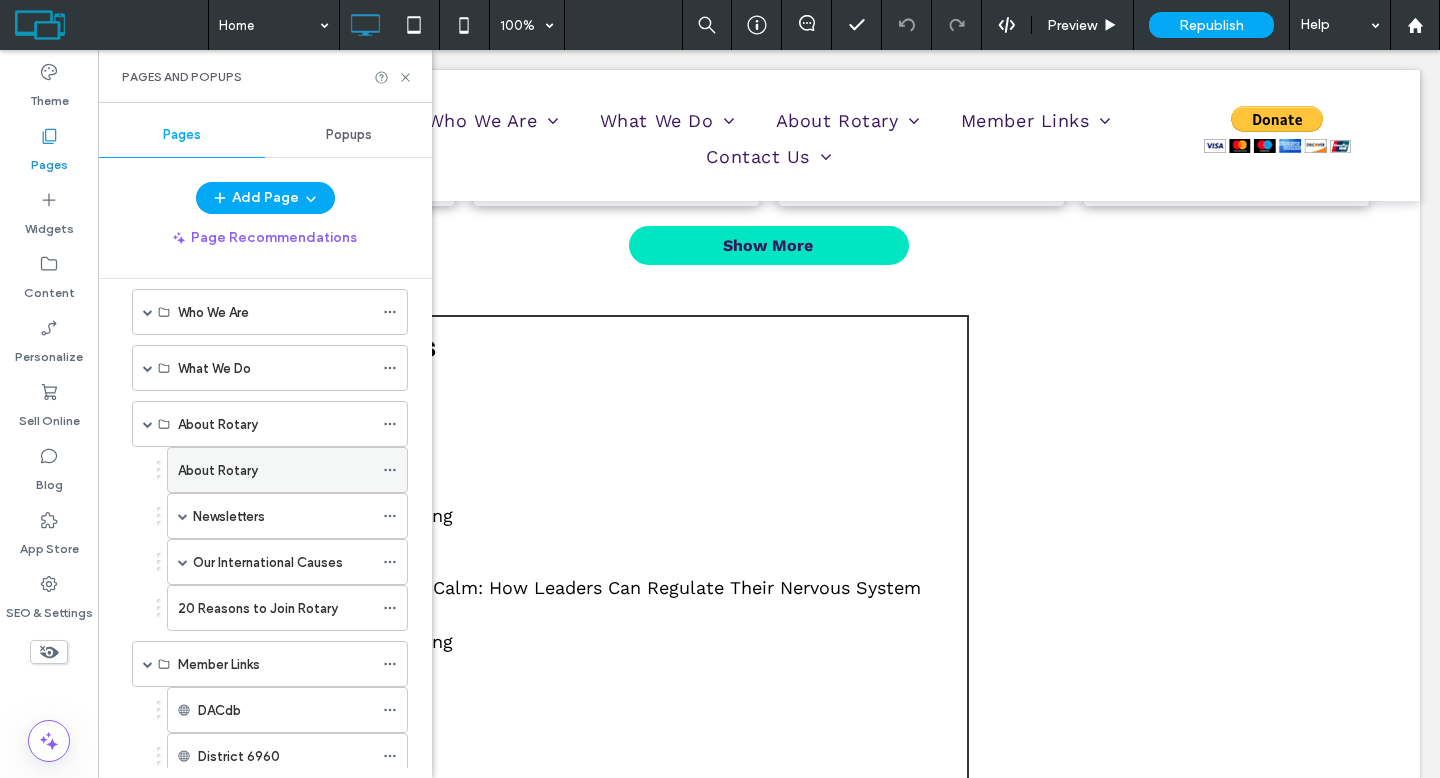 scroll, scrollTop: 176, scrollLeft: 0, axis: vertical 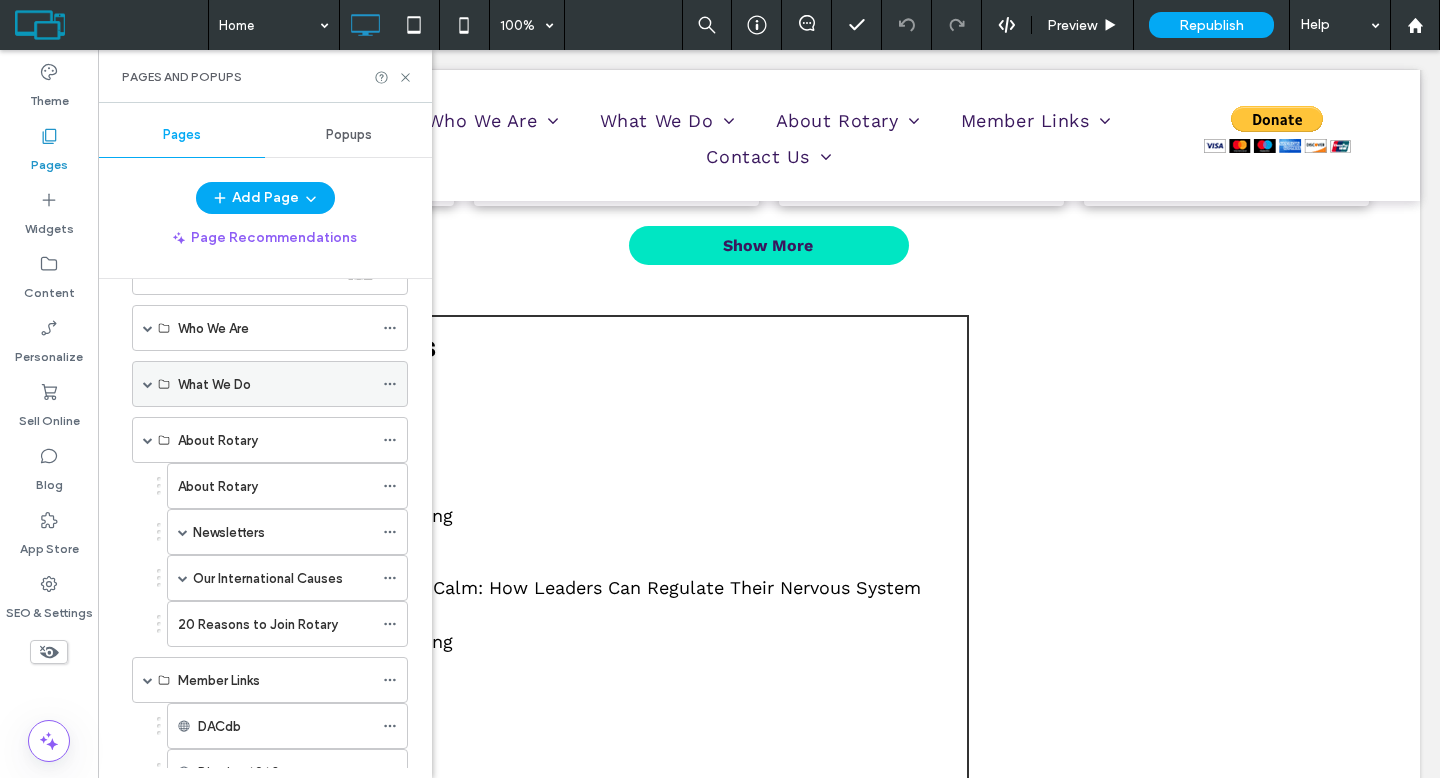 click at bounding box center (148, 384) 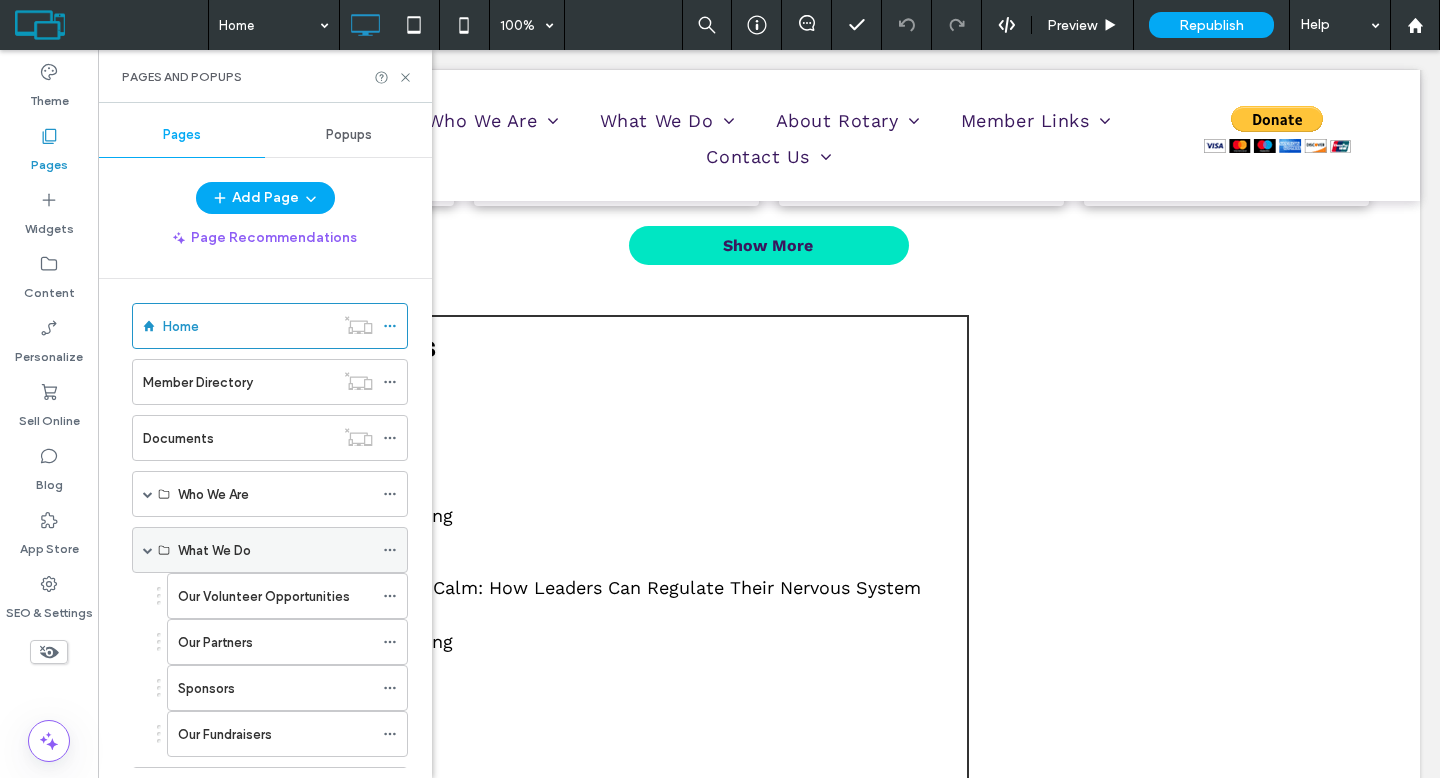 scroll, scrollTop: 0, scrollLeft: 0, axis: both 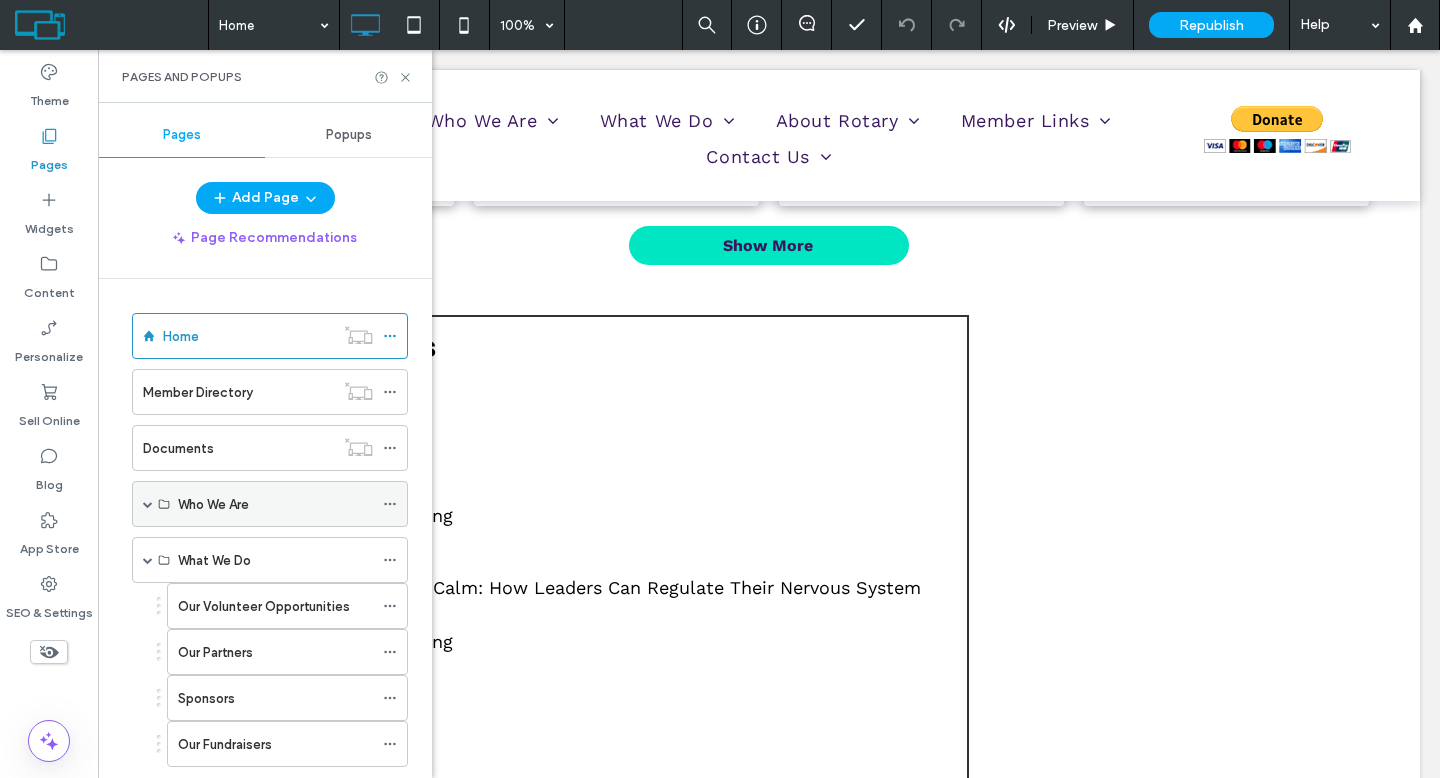 click at bounding box center [148, 504] 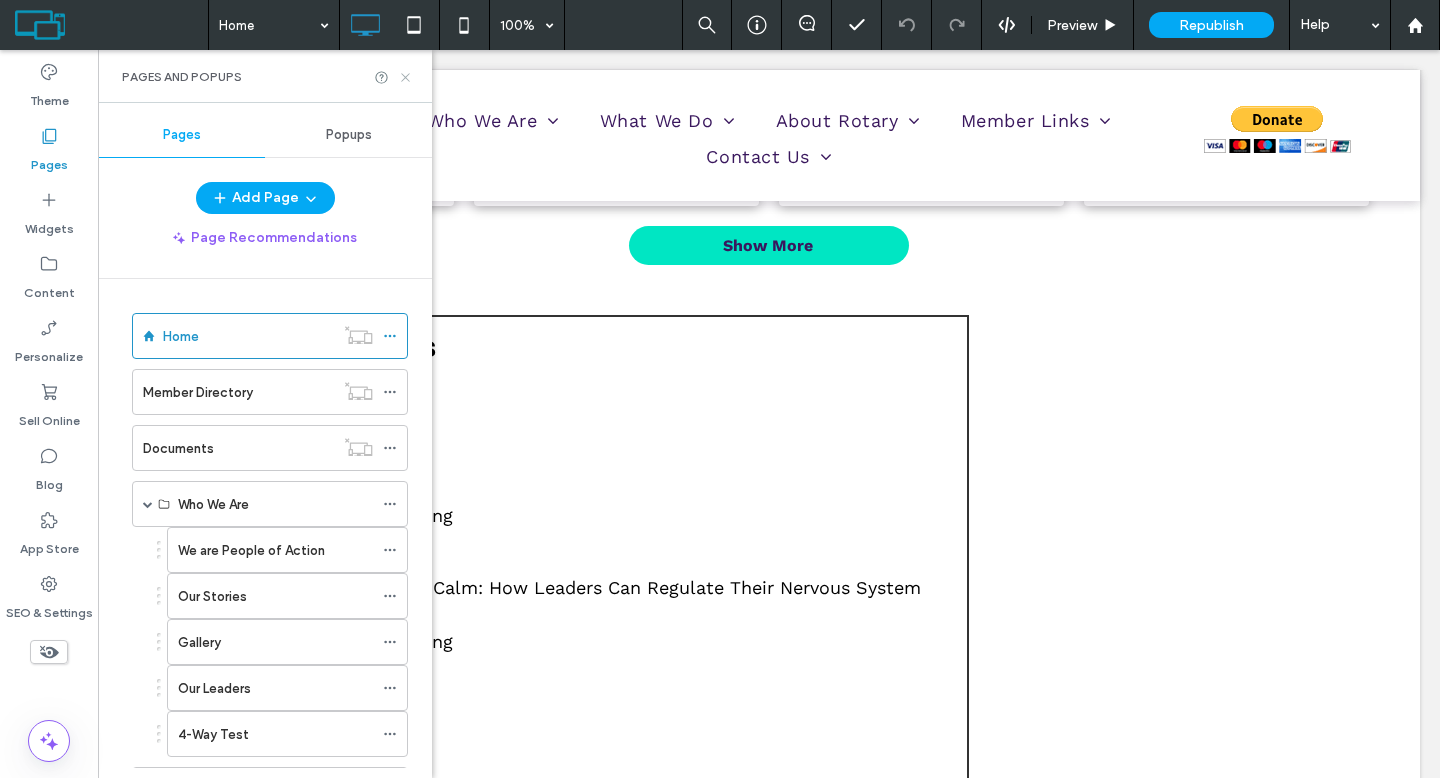 click 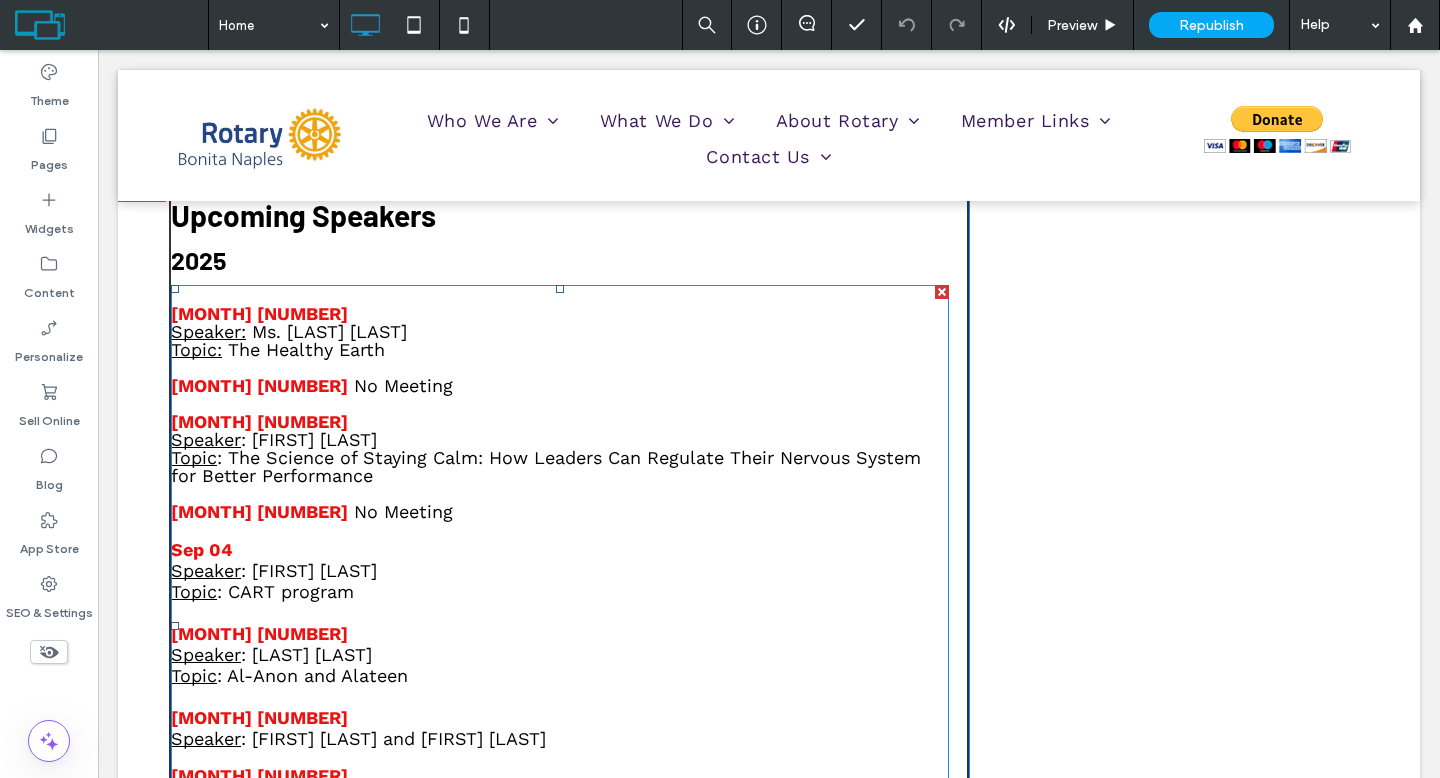 scroll, scrollTop: 2882, scrollLeft: 0, axis: vertical 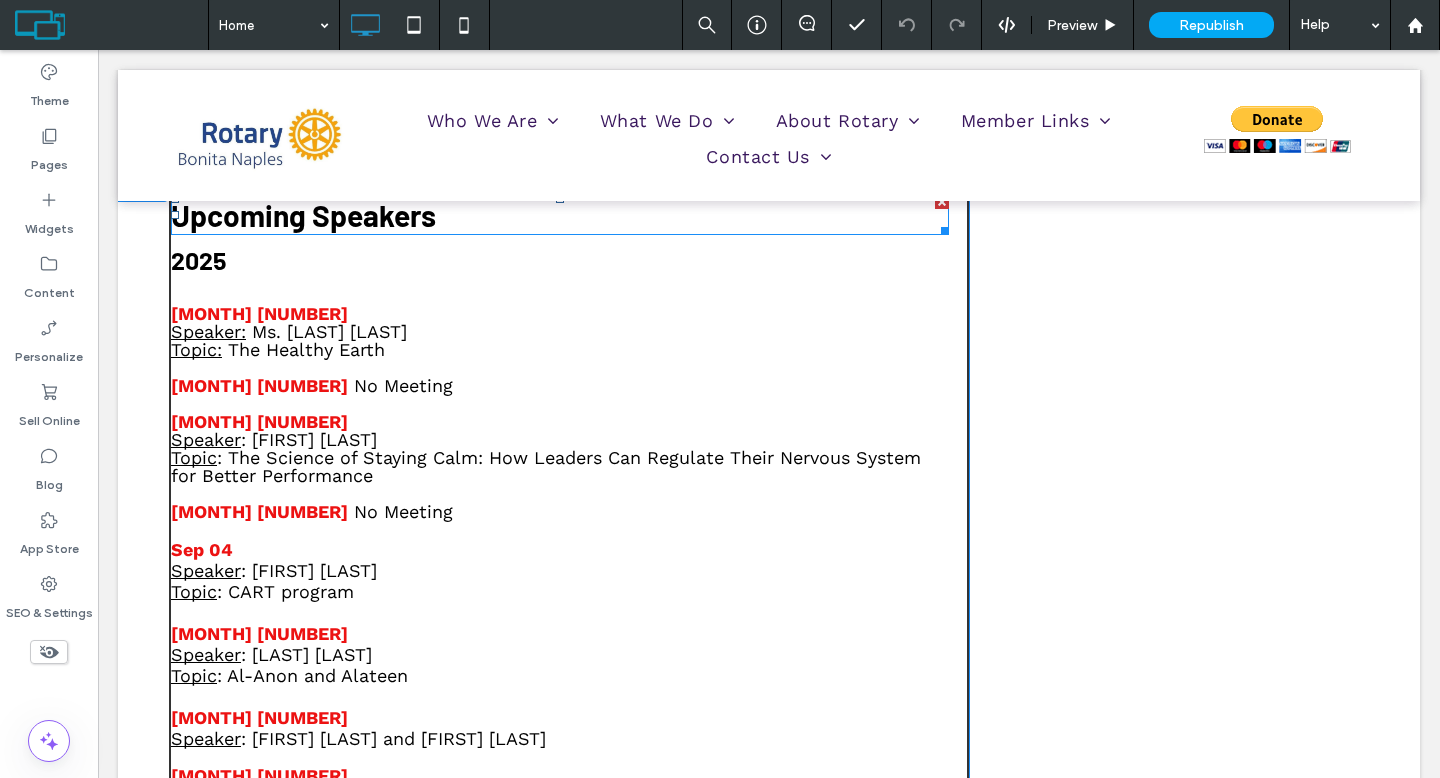 click on "Upcoming Speakers" at bounding box center (303, 215) 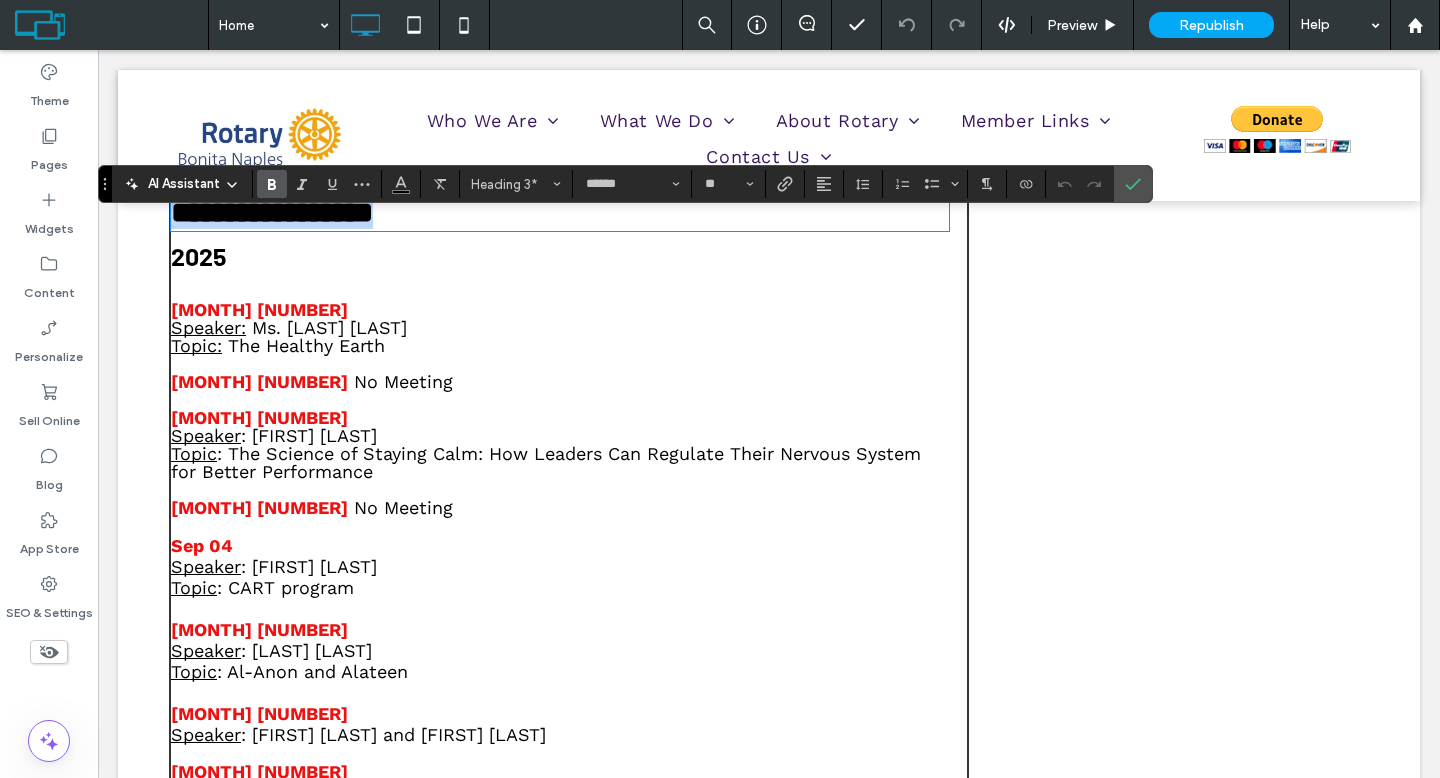 click on "**********" at bounding box center (272, 212) 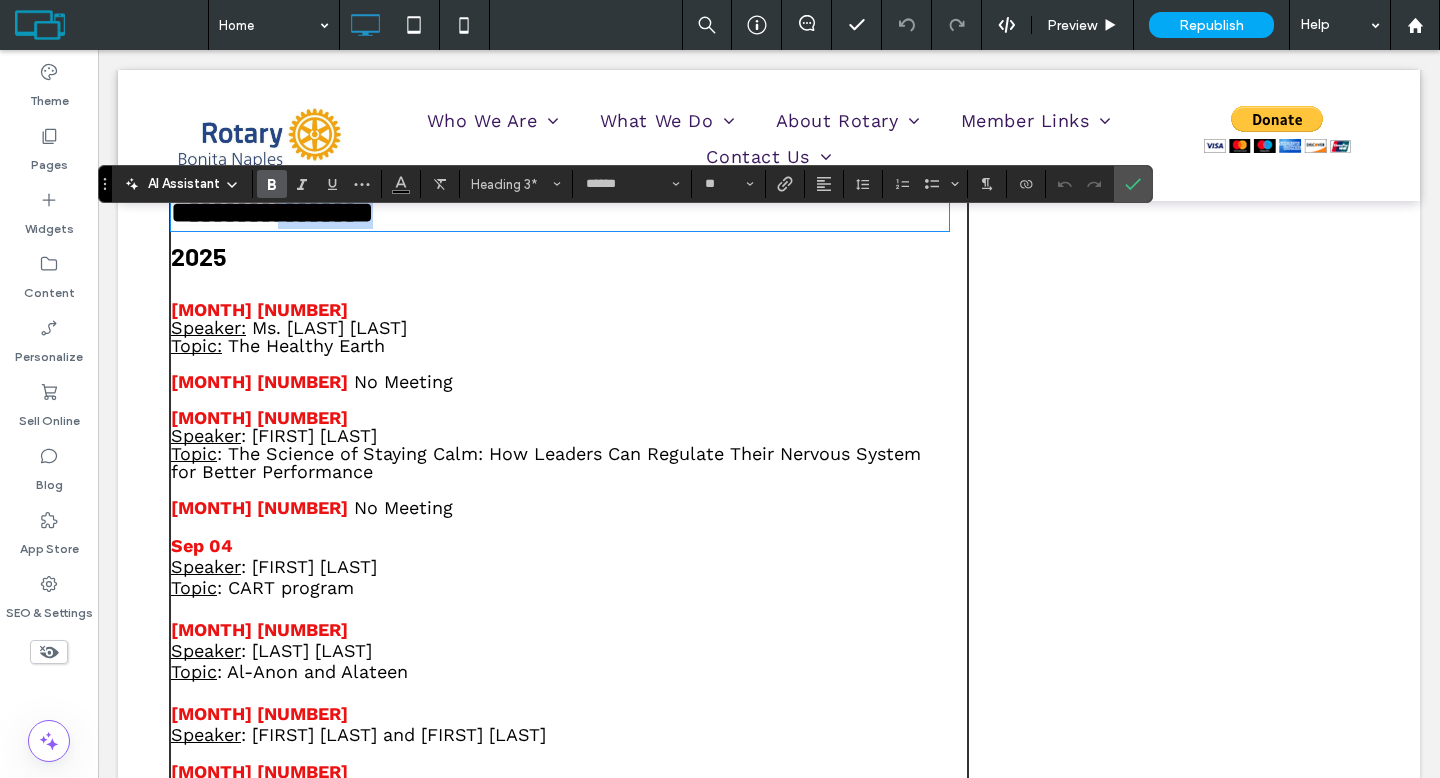 drag, startPoint x: 425, startPoint y: 243, endPoint x: 311, endPoint y: 240, distance: 114.03947 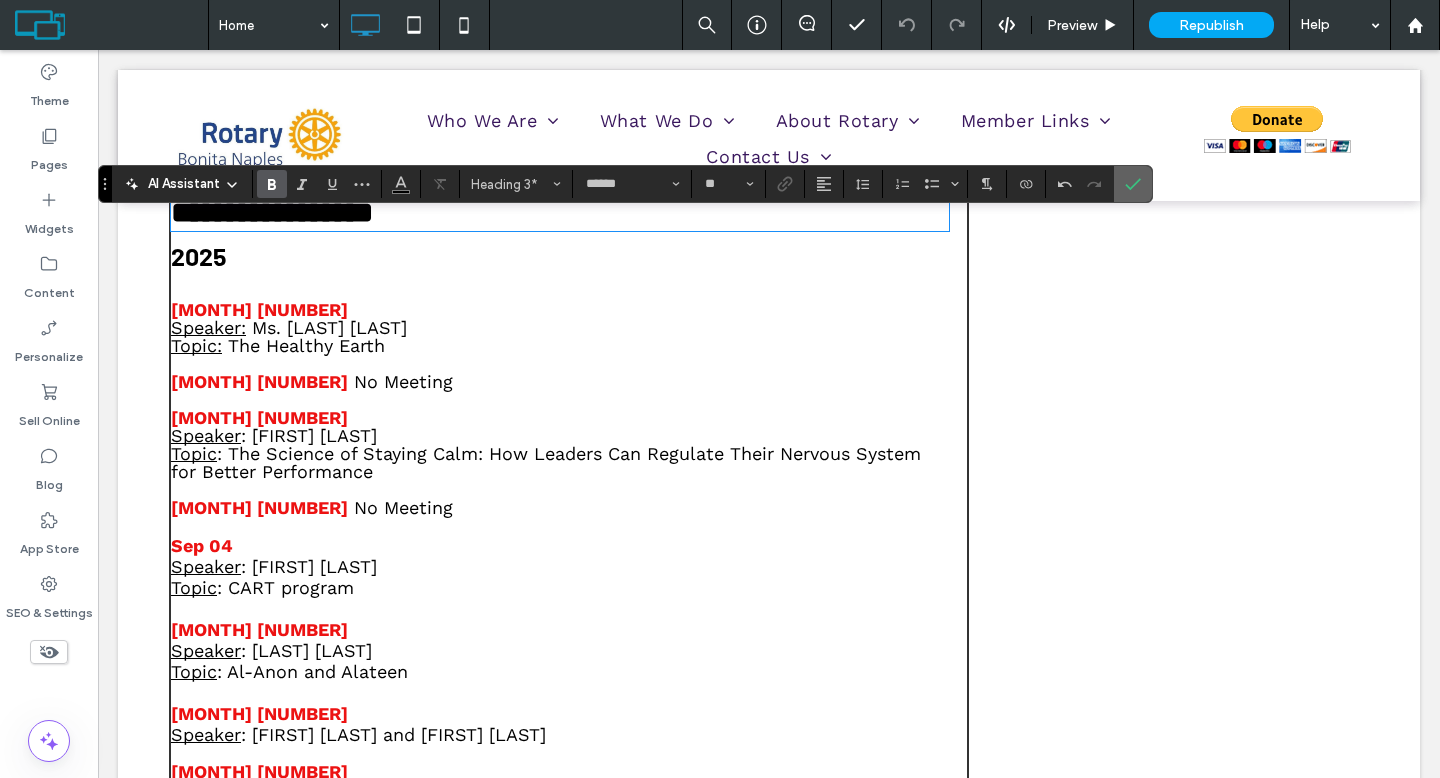 click at bounding box center [1133, 184] 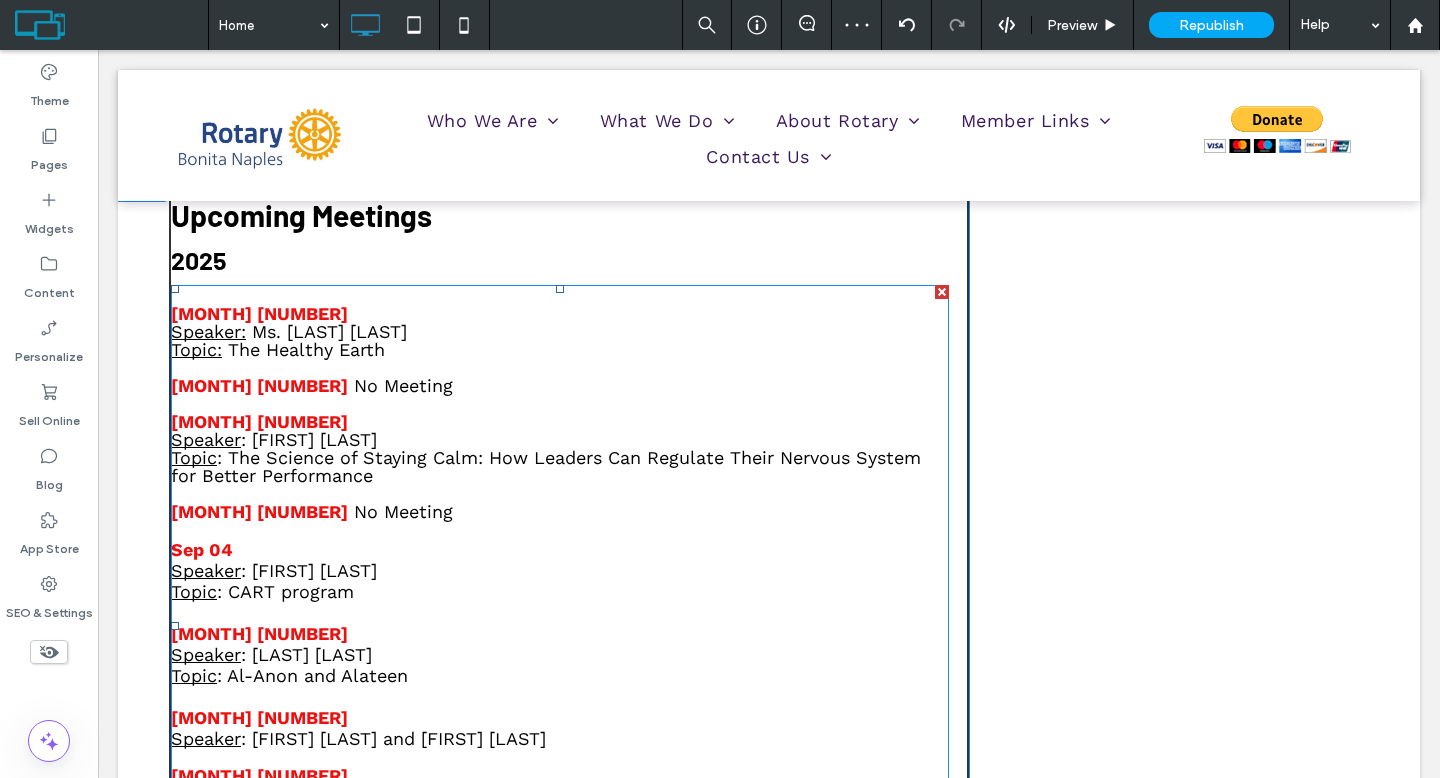 click on "August 7th" at bounding box center (259, 313) 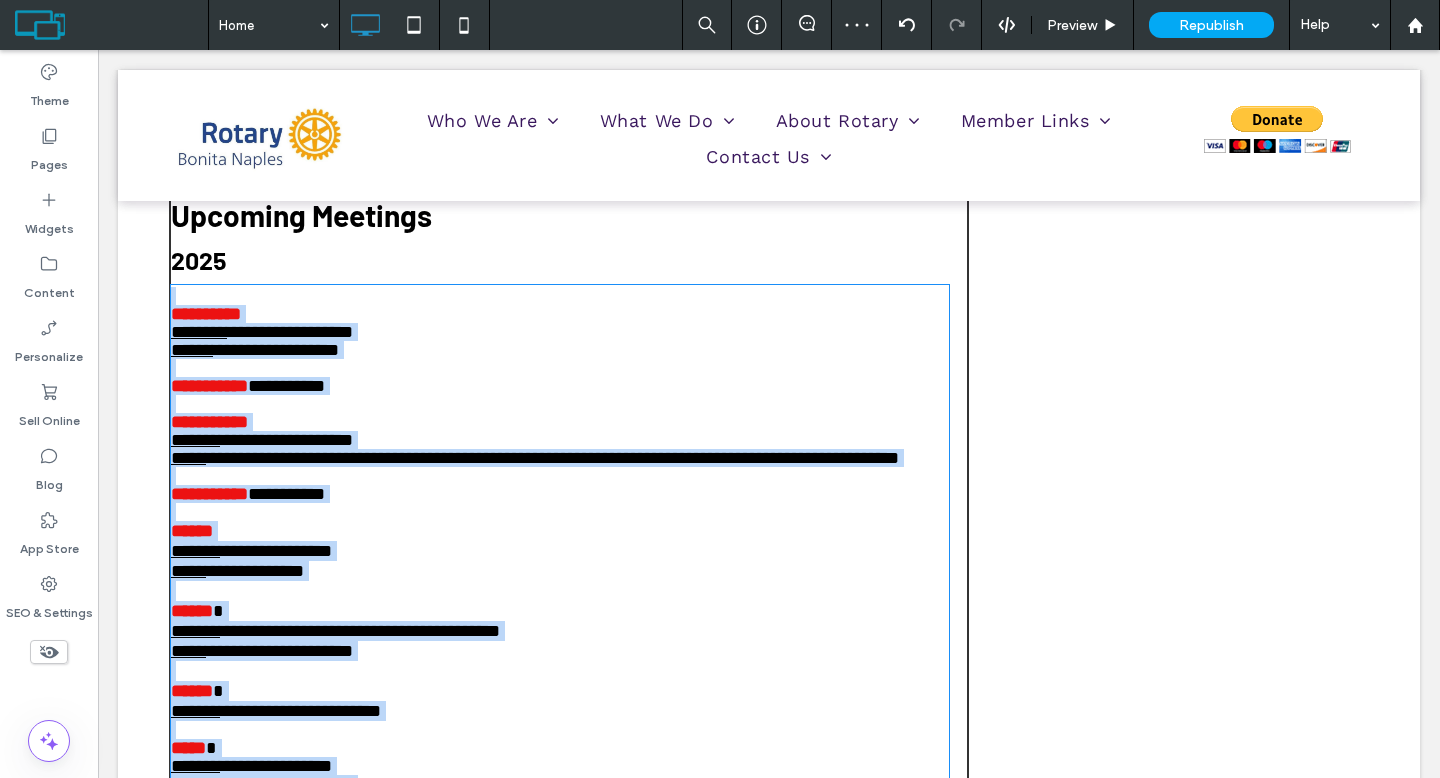 scroll, scrollTop: 3117, scrollLeft: 0, axis: vertical 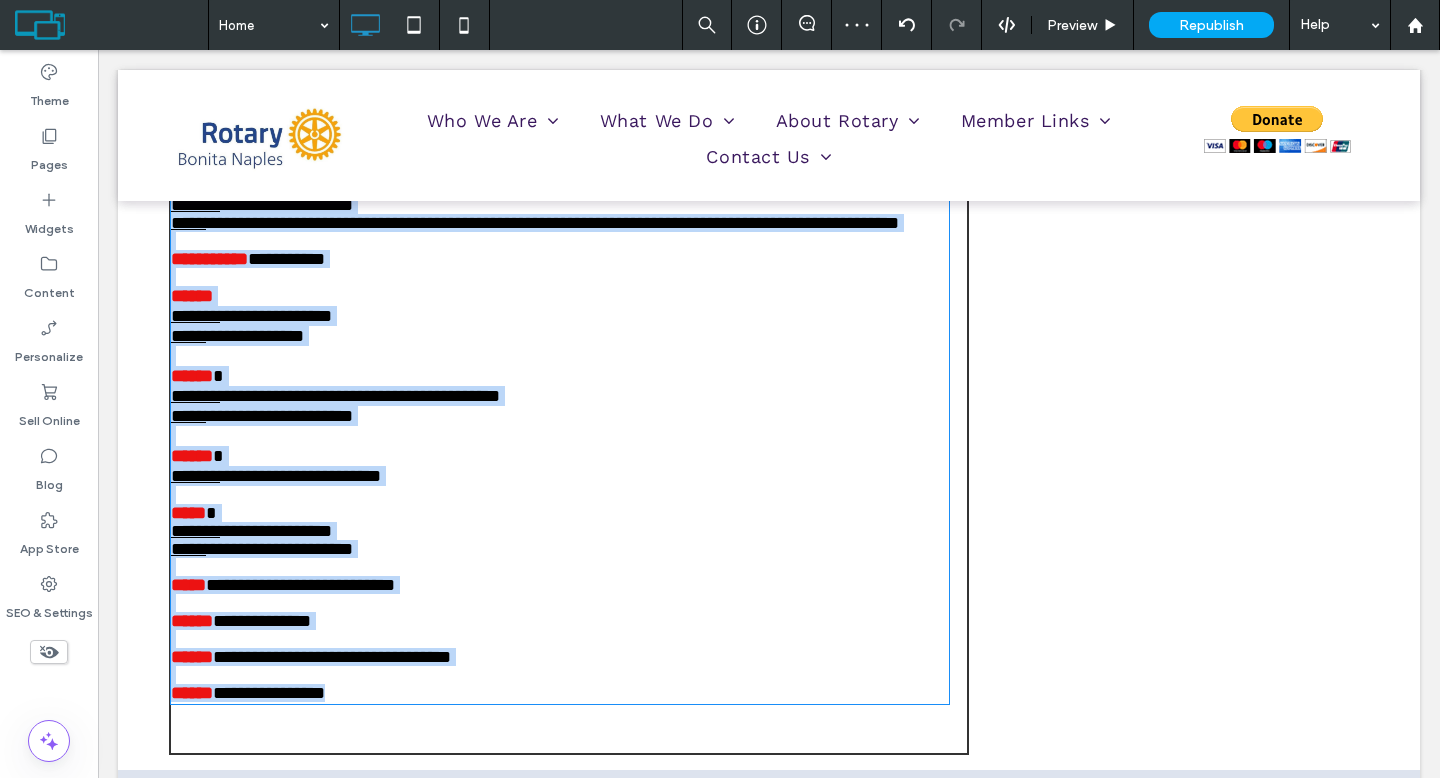 type on "*********" 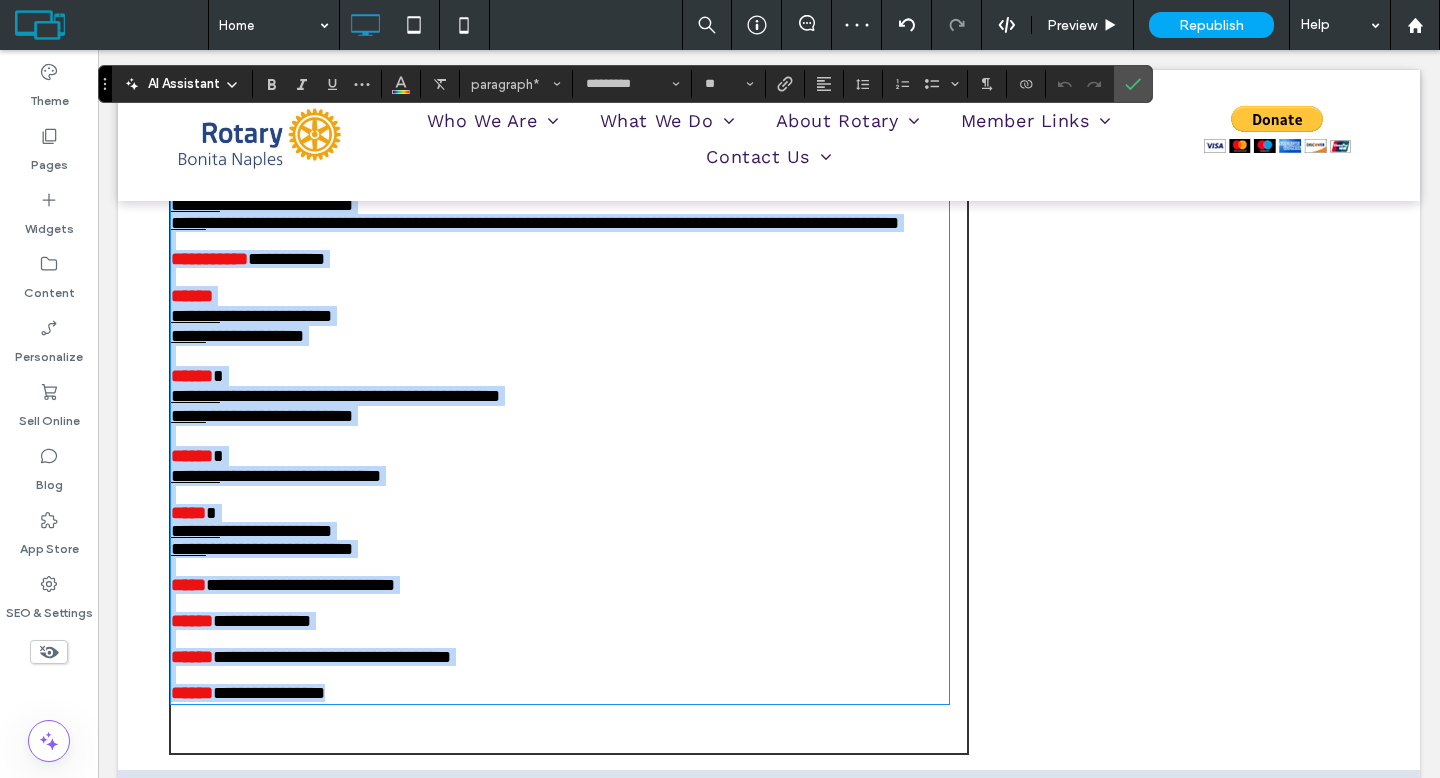scroll, scrollTop: 1, scrollLeft: 0, axis: vertical 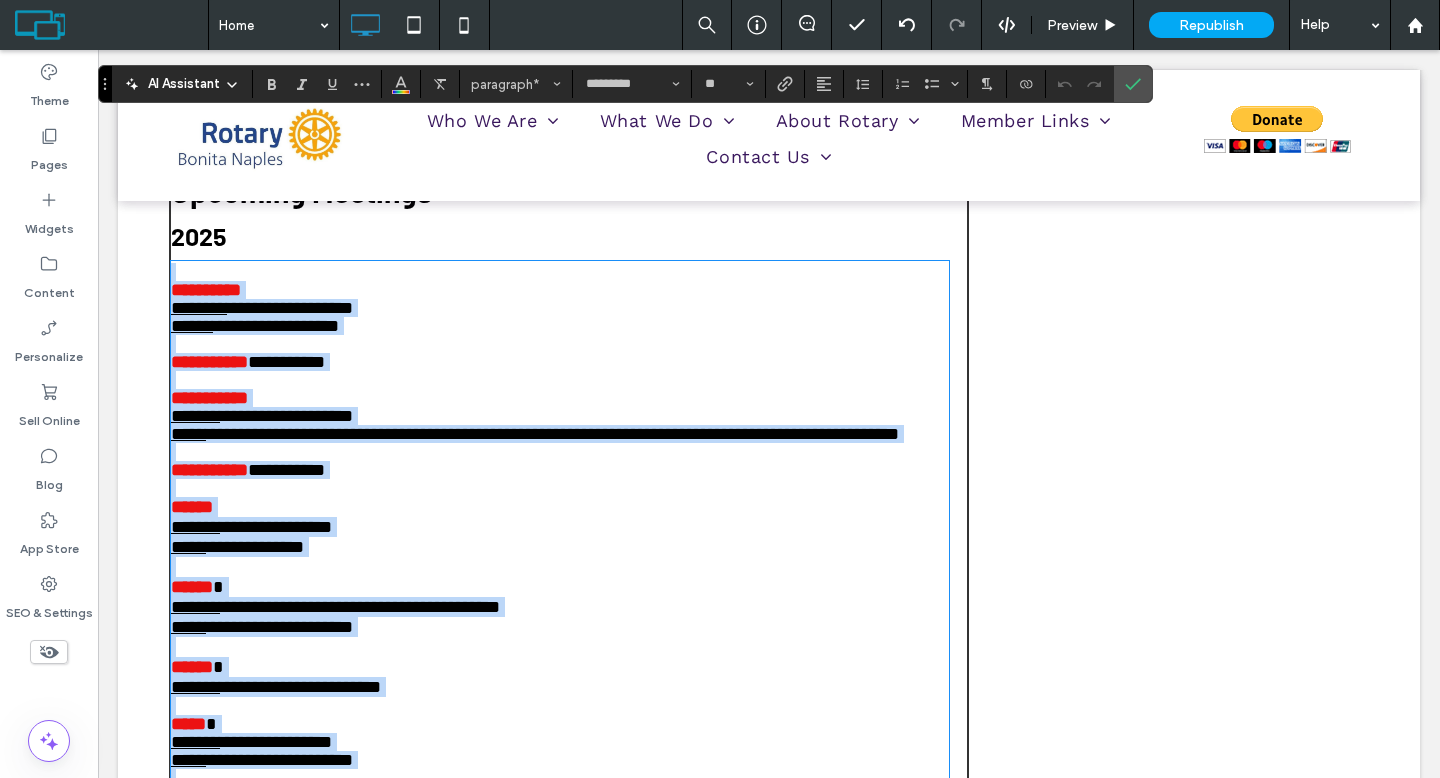 click on "**********" at bounding box center [206, 290] 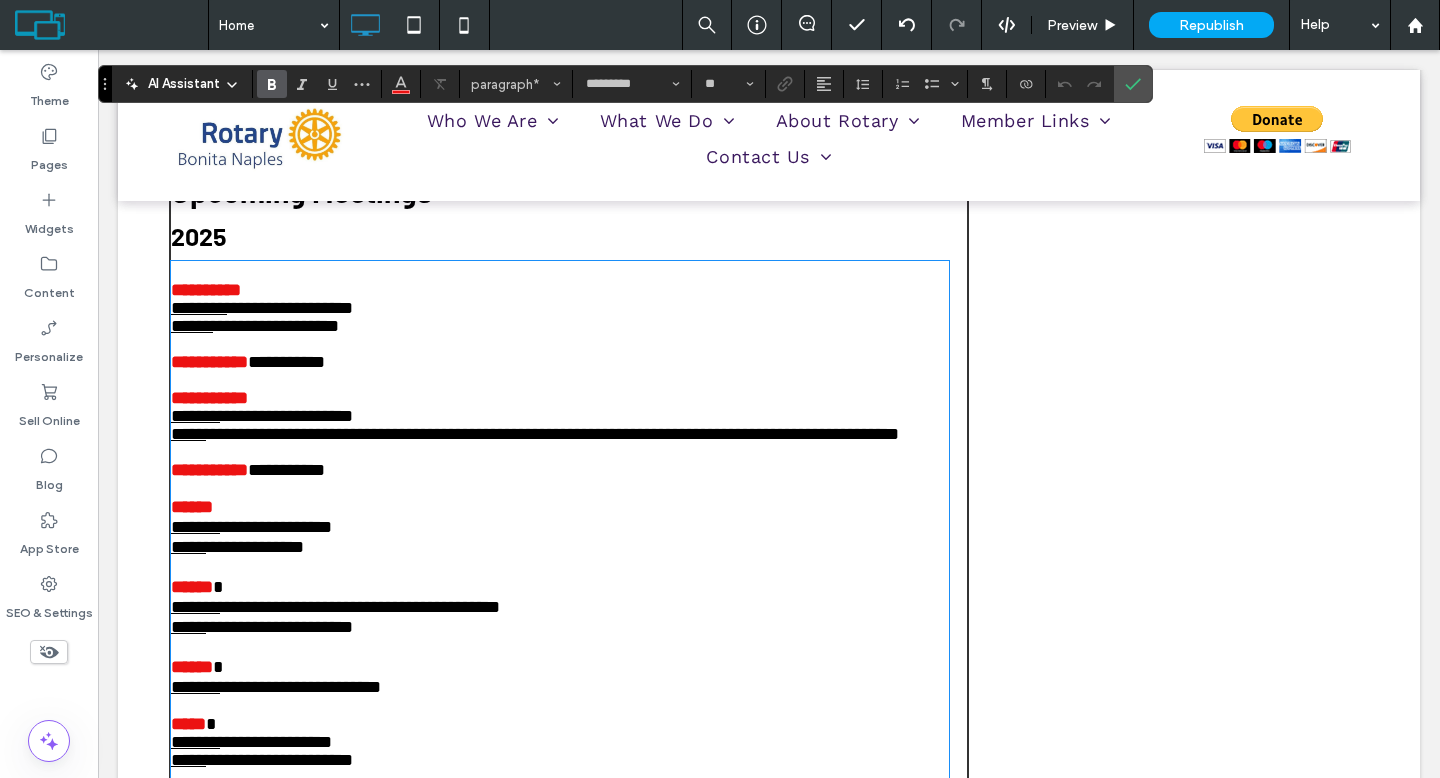 scroll, scrollTop: 0, scrollLeft: 0, axis: both 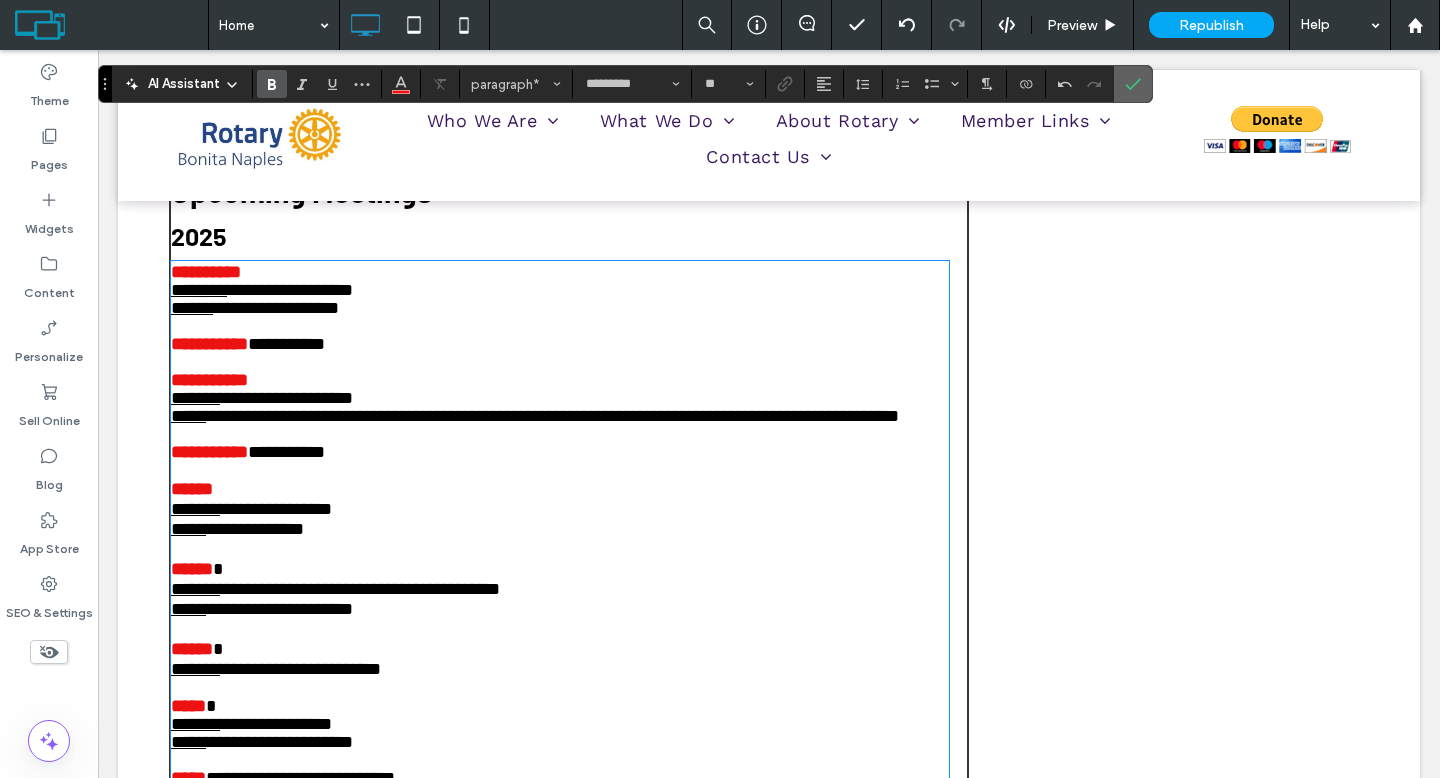 click at bounding box center [1129, 84] 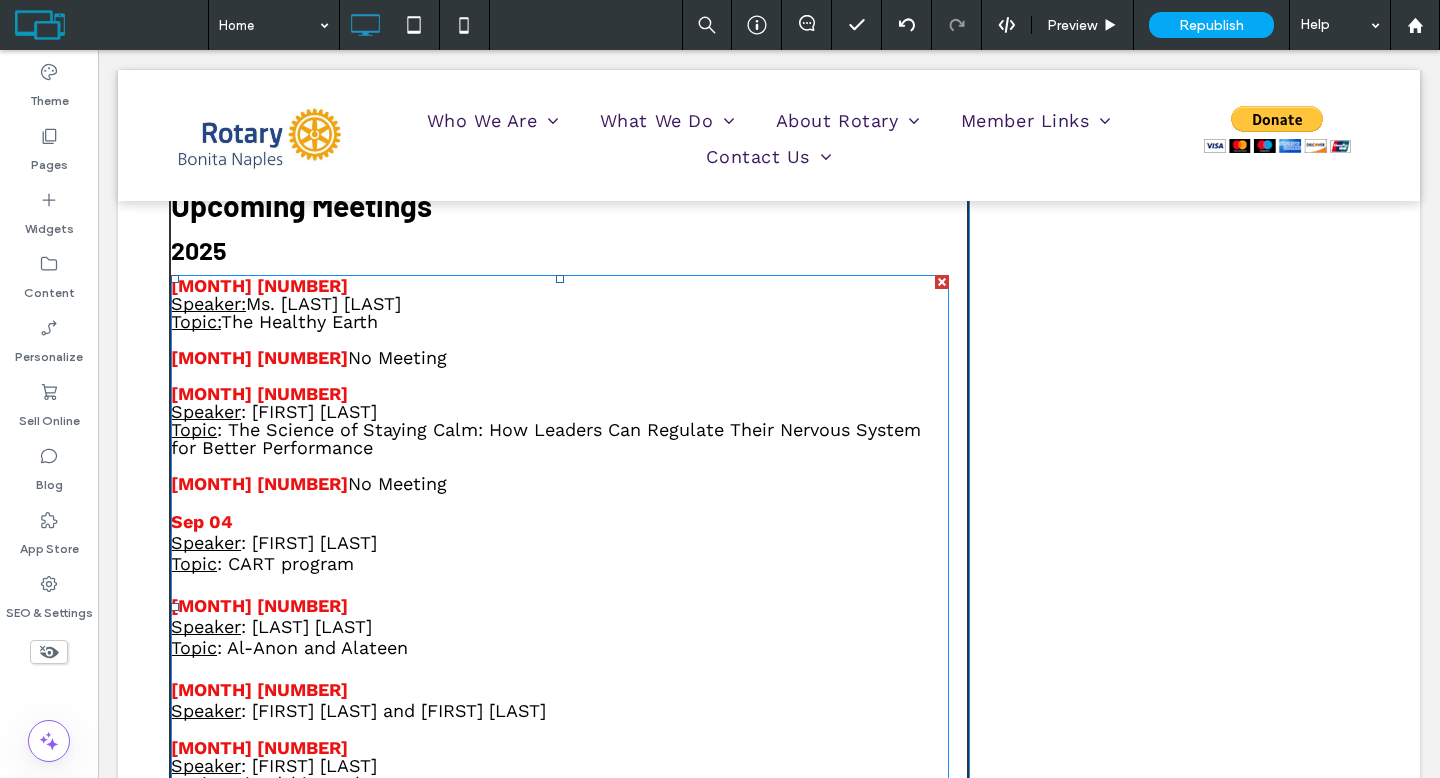 scroll, scrollTop: 2885, scrollLeft: 0, axis: vertical 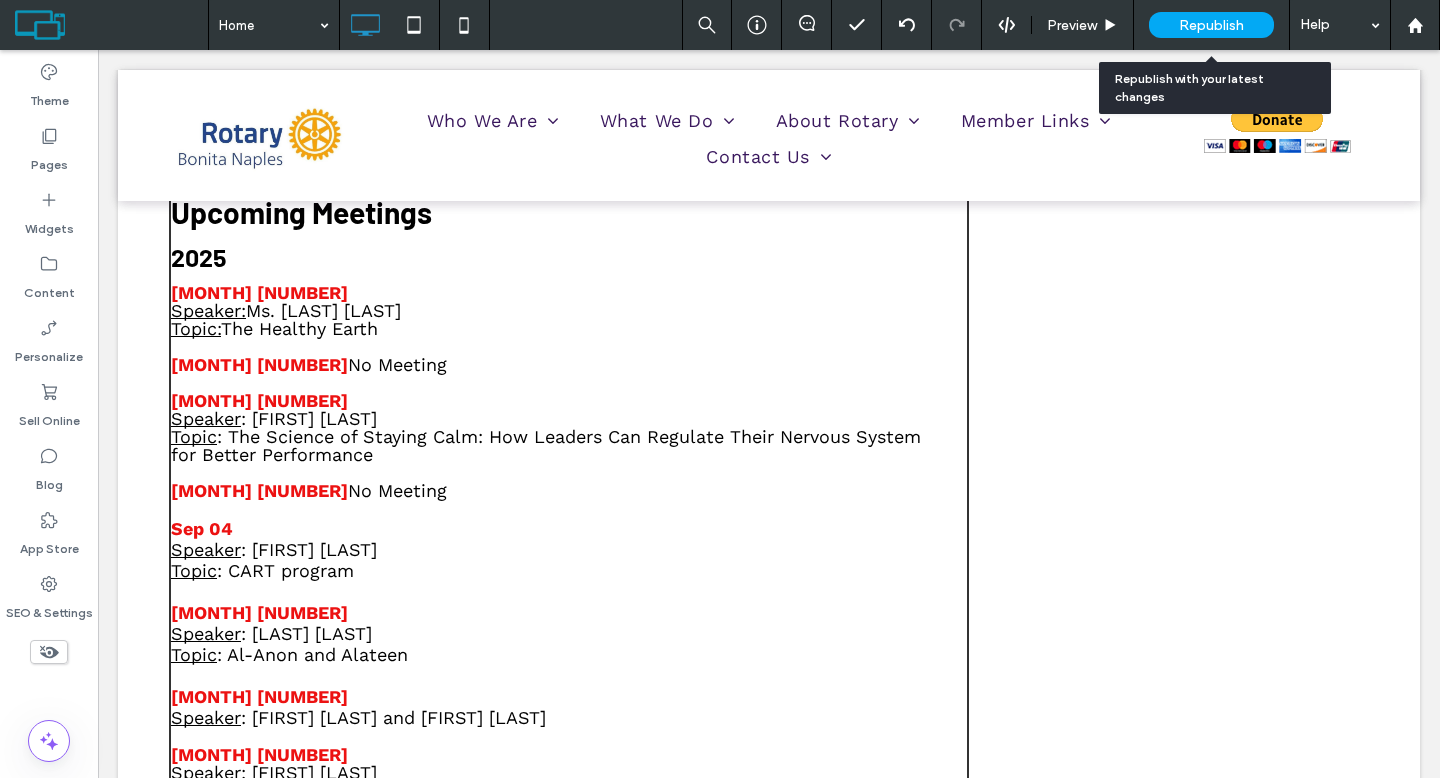 click on "Republish" at bounding box center (1211, 25) 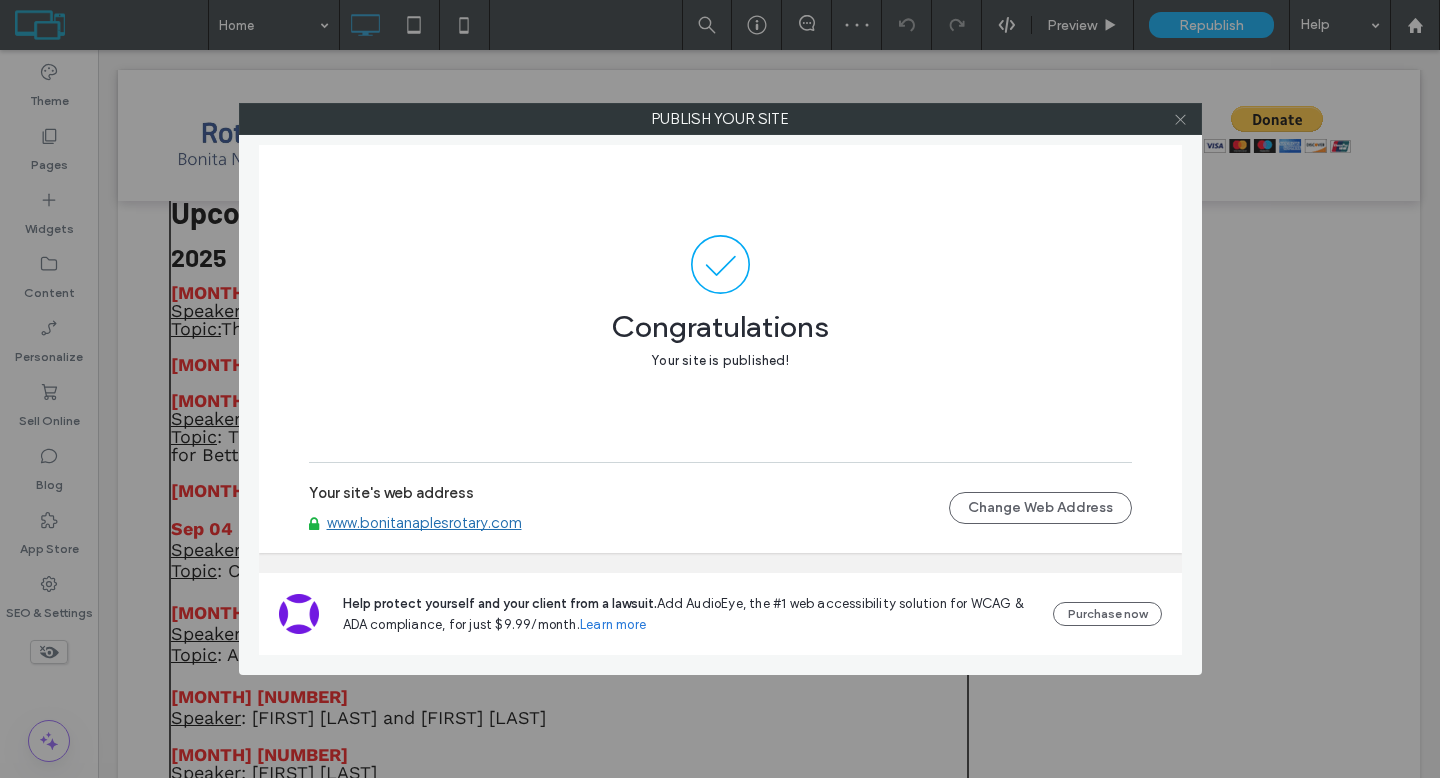 click 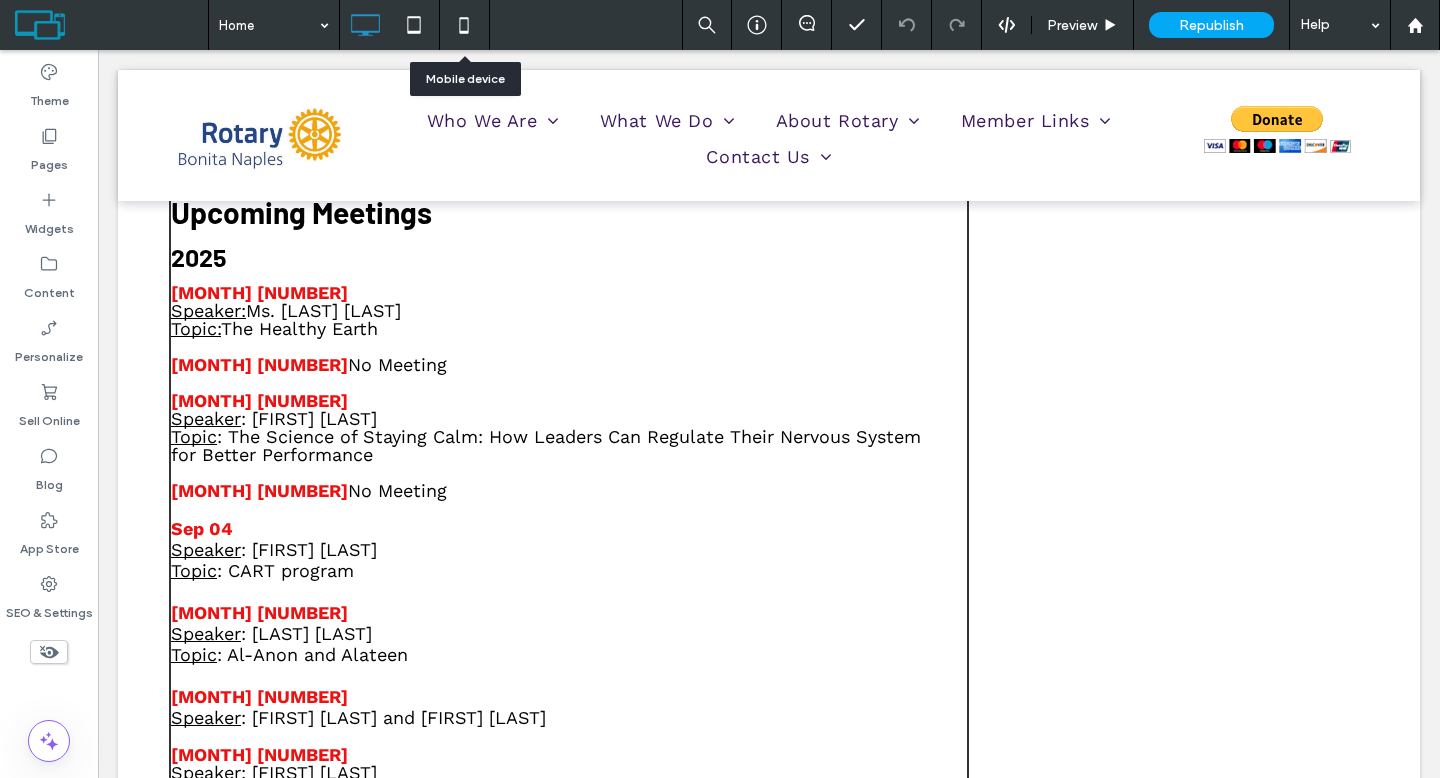click 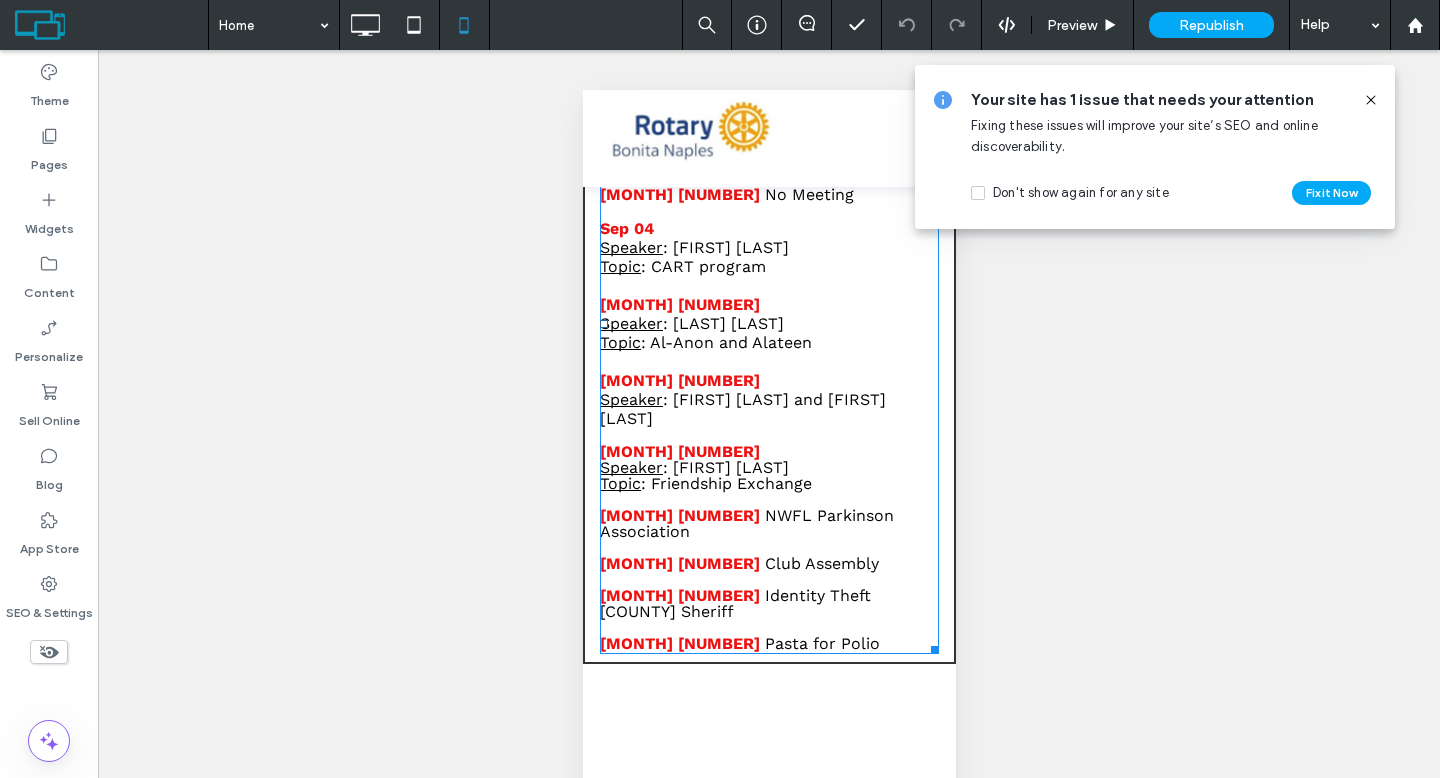 scroll, scrollTop: 5948, scrollLeft: 0, axis: vertical 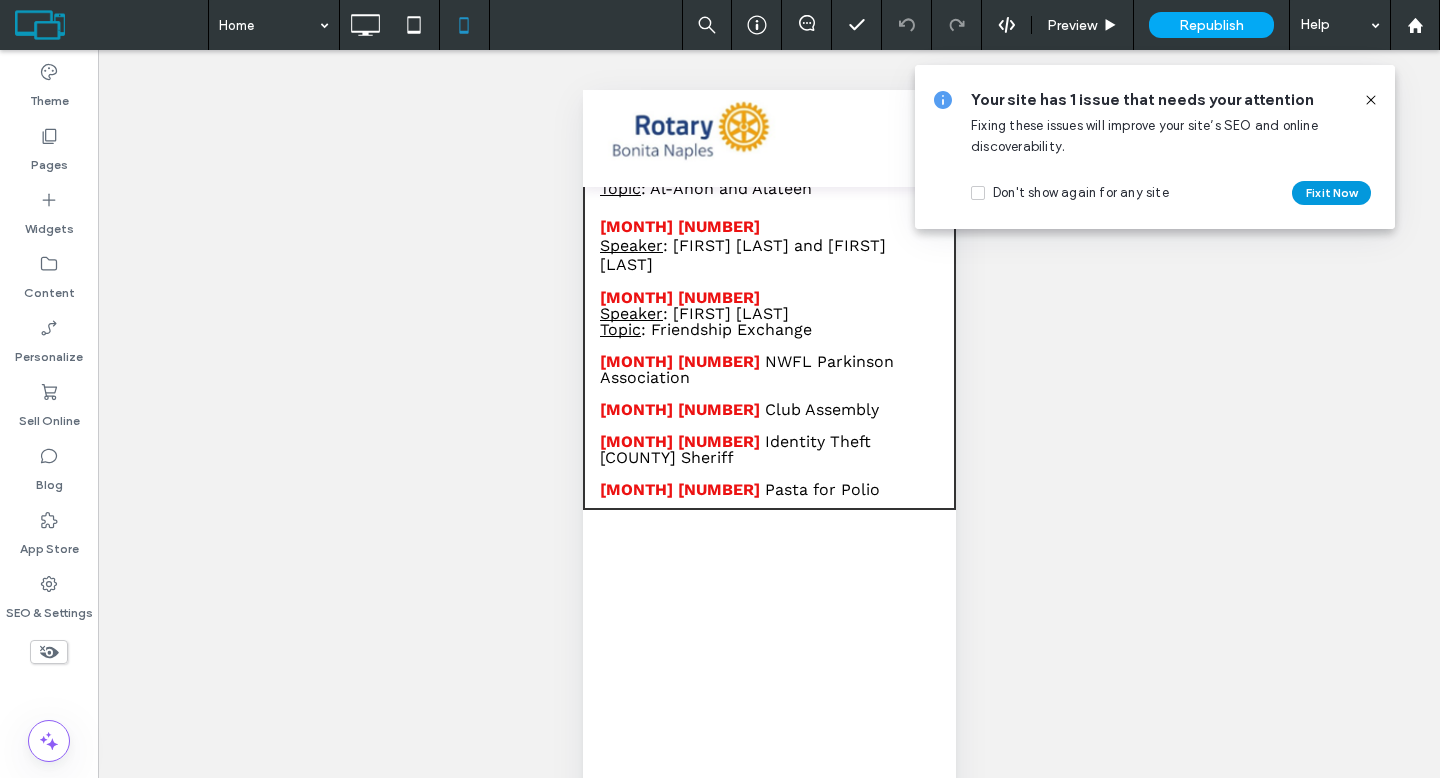 click on "Fix it Now" at bounding box center (1331, 193) 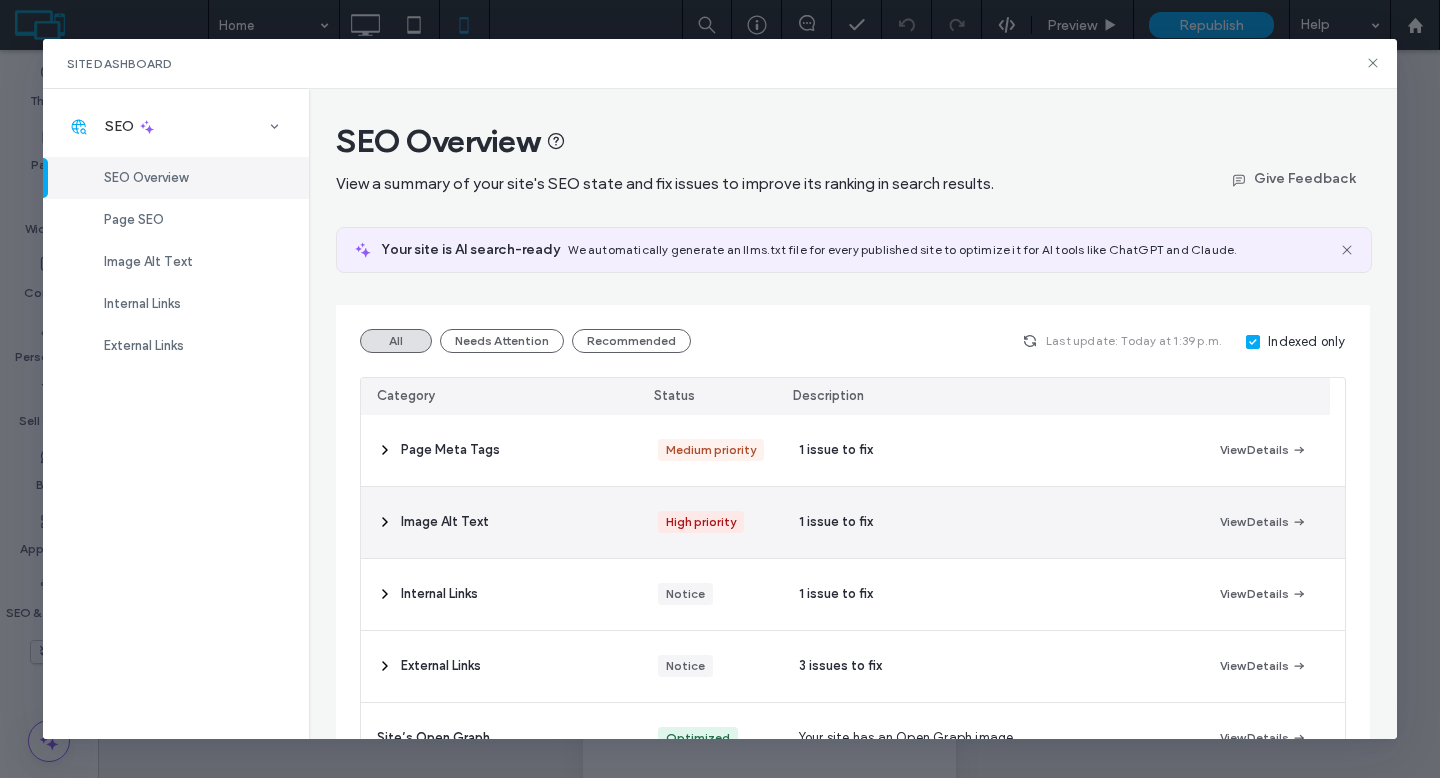 click on "Image Alt Text" at bounding box center [445, 522] 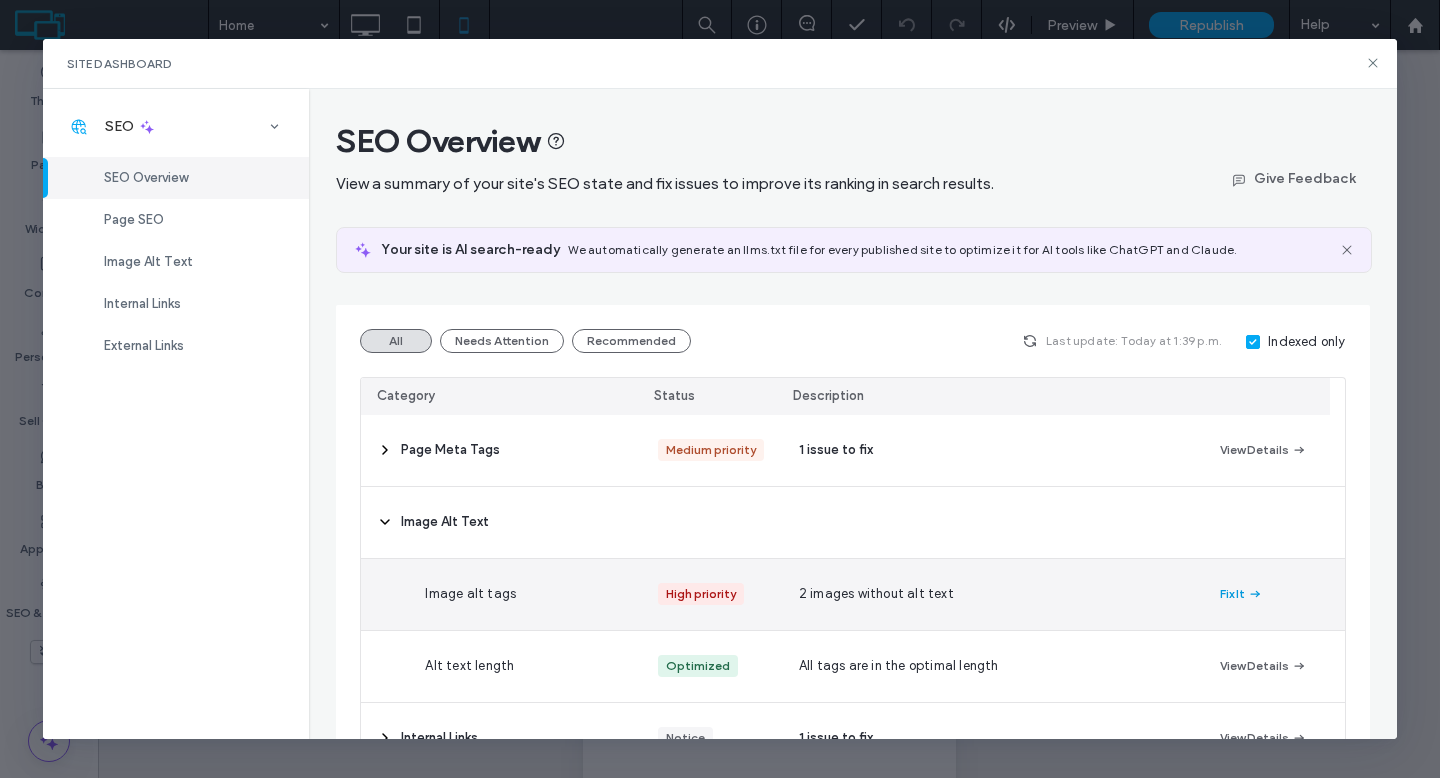 click on "Fix It" at bounding box center [1241, 594] 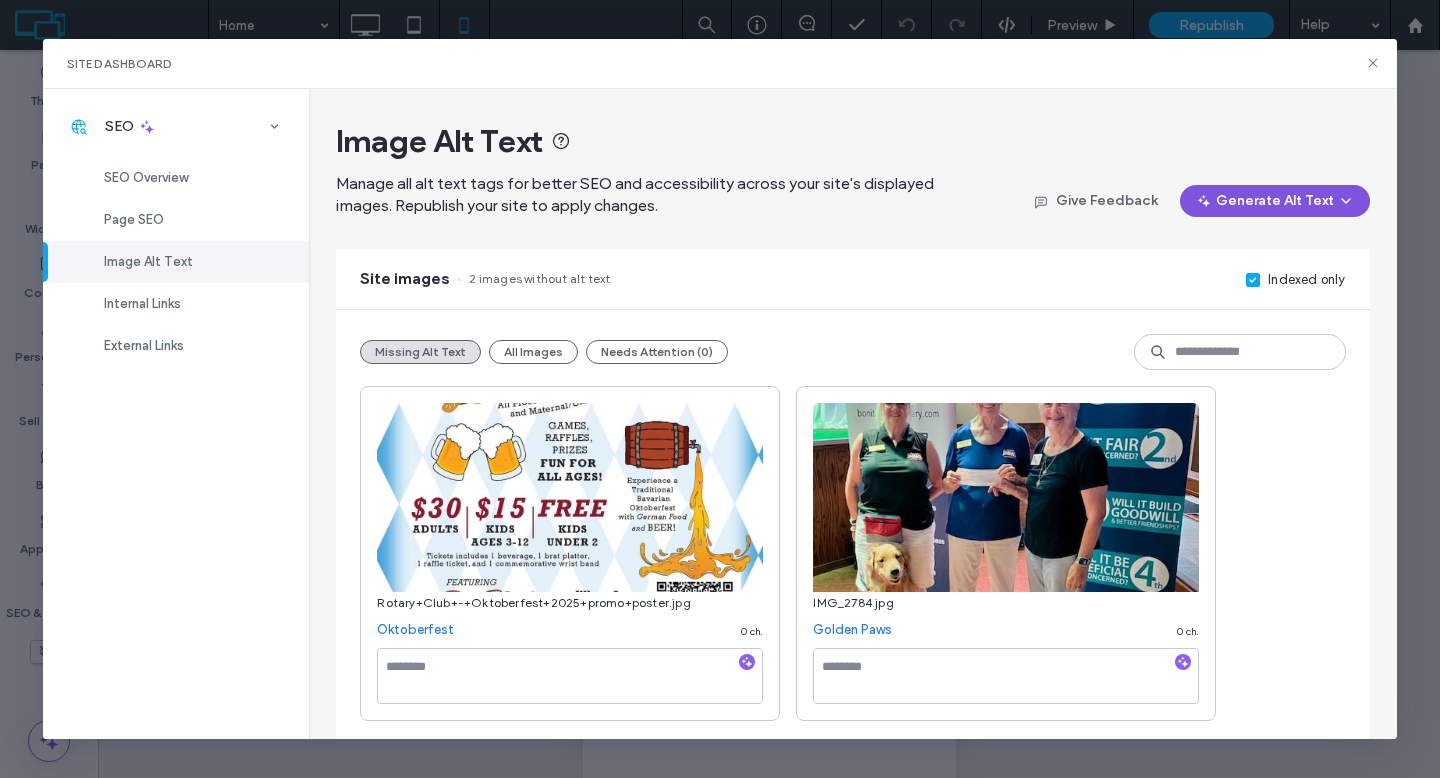 click on "Generate Alt Text" at bounding box center (1275, 201) 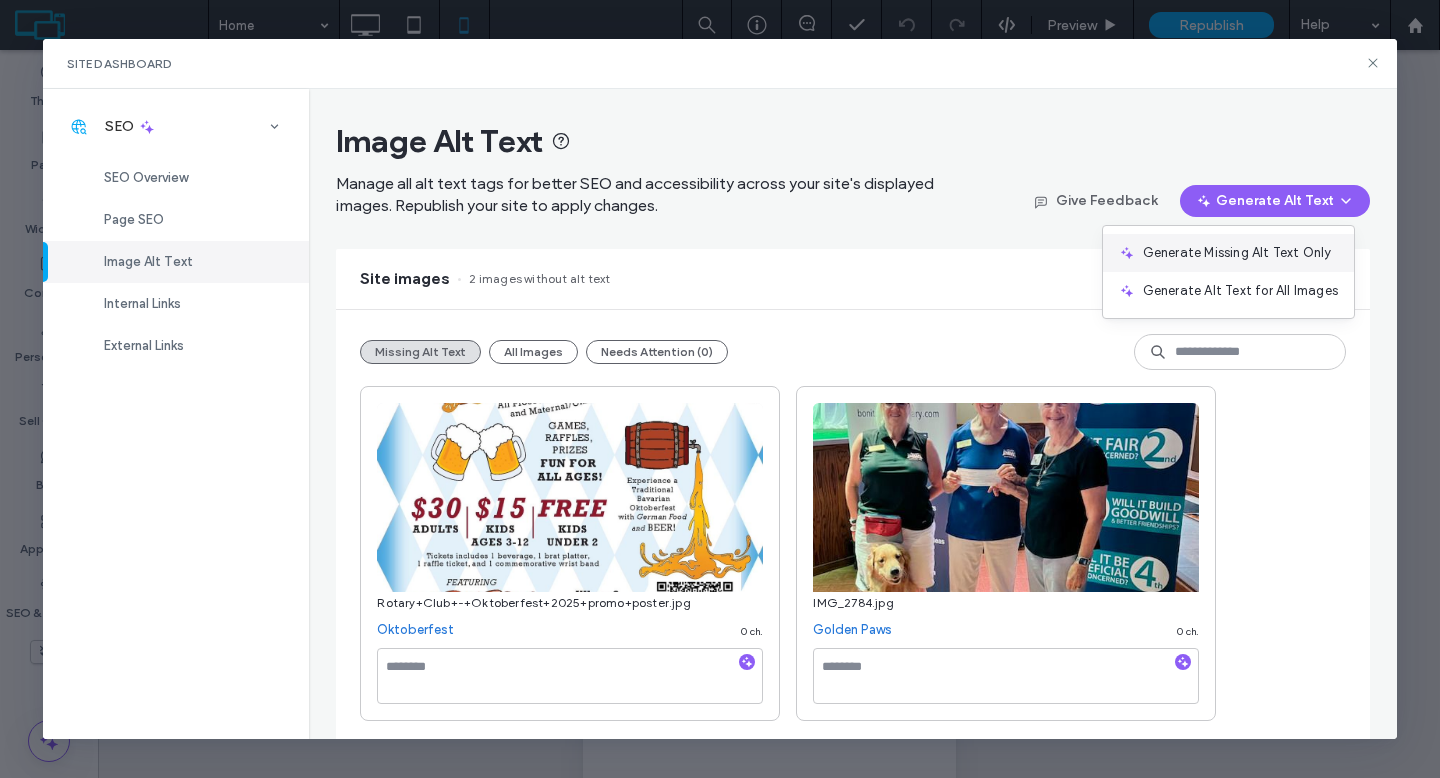 click on "Generate Missing Alt Text Only" at bounding box center [1228, 253] 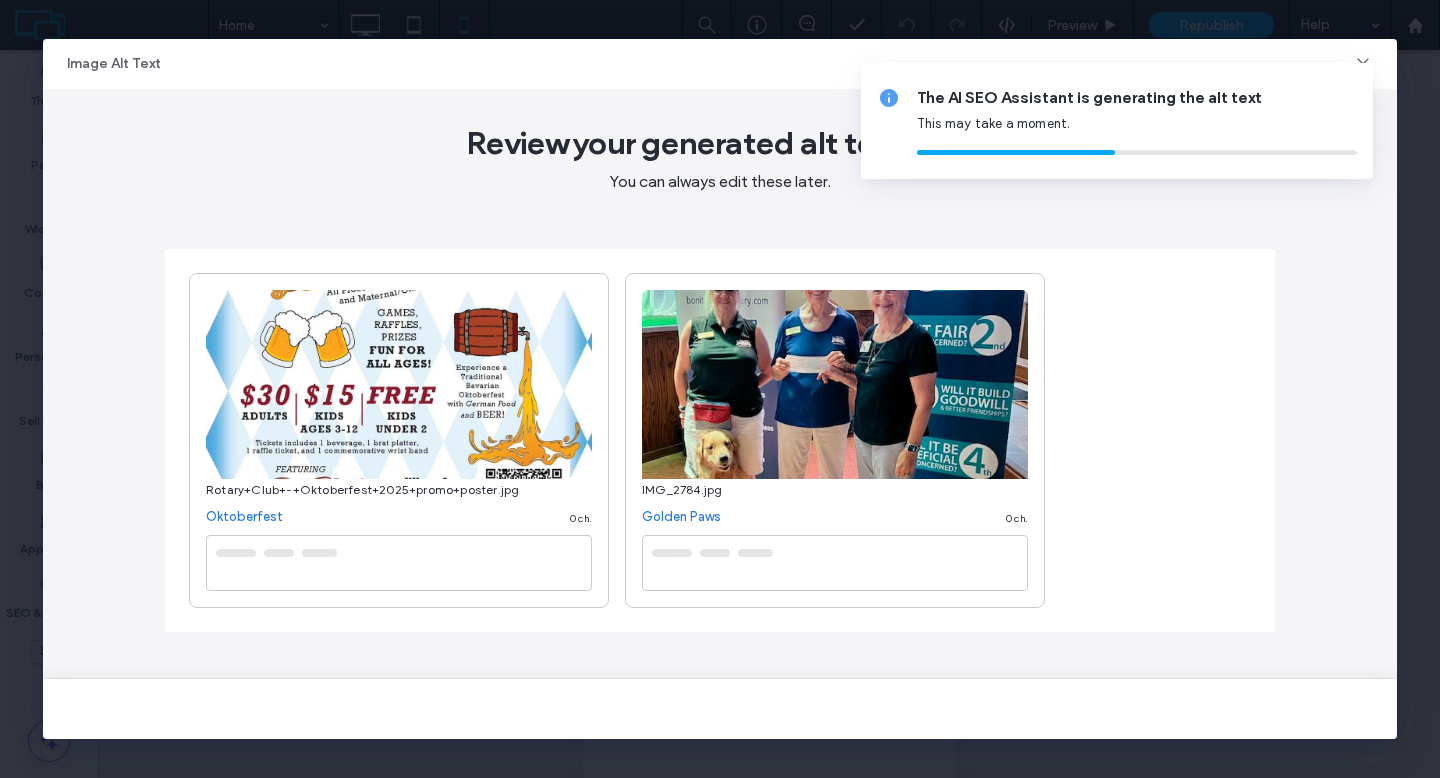 type on "**********" 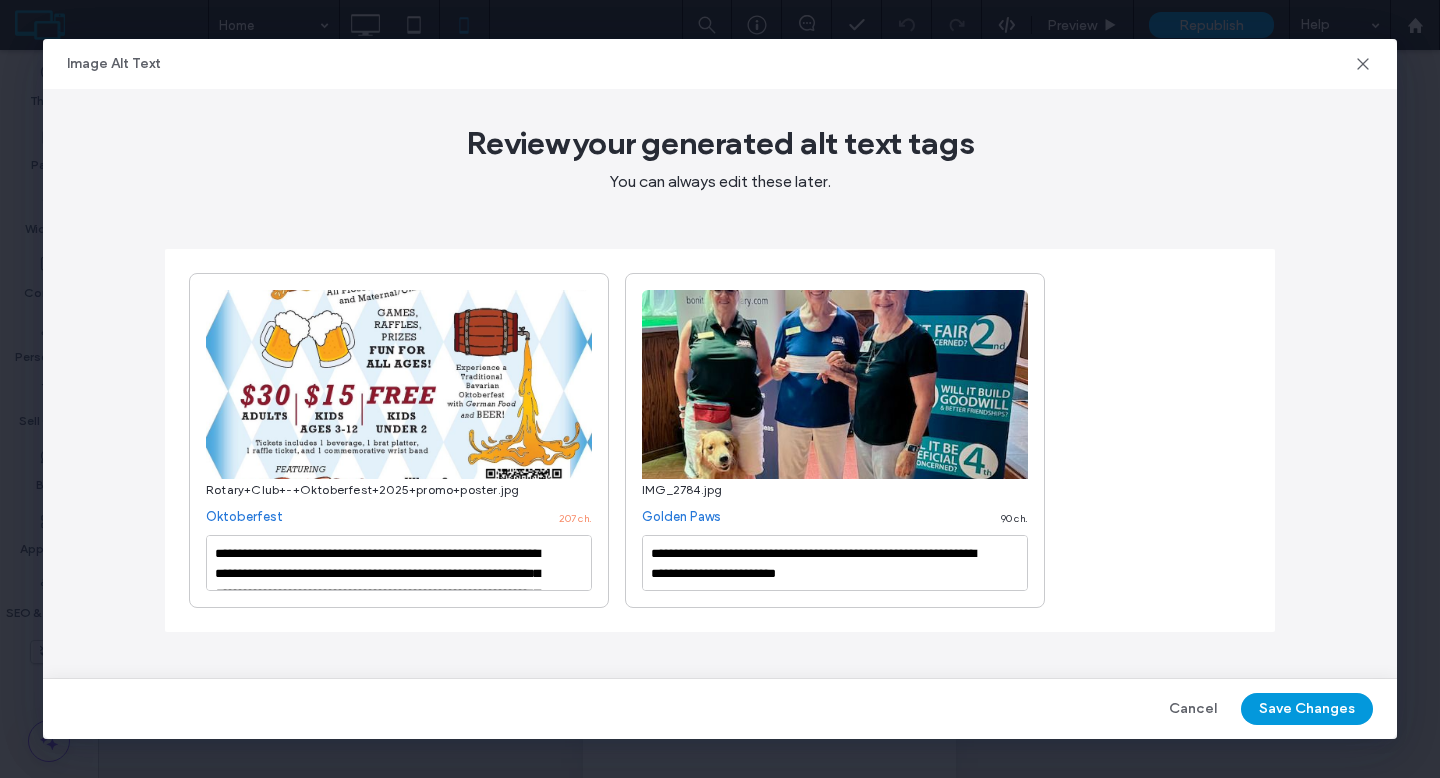 click on "Save Changes" at bounding box center (1307, 709) 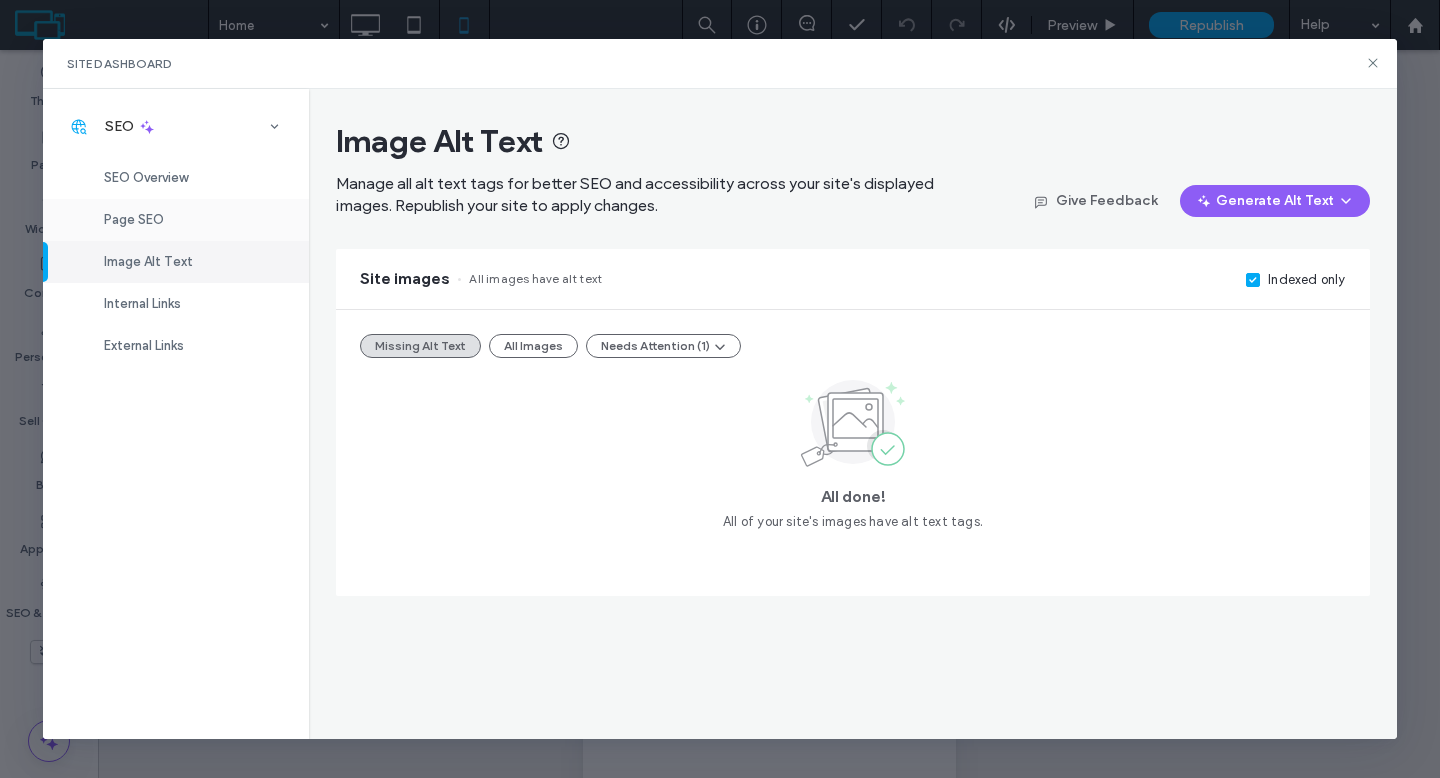 click on "Page SEO" at bounding box center [176, 220] 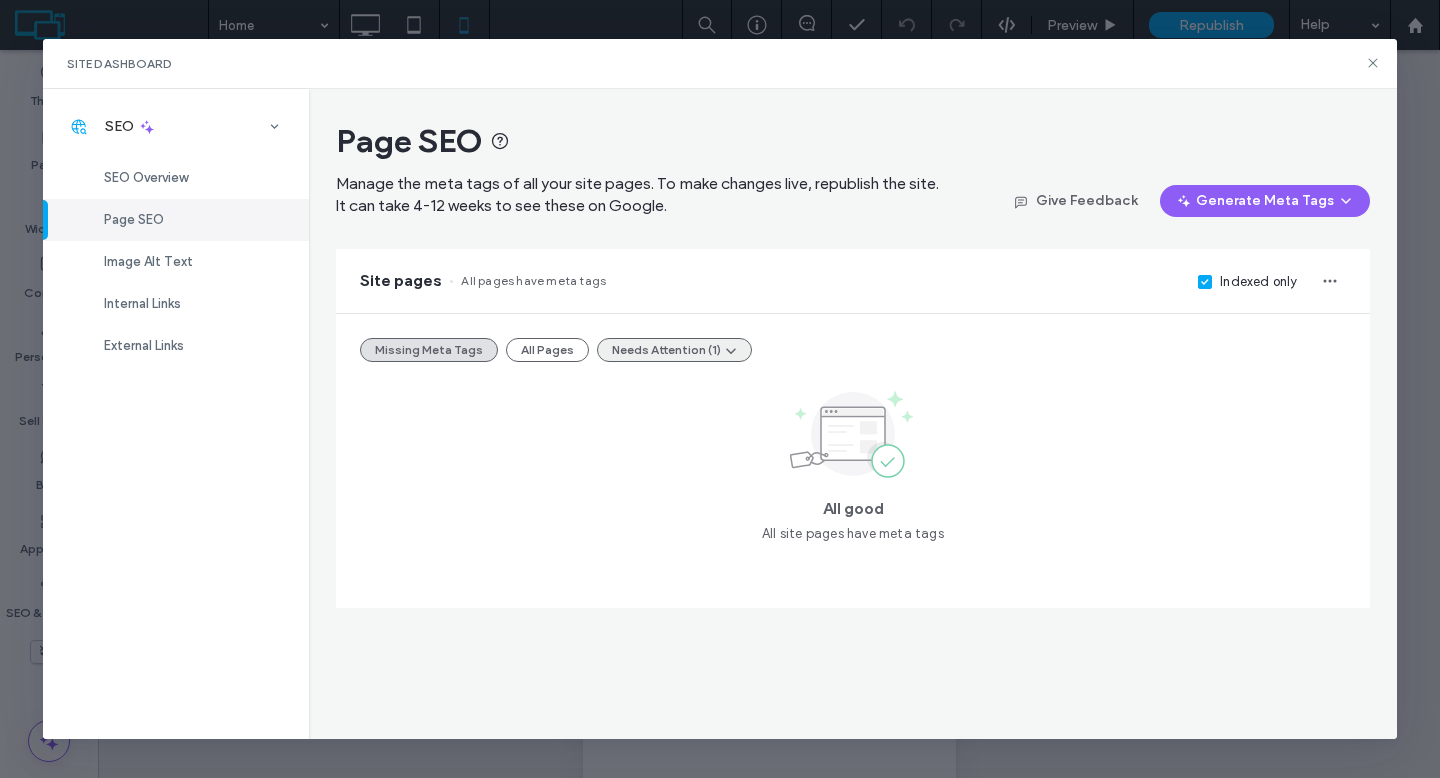 click on "Needs Attention (1)" at bounding box center [674, 350] 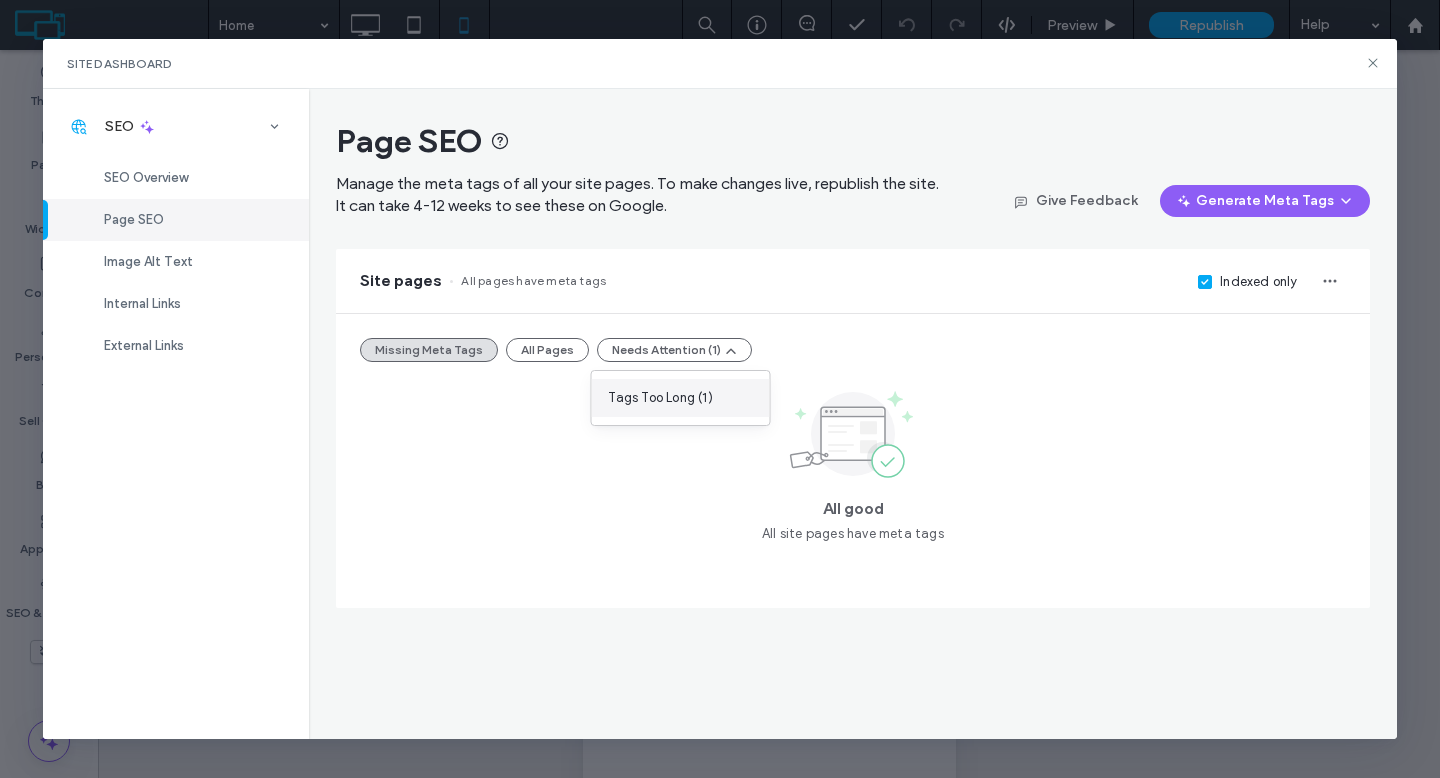 click on "Tags Too Long (1)" at bounding box center [681, 398] 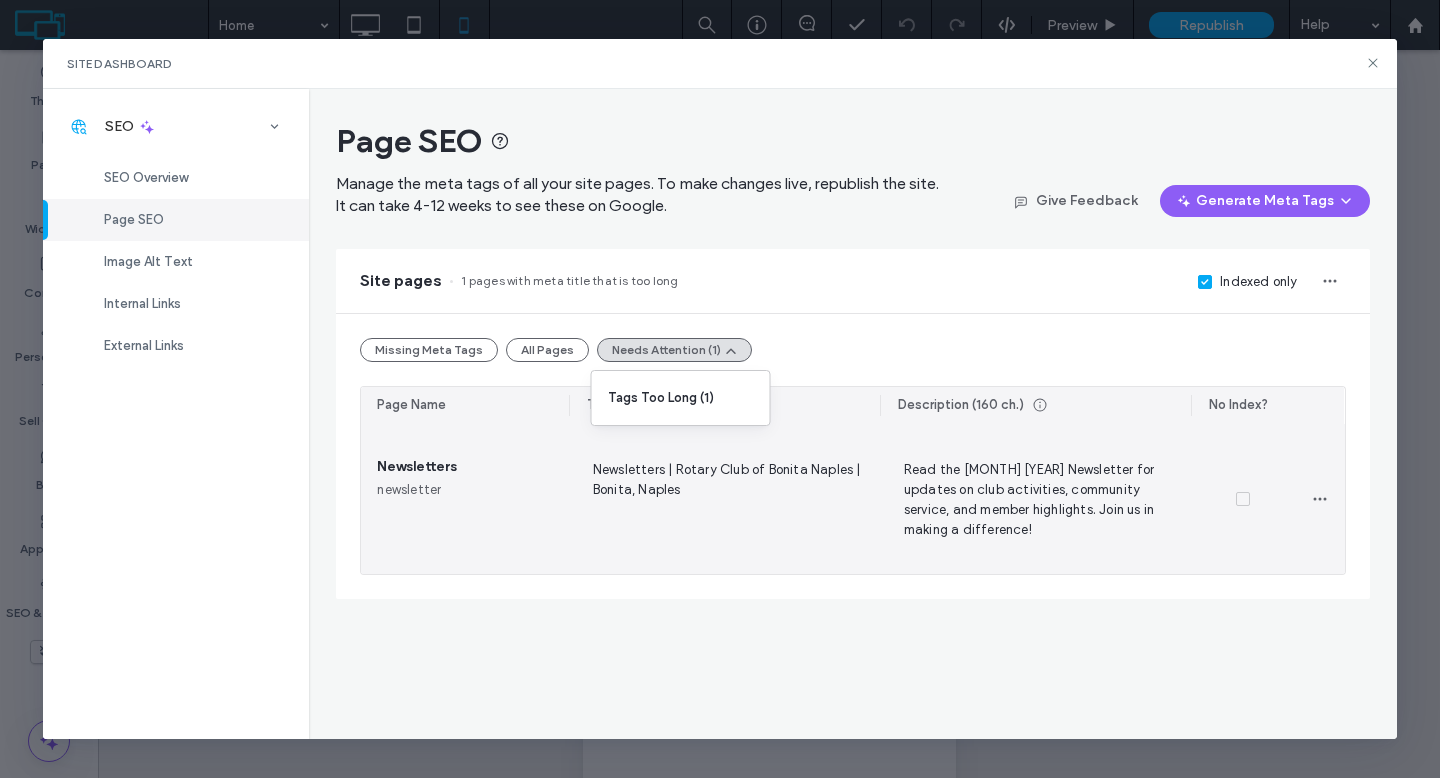 click on "Newsletters | Rotary Club of Bonita Naples | Bonita, Naples" at bounding box center (724, 499) 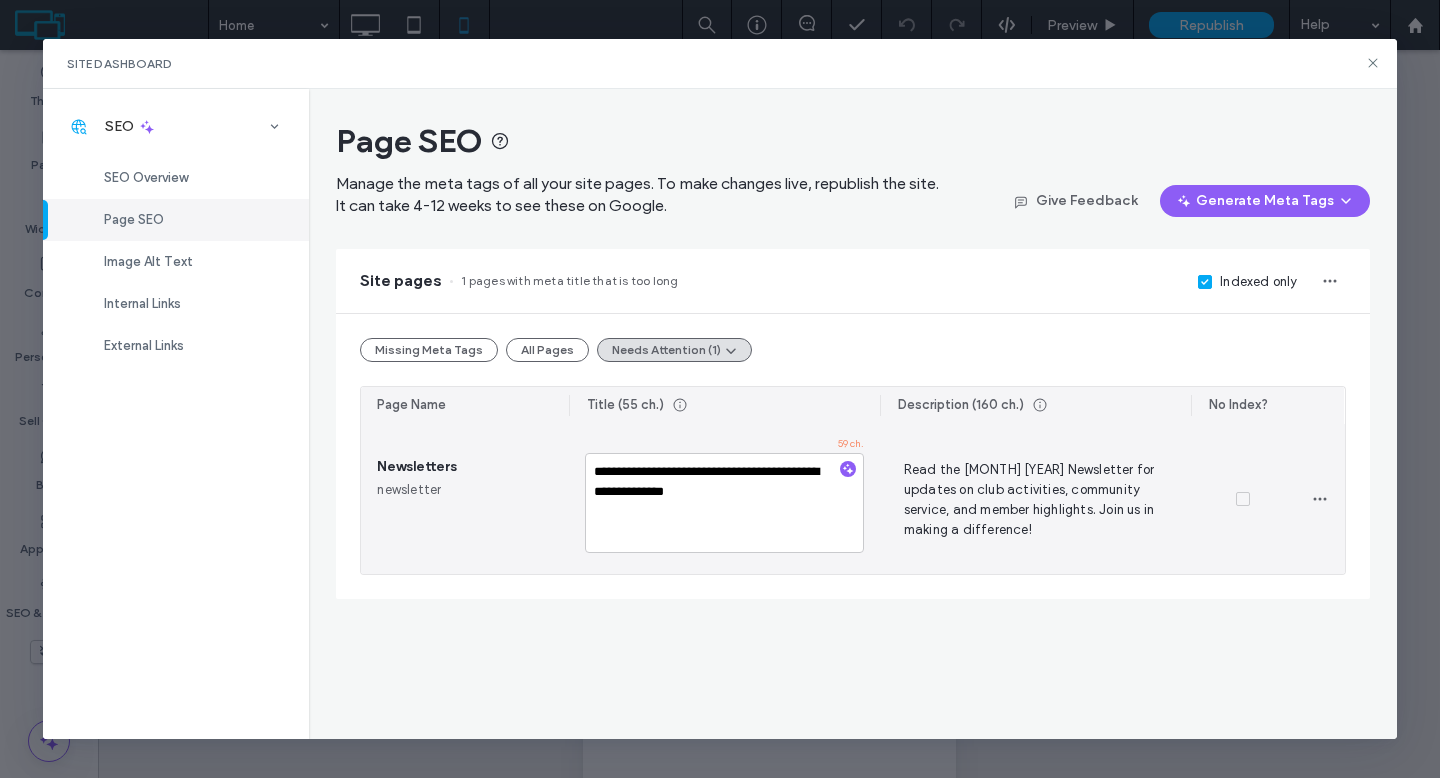 drag, startPoint x: 746, startPoint y: 495, endPoint x: 637, endPoint y: 498, distance: 109.041275 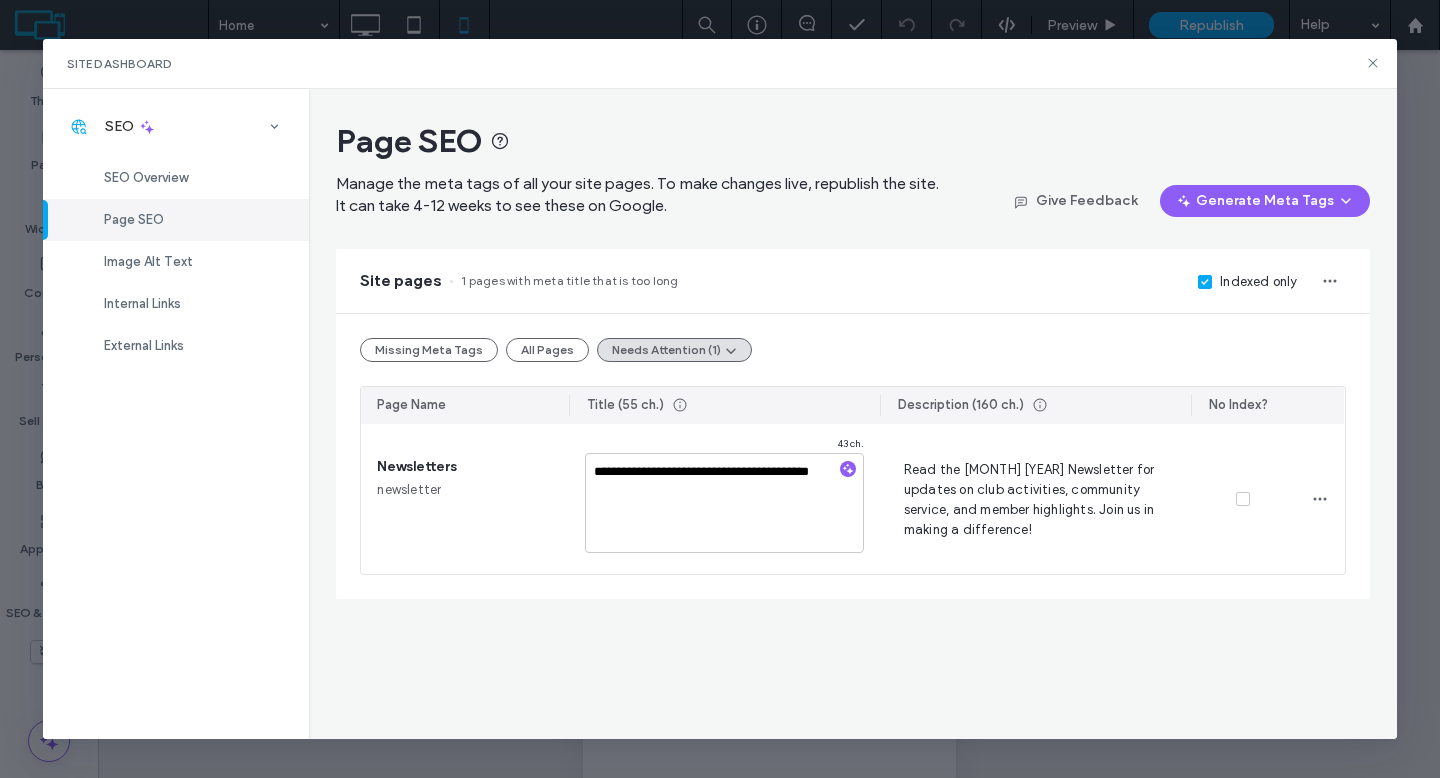 click on "**********" at bounding box center [853, 414] 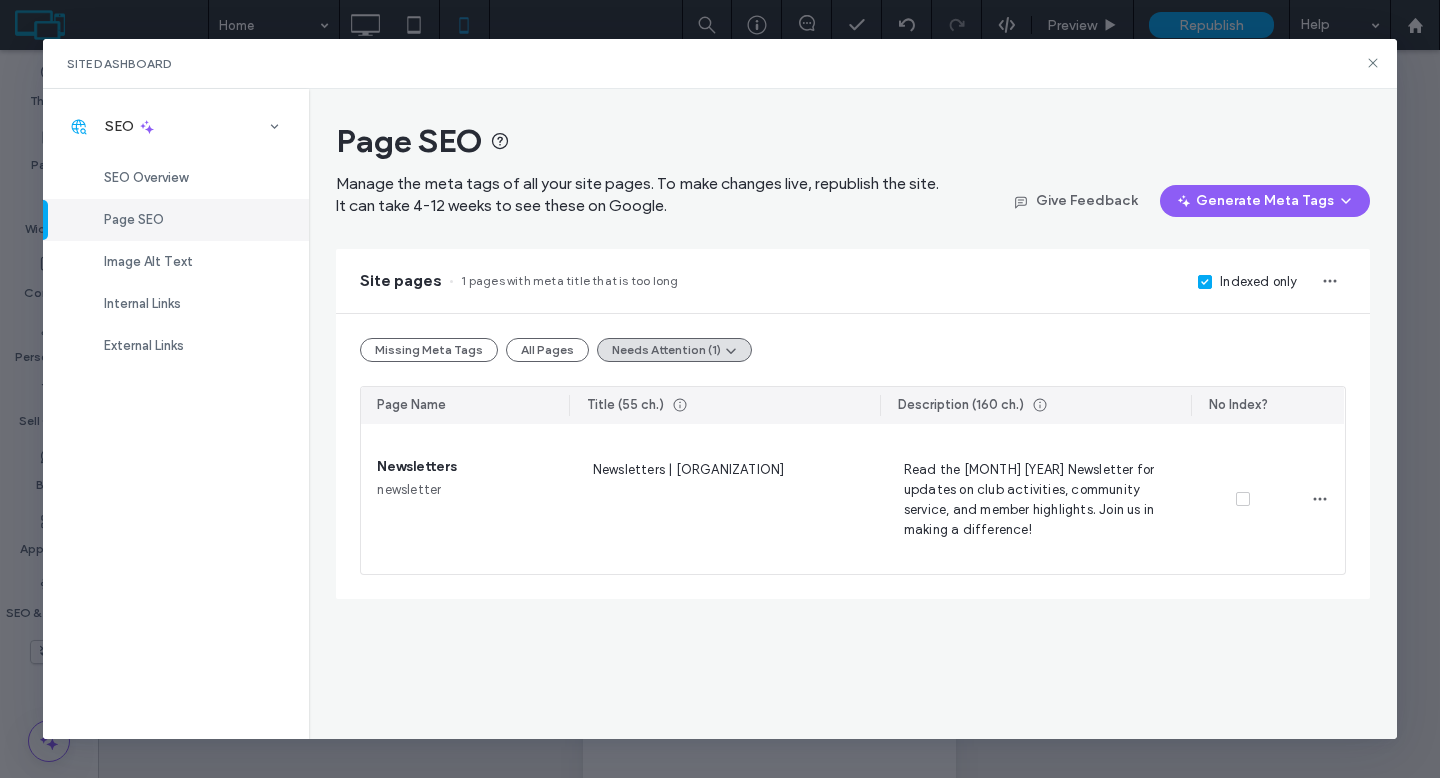 click on "Site Dashboard" at bounding box center (720, 64) 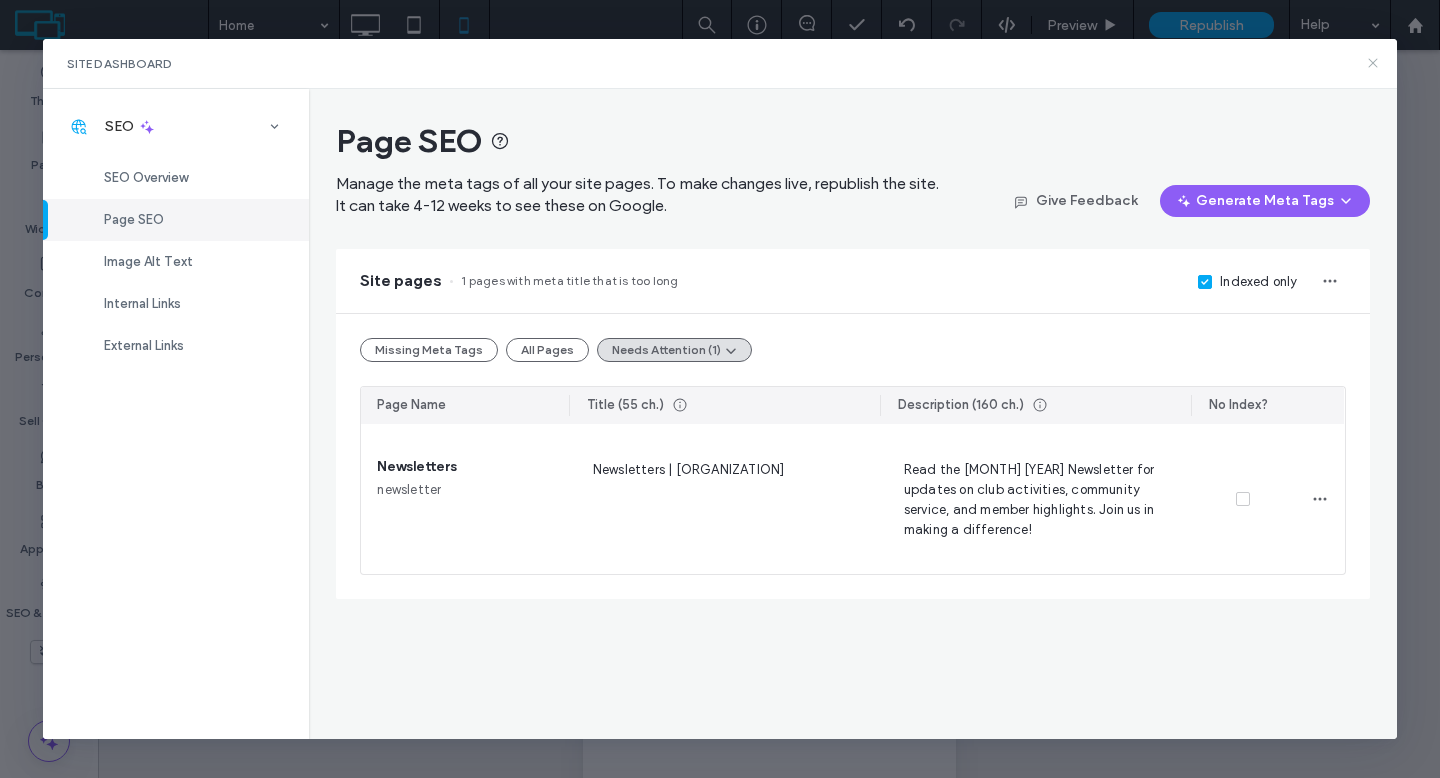 click 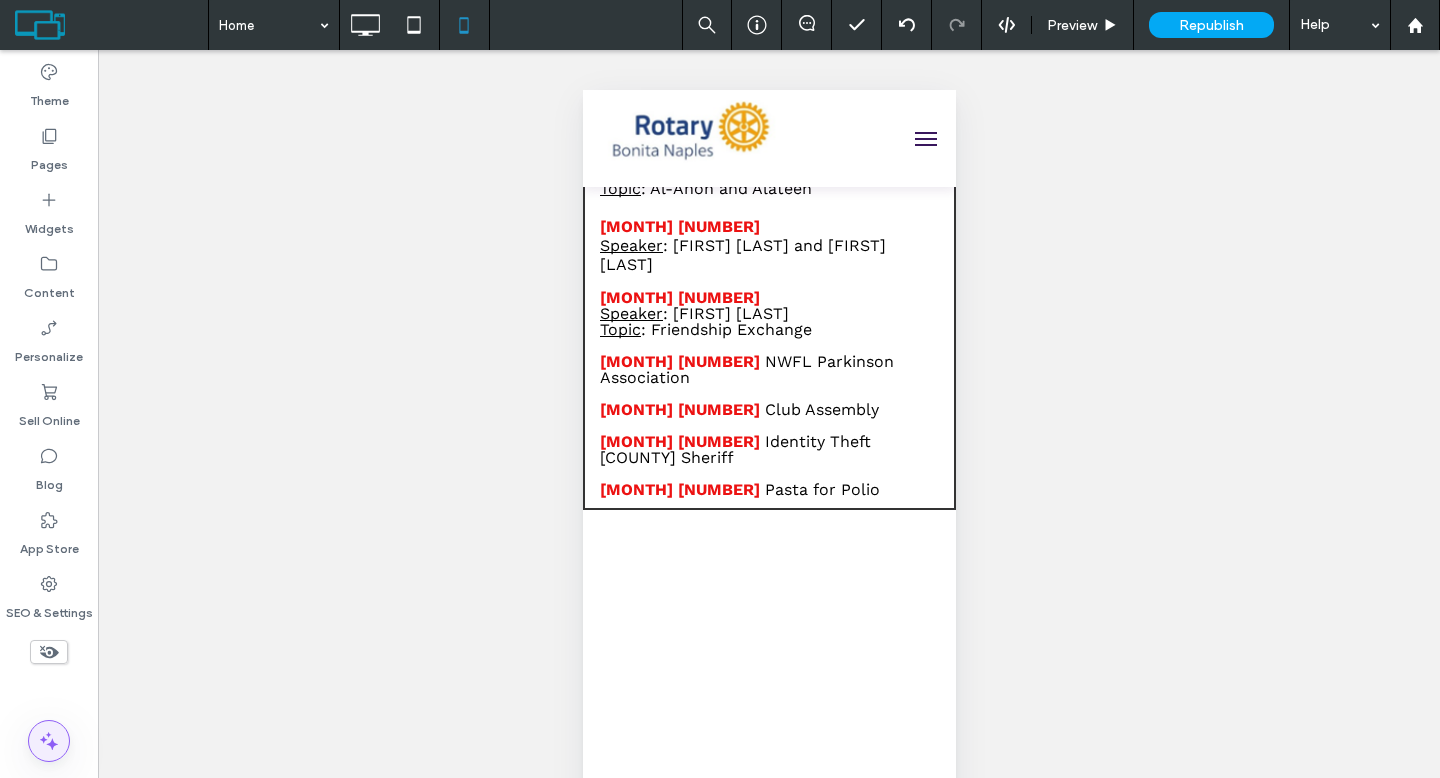 click 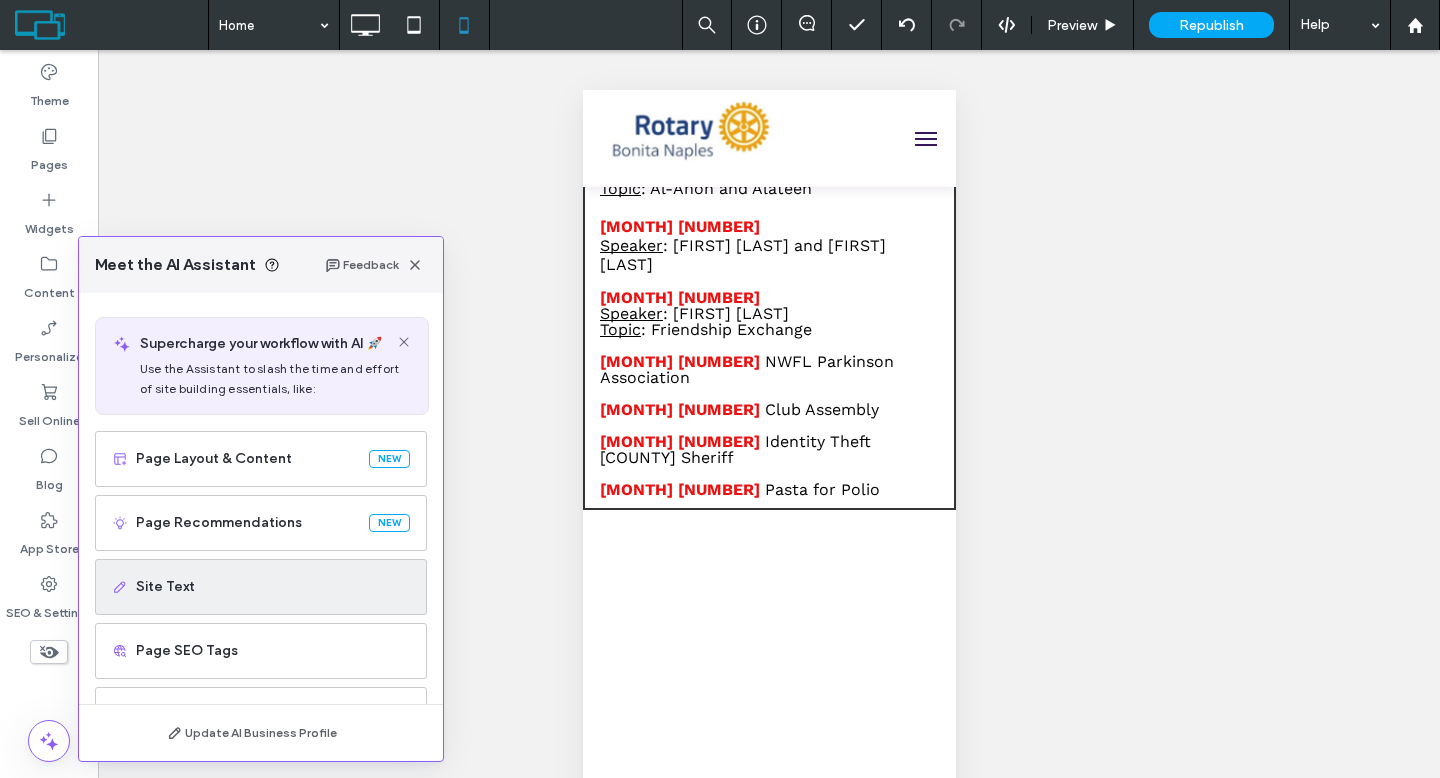 click on "Site Text" at bounding box center (261, 587) 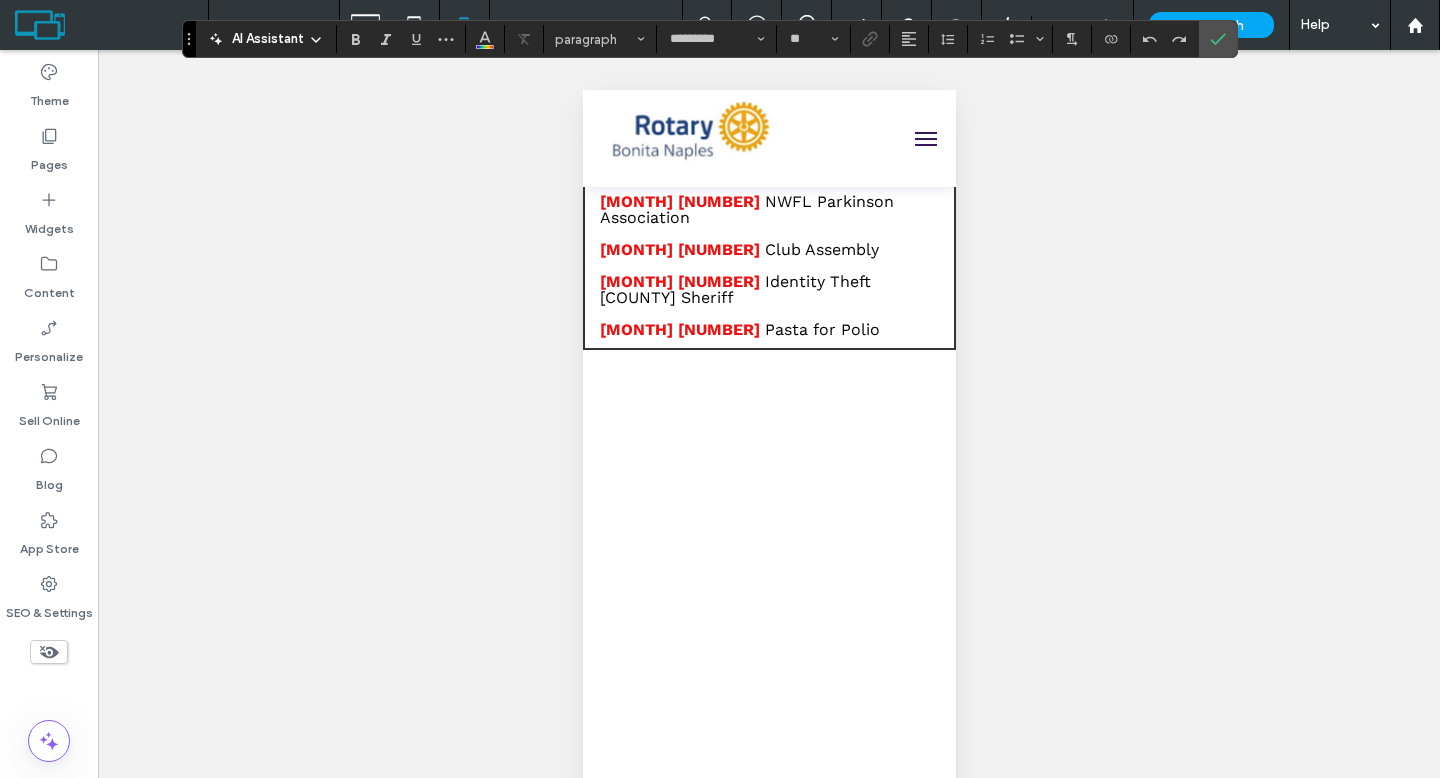 click on "Unhide?
Yes
Unhide?
Yes
Unhide?
Yes
Unhide?
Yes
Unhide?
Yes" at bounding box center (769, 439) 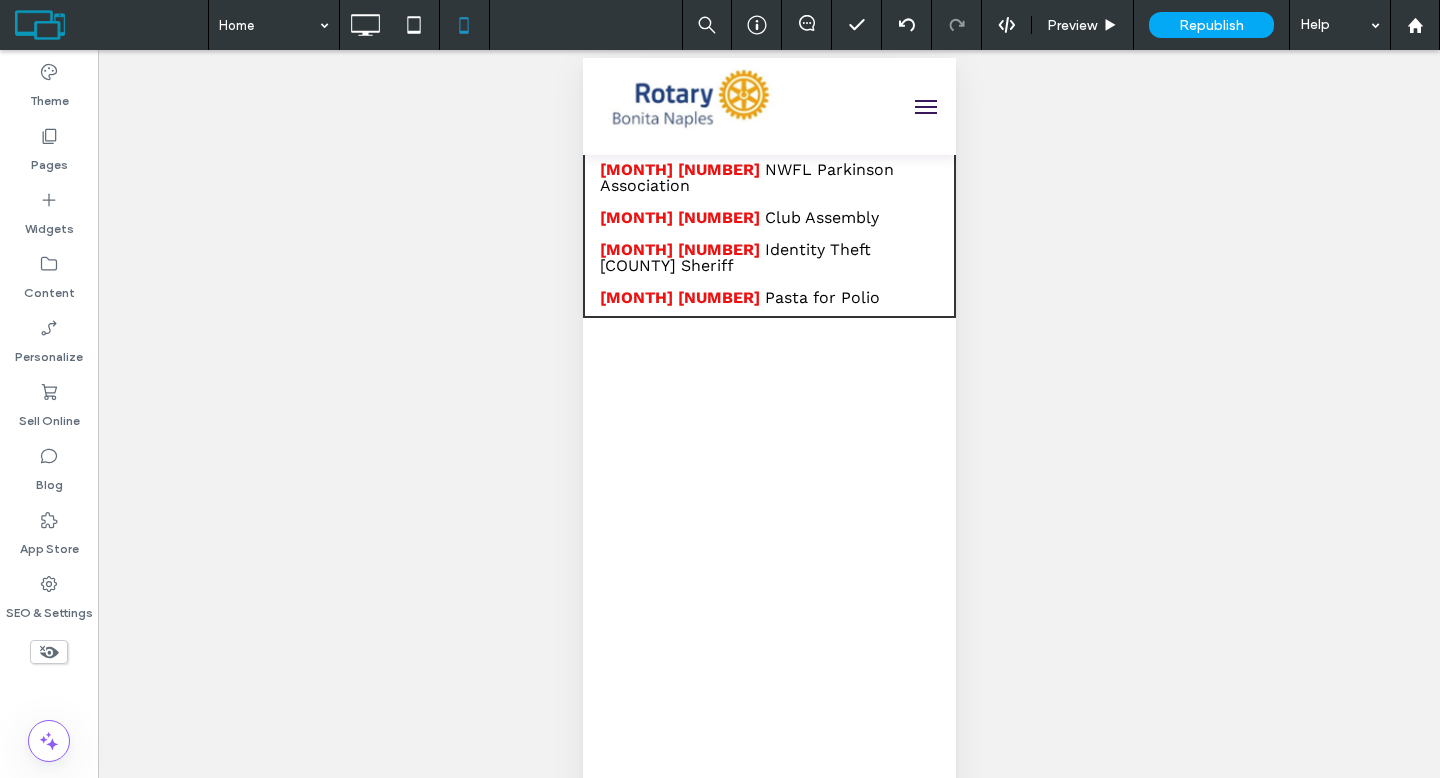scroll, scrollTop: 647, scrollLeft: 0, axis: vertical 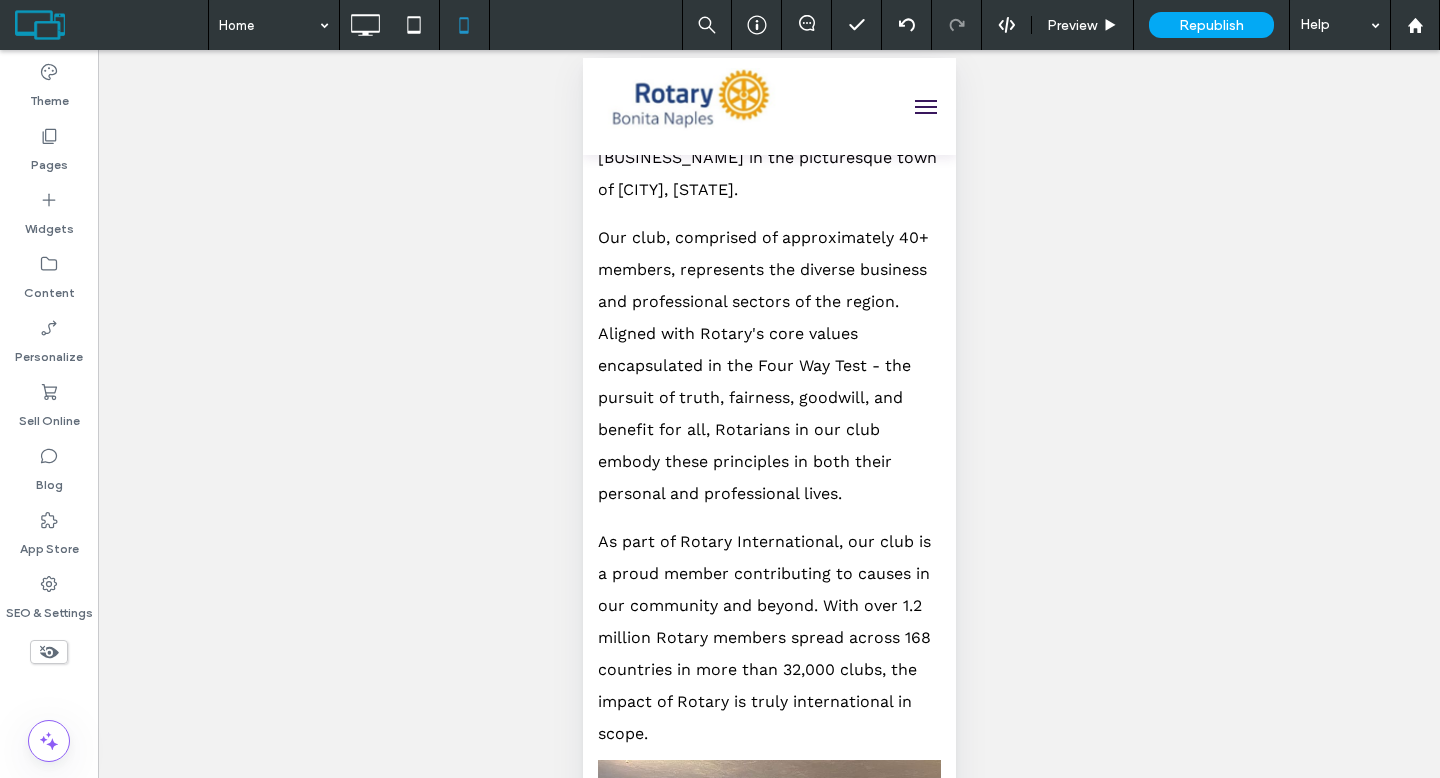 click on "Theme Pages Widgets Content Personalize Sell Online Blog App Store SEO & Settings" at bounding box center (49, 439) 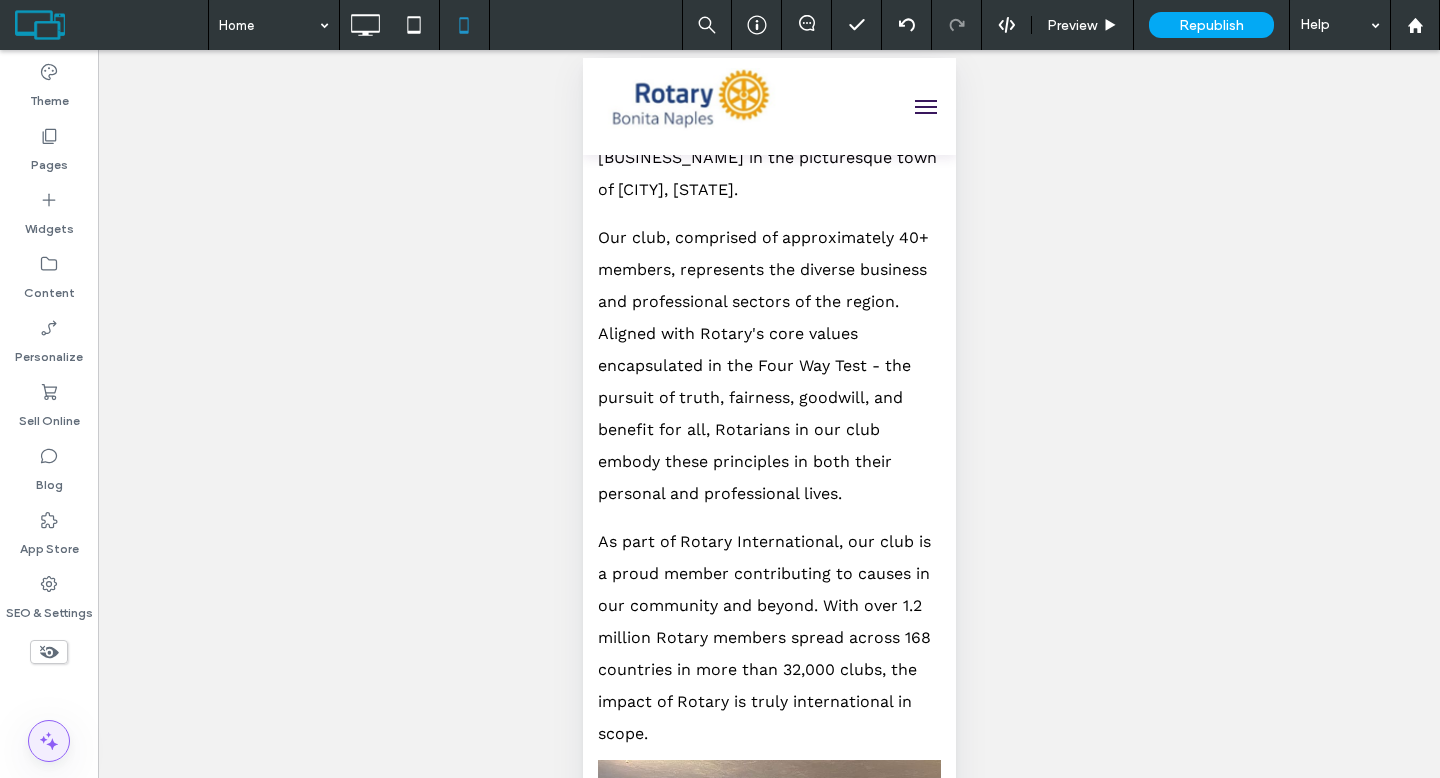 click 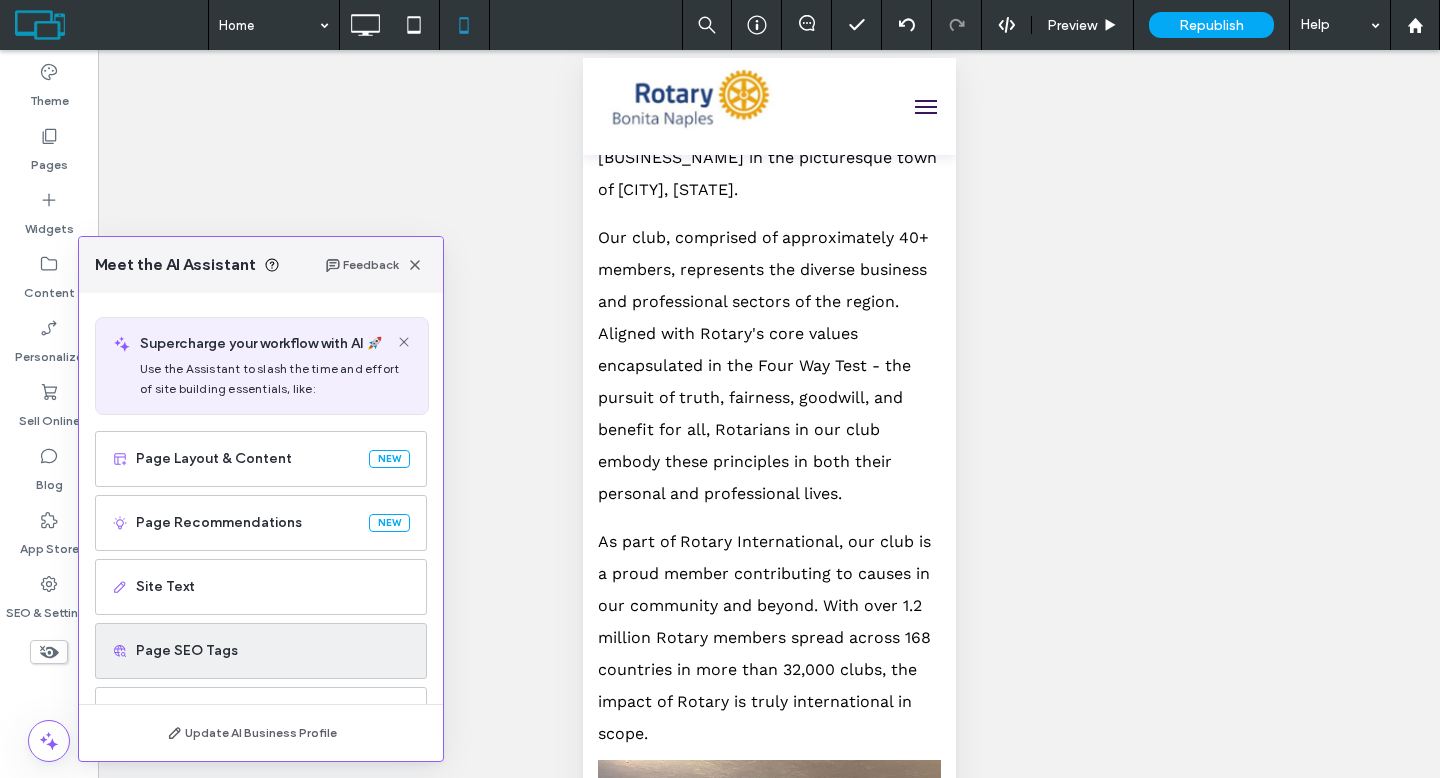 click on "Page SEO Tags" at bounding box center (261, 651) 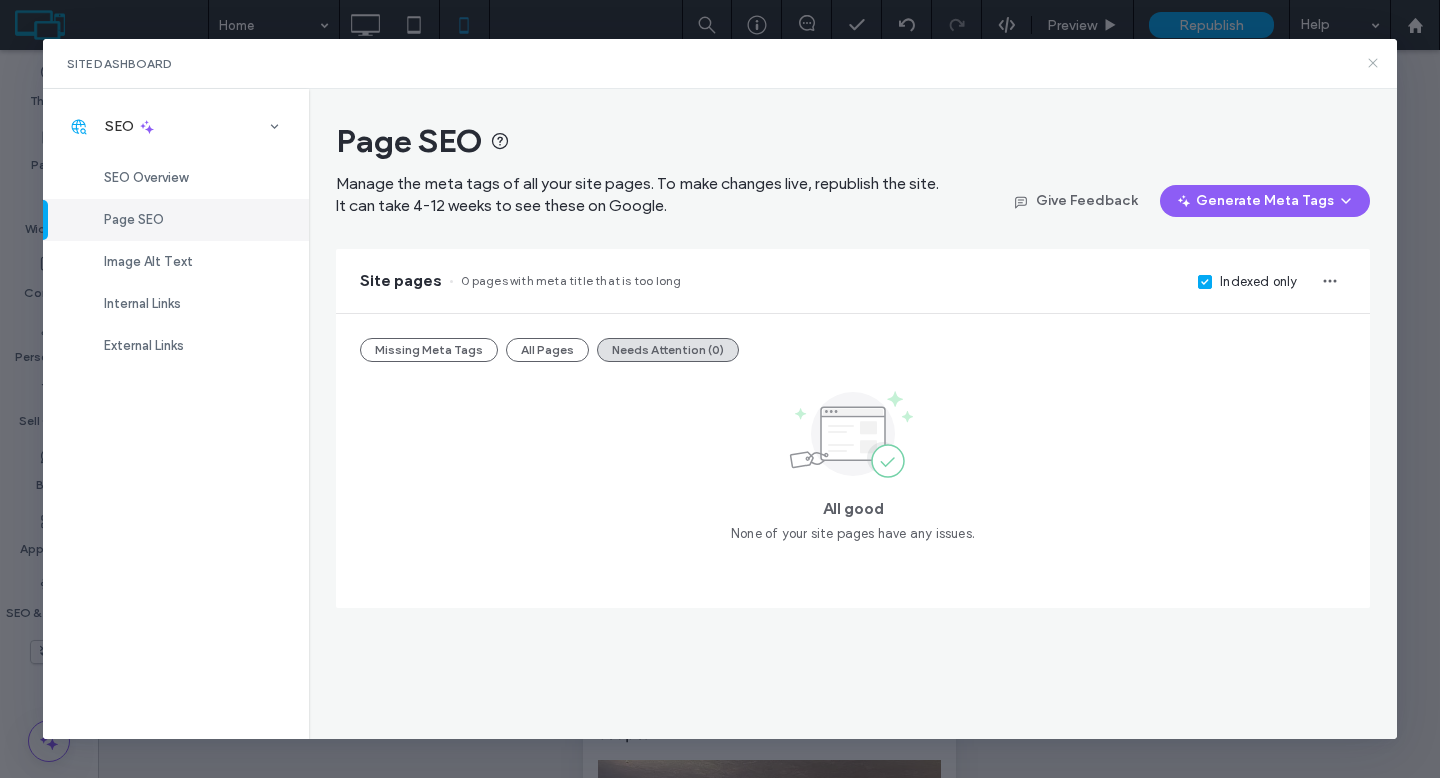 click 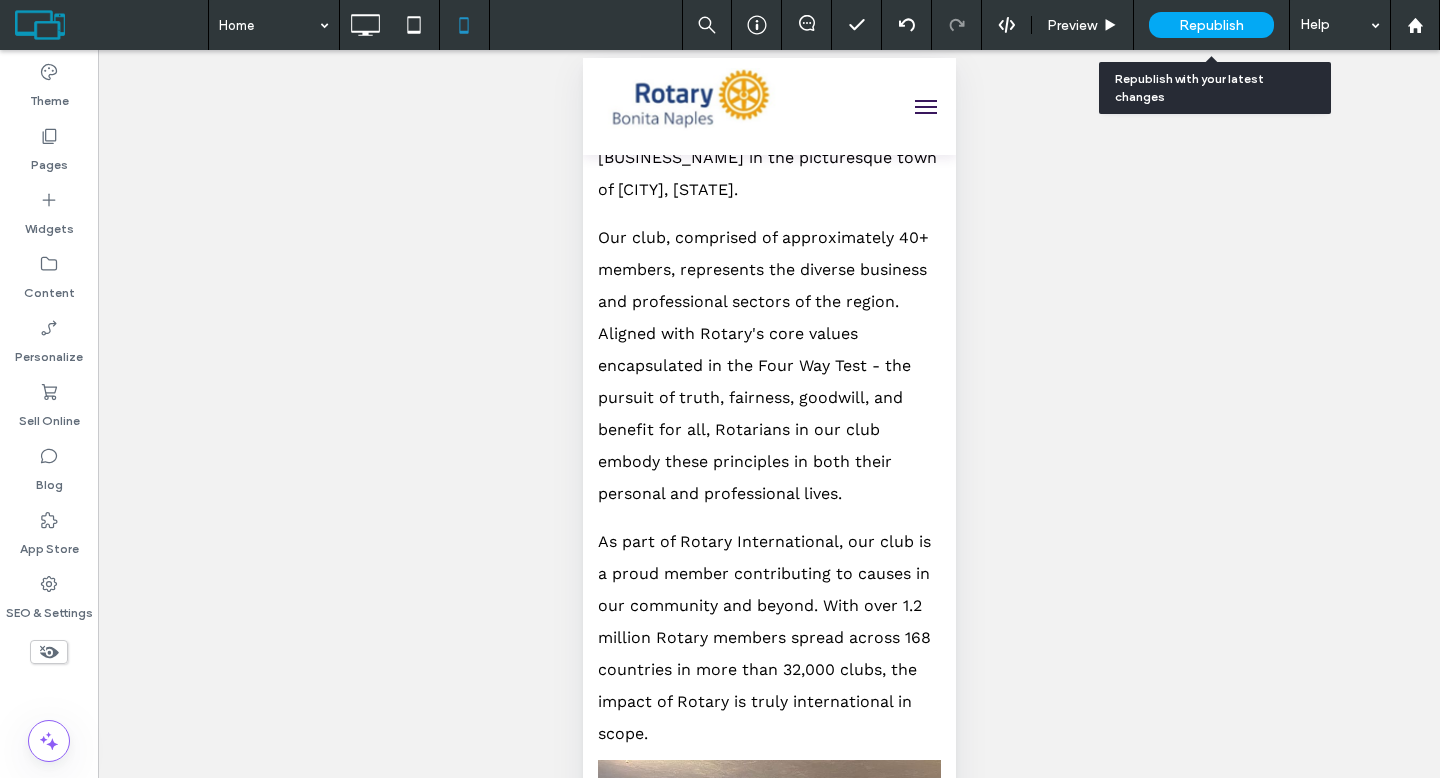 click on "Republish" at bounding box center [1211, 25] 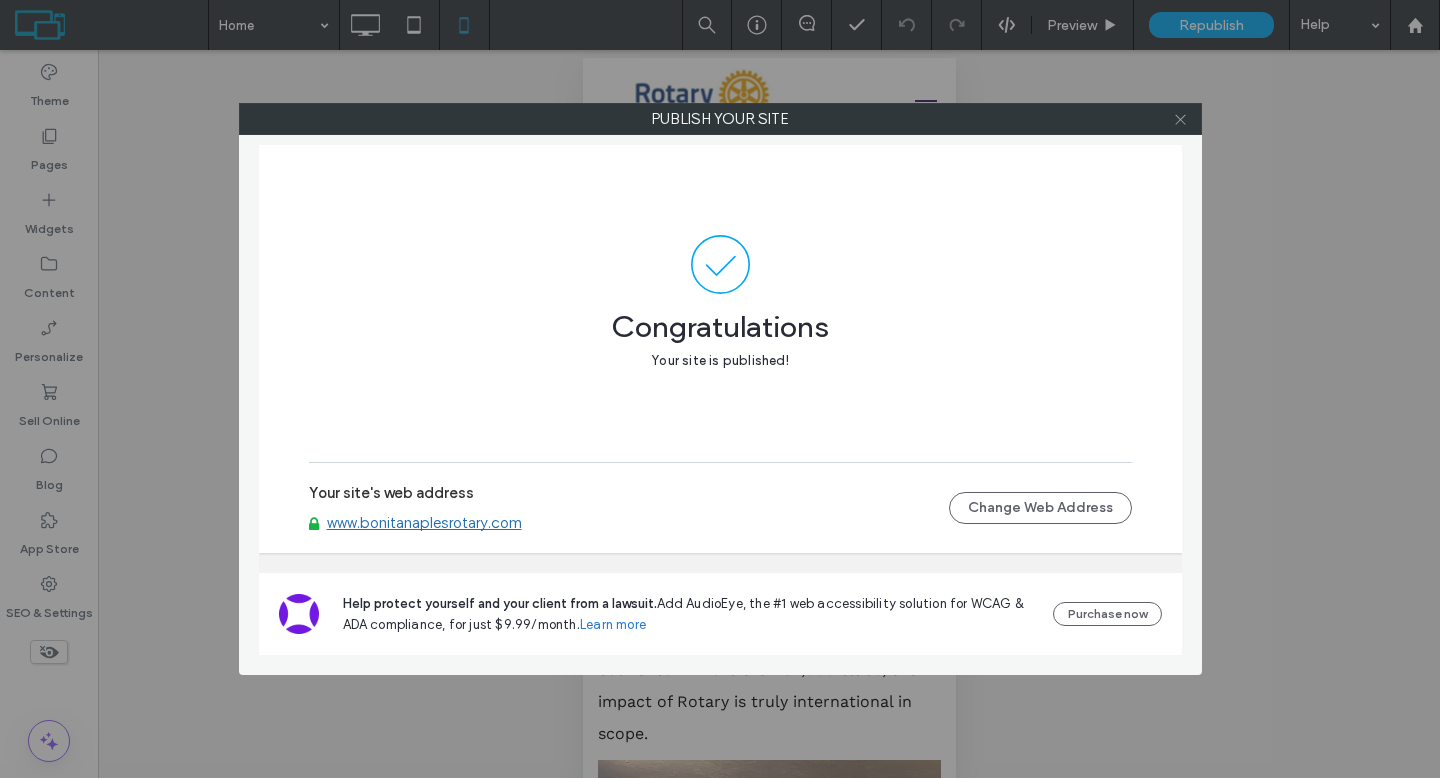 click 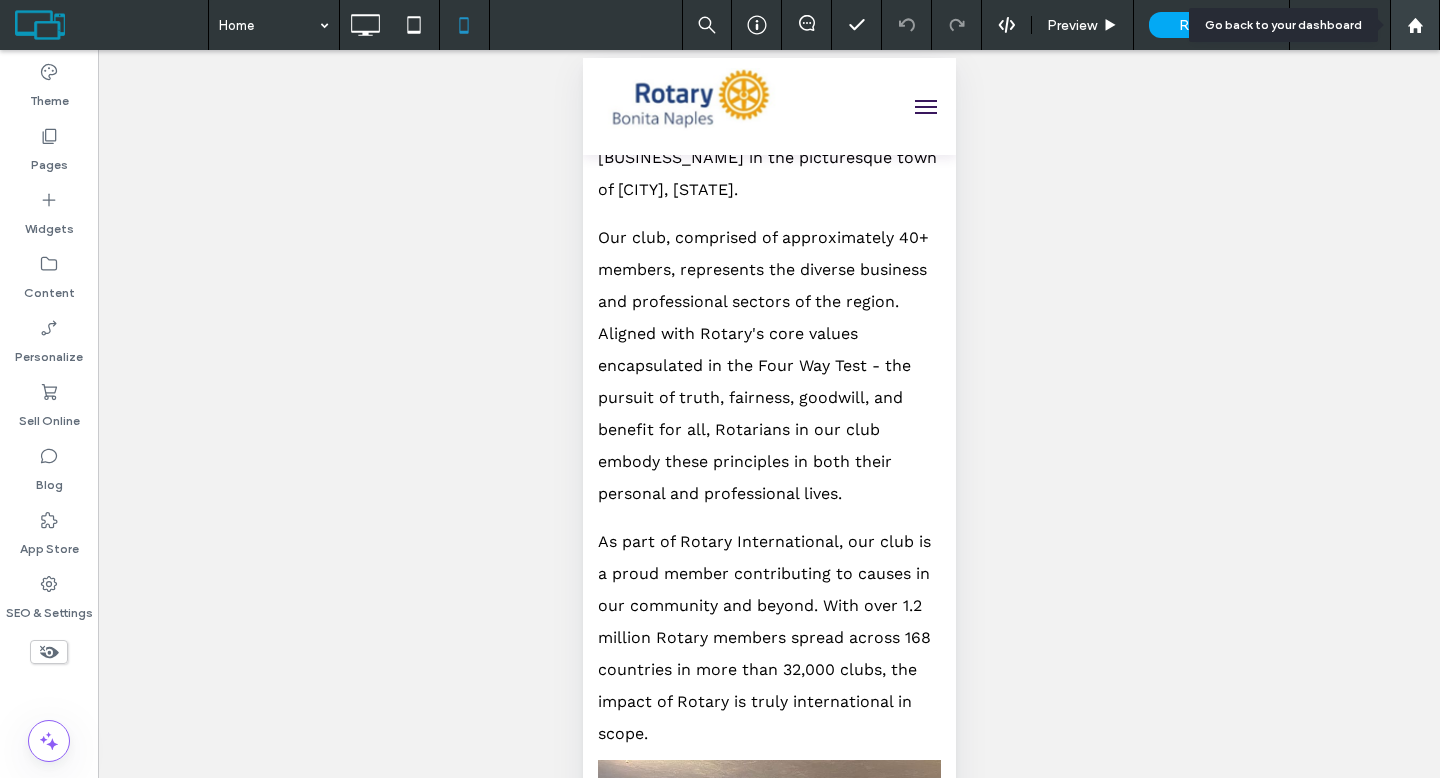 click 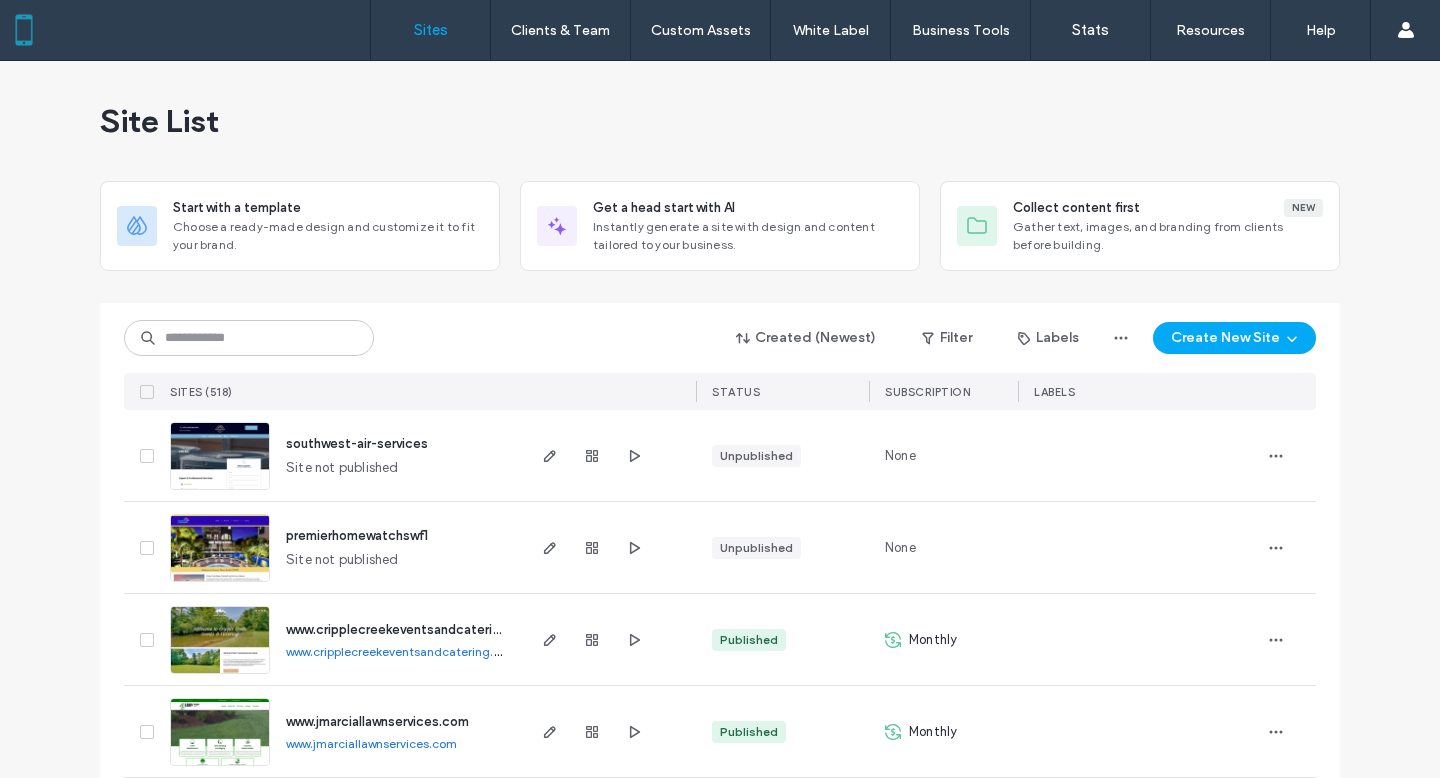 scroll, scrollTop: 0, scrollLeft: 0, axis: both 